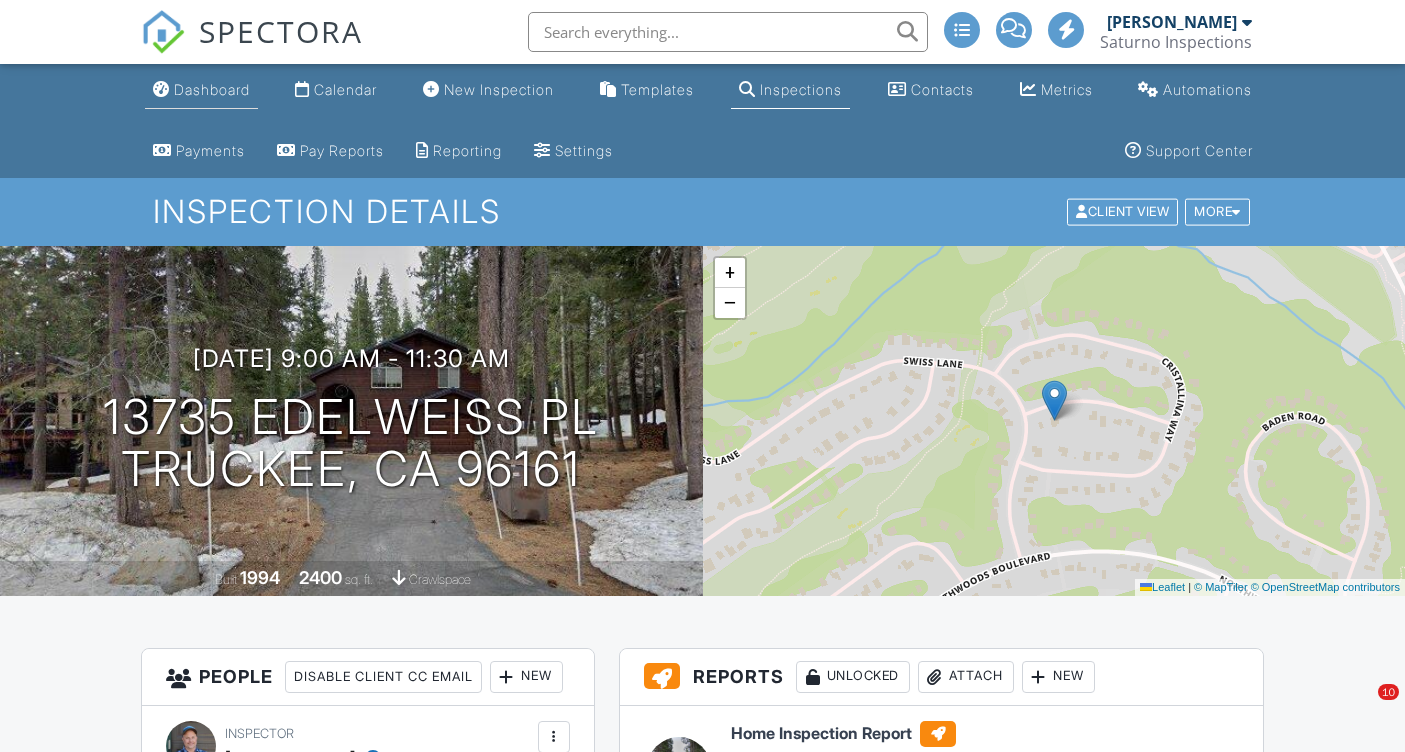 scroll, scrollTop: 0, scrollLeft: 0, axis: both 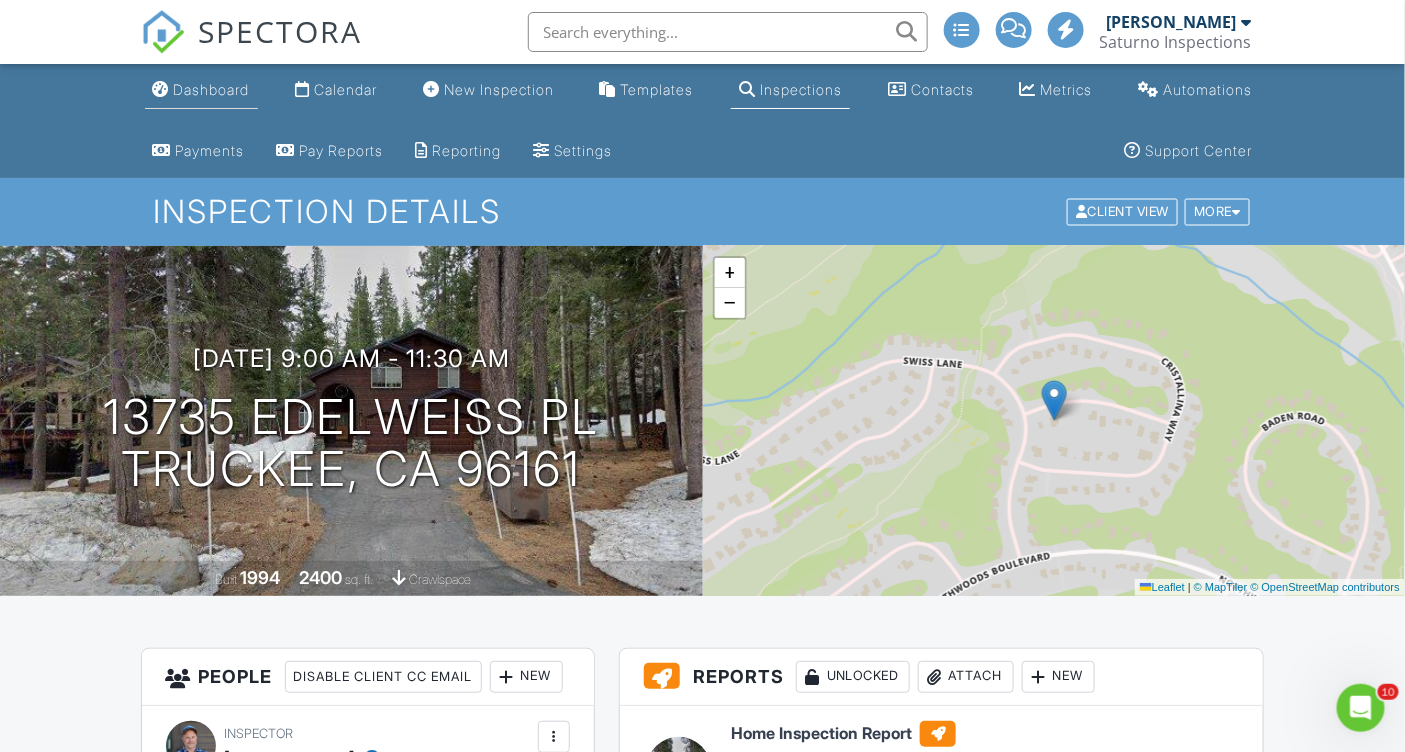 click on "Dashboard" at bounding box center (201, 90) 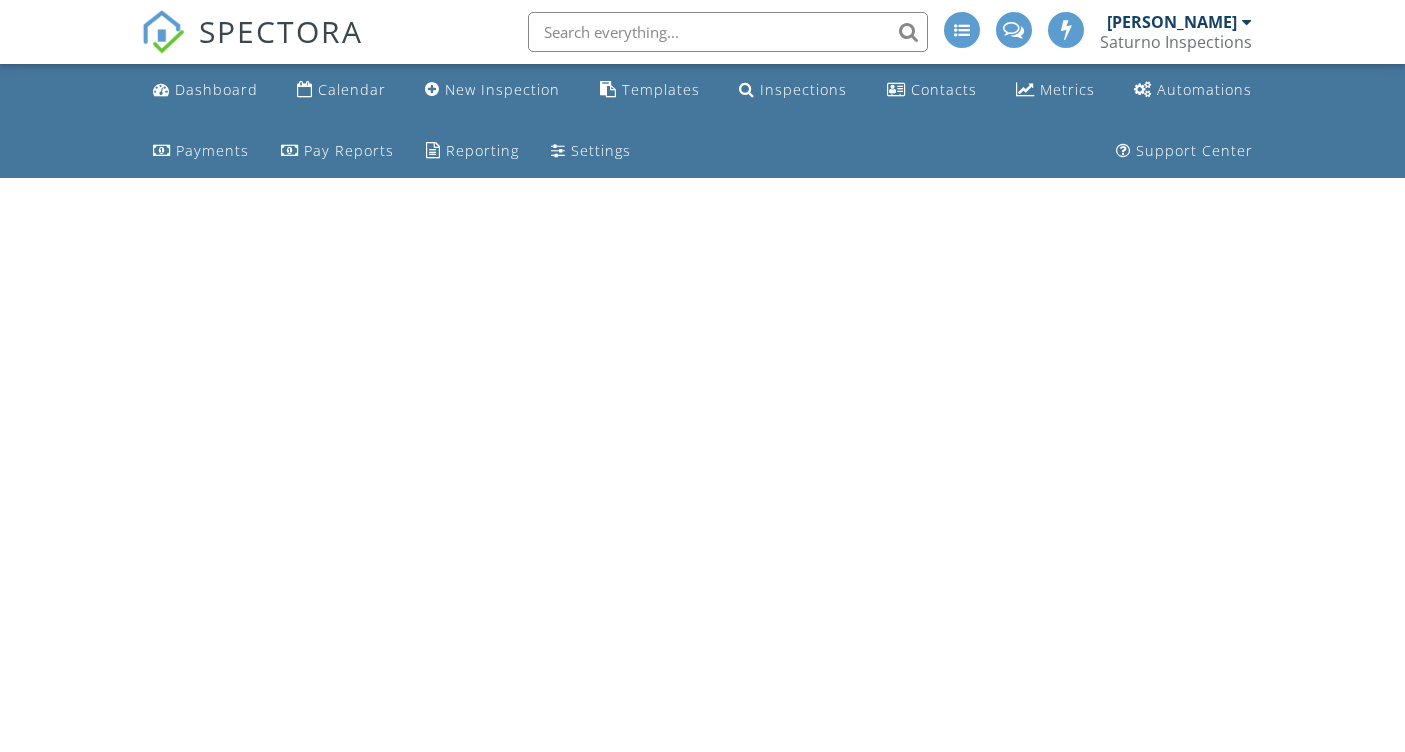 scroll, scrollTop: 0, scrollLeft: 0, axis: both 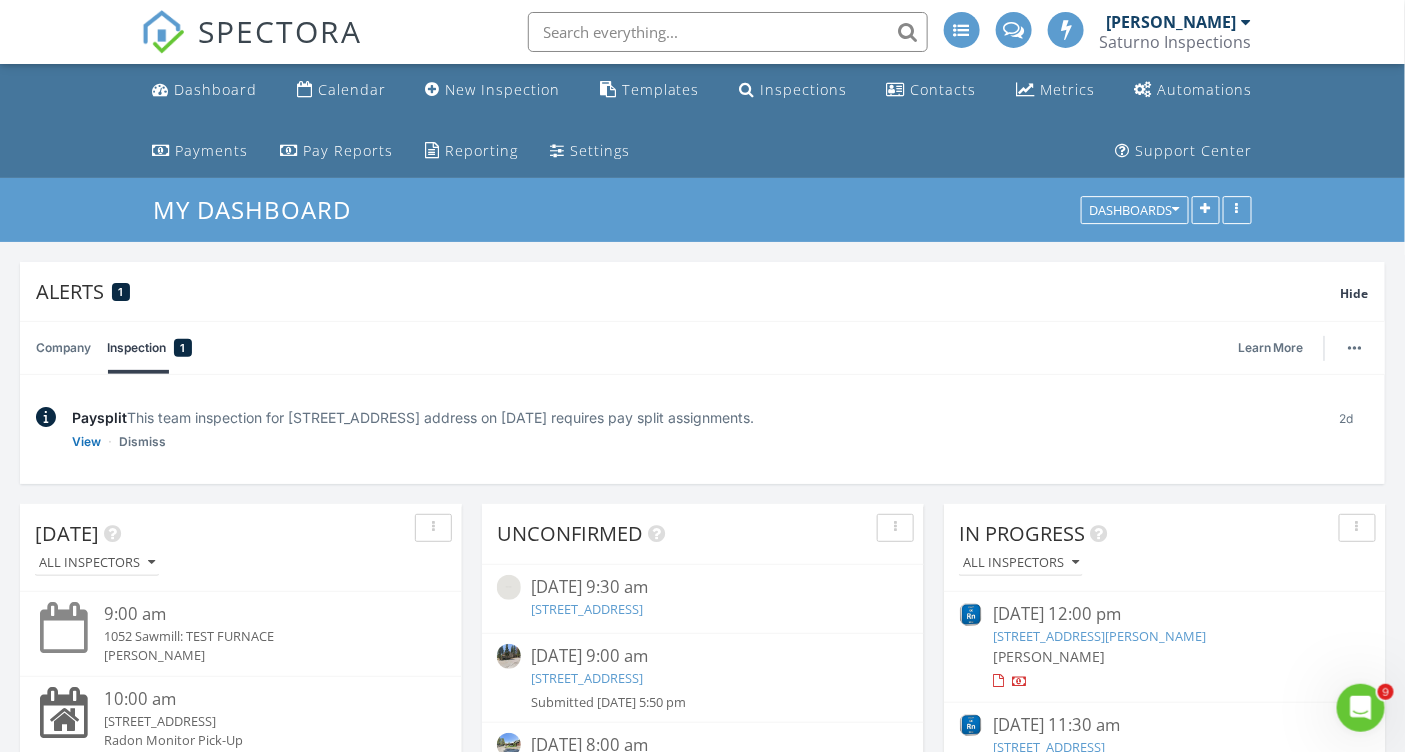 click at bounding box center (728, 32) 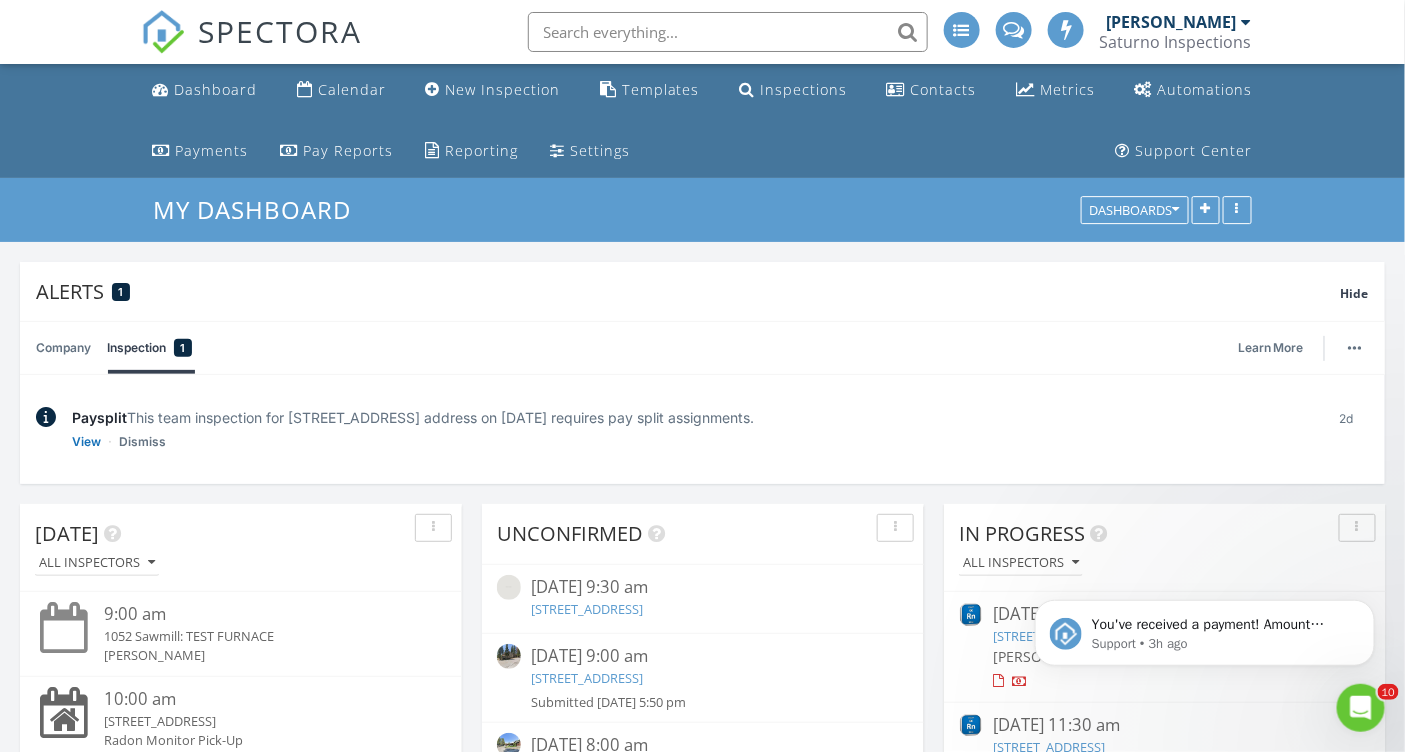 scroll, scrollTop: 0, scrollLeft: 0, axis: both 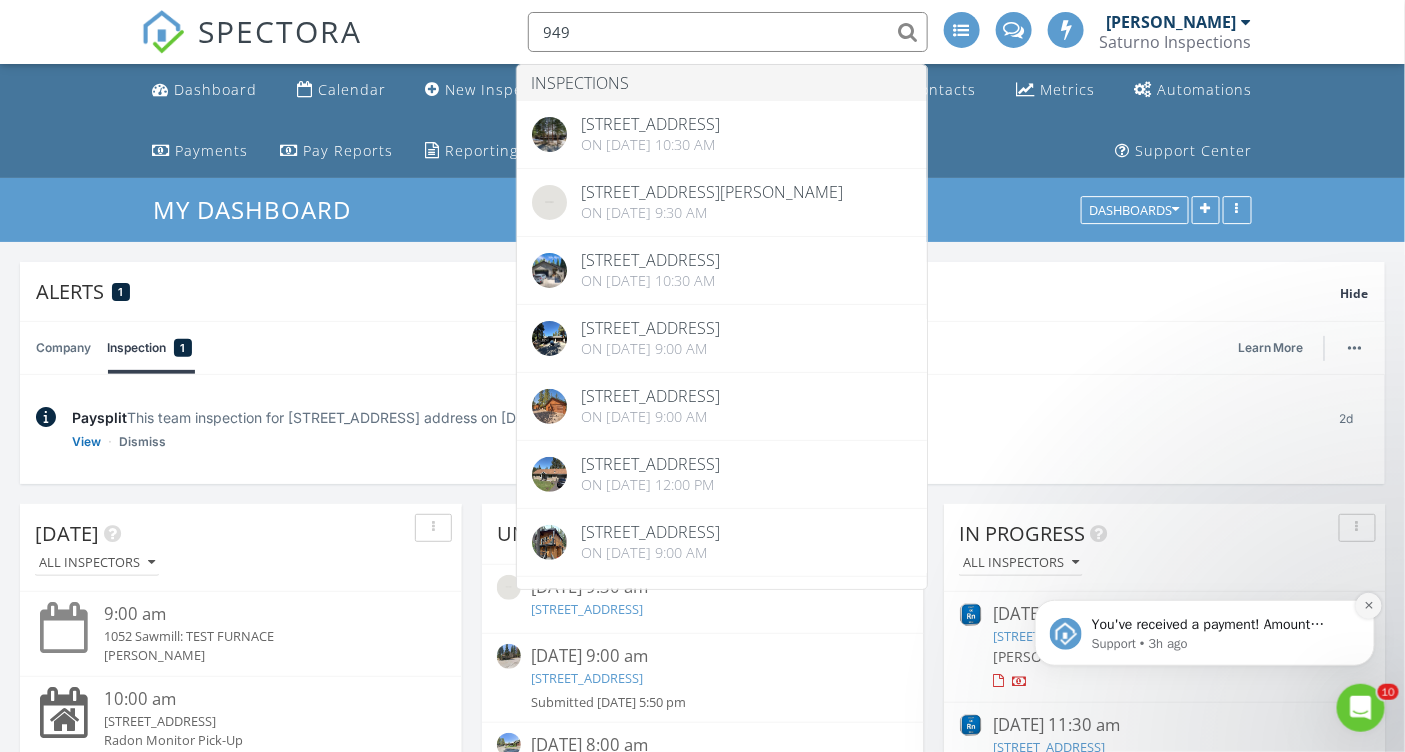 type on "949" 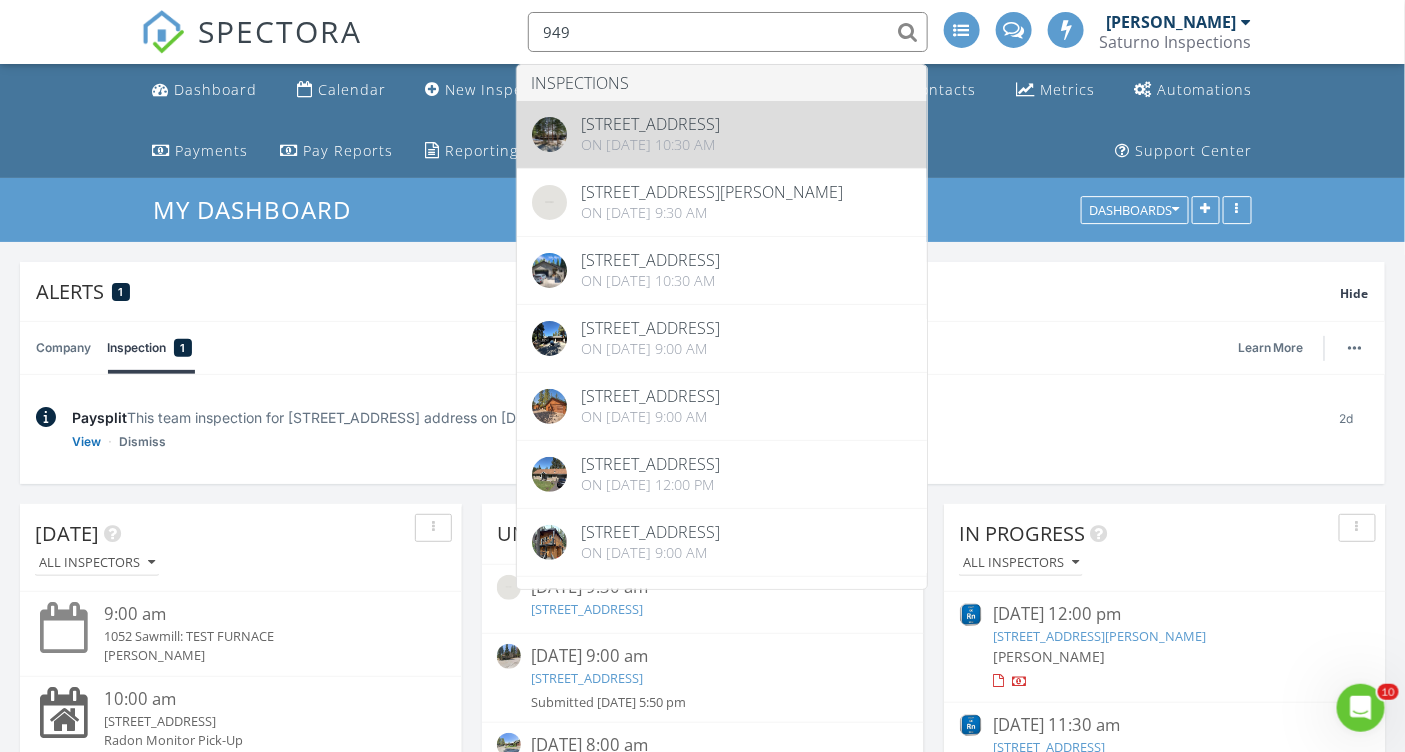type 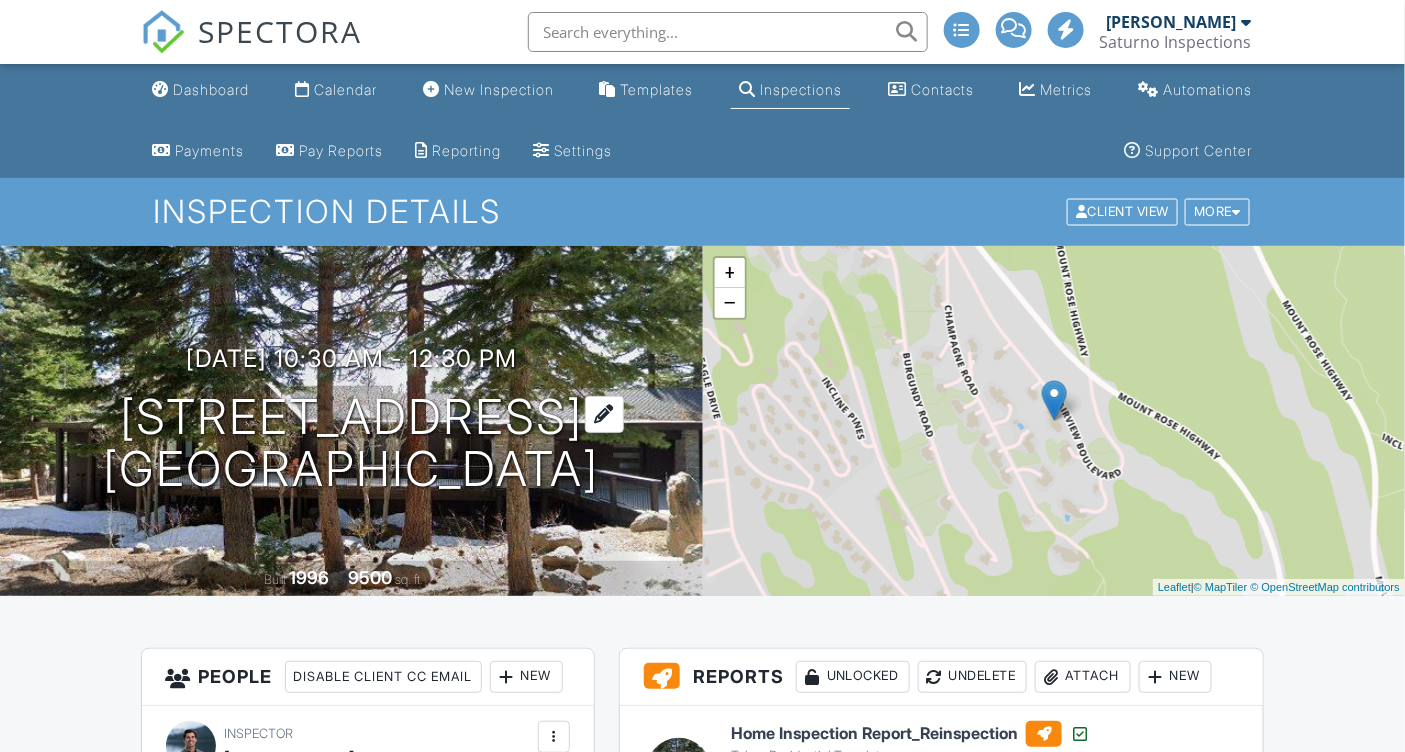 scroll, scrollTop: 398, scrollLeft: 0, axis: vertical 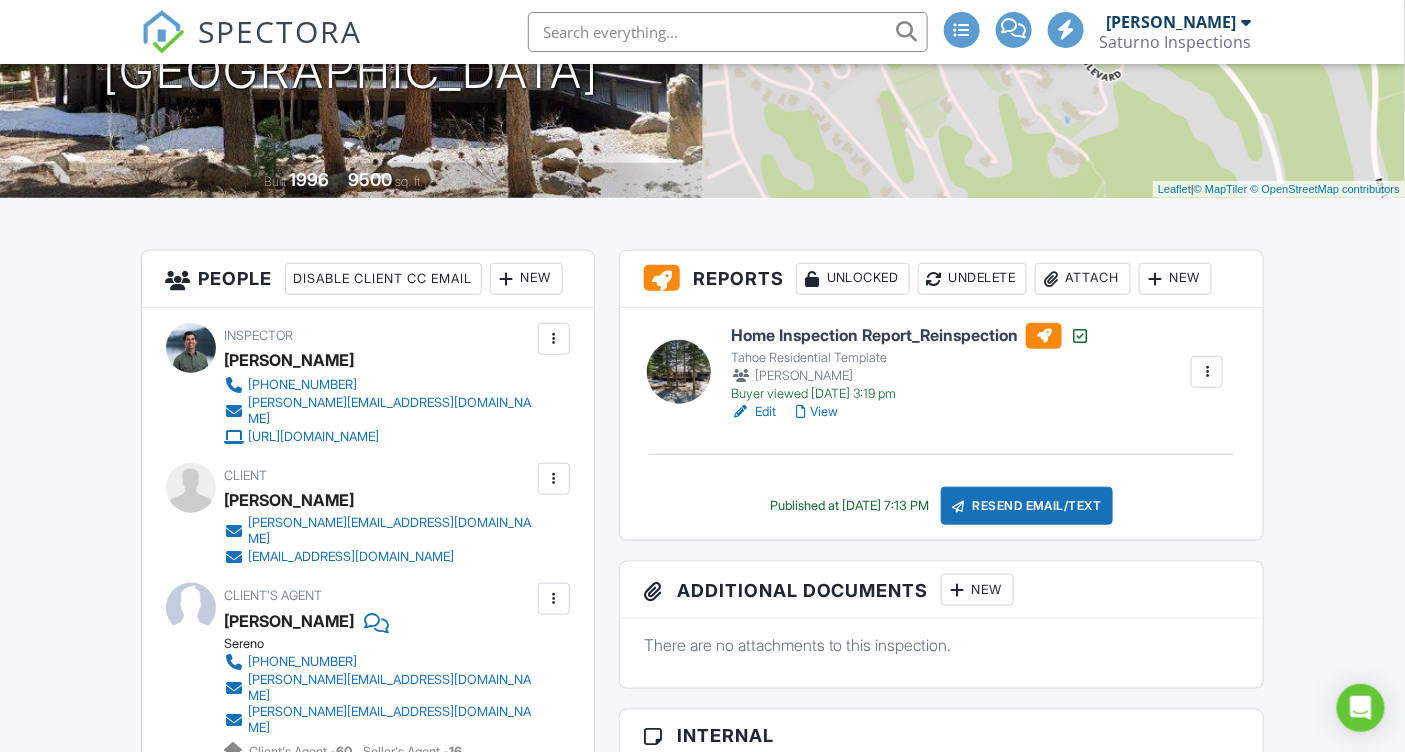 click on "View" at bounding box center (817, 412) 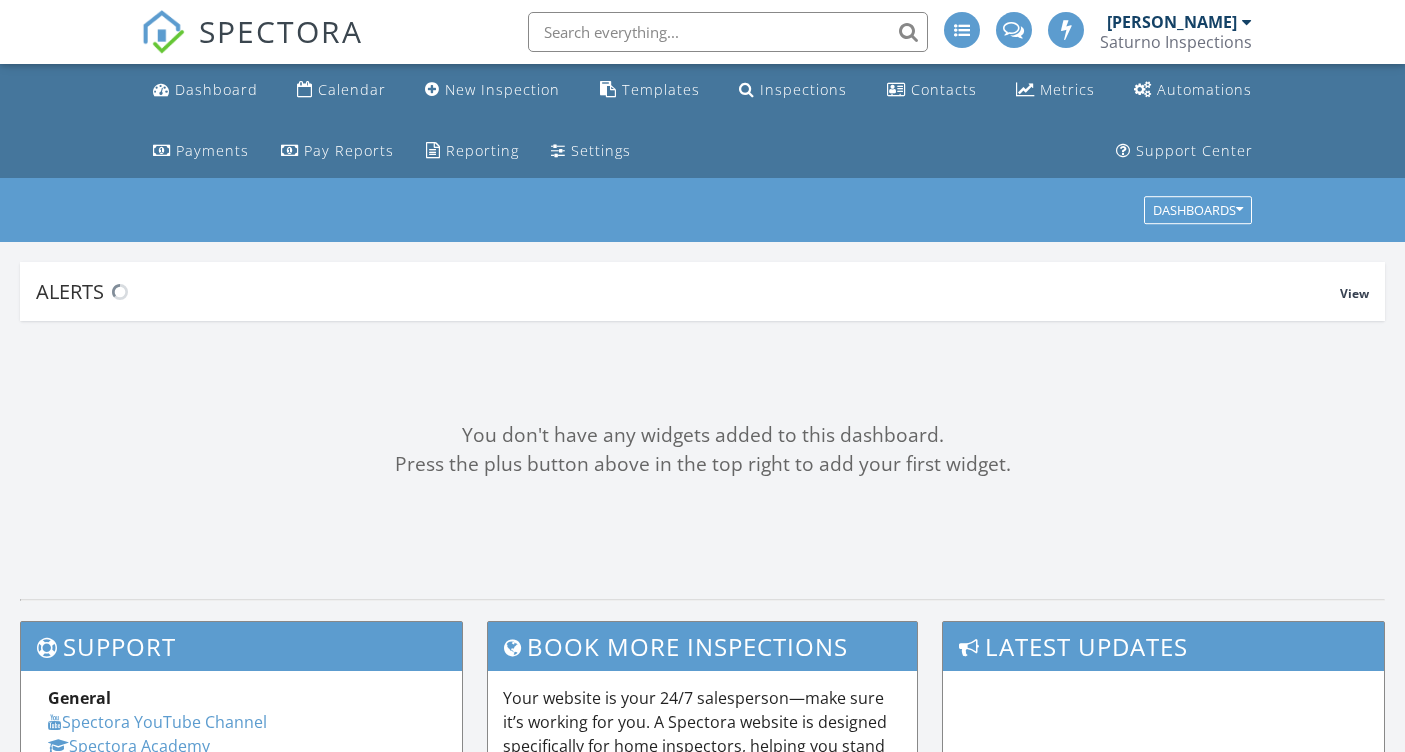 scroll, scrollTop: 0, scrollLeft: 0, axis: both 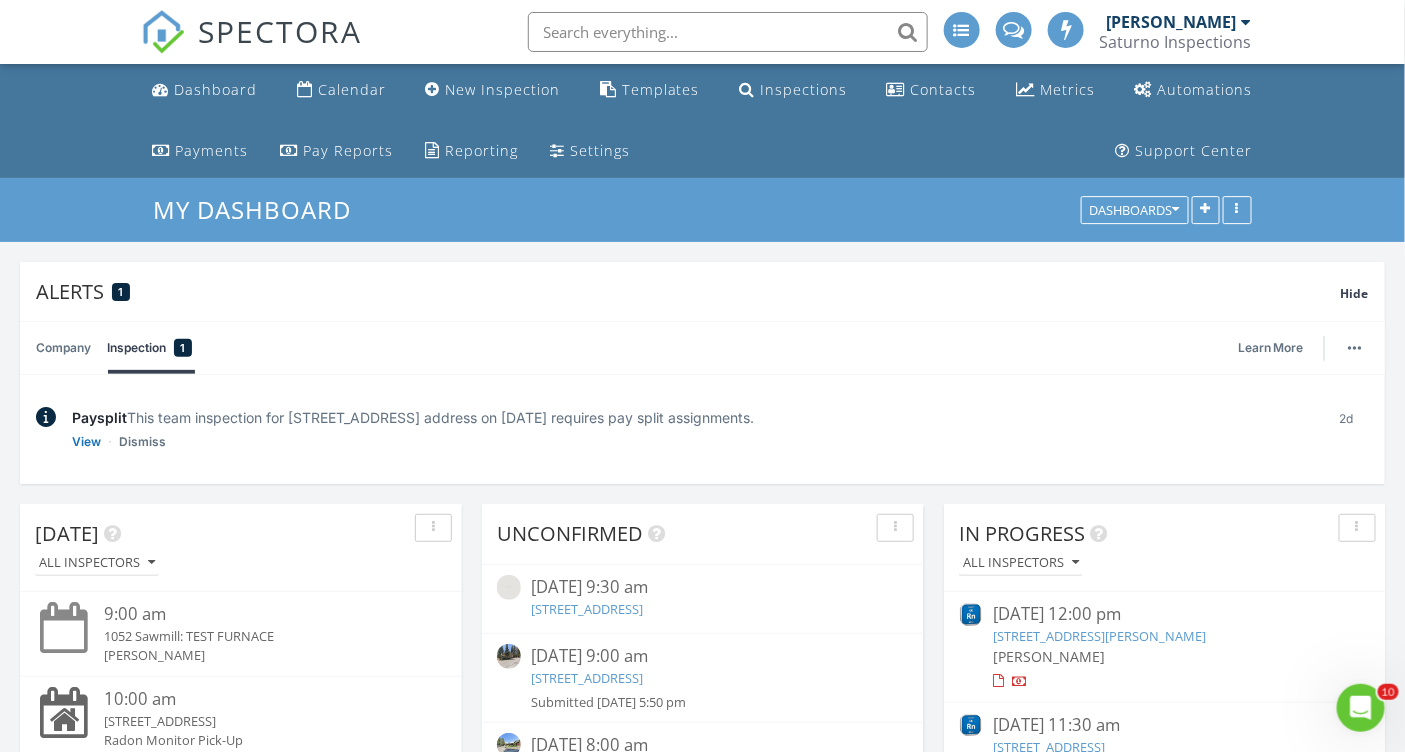 click at bounding box center [728, 32] 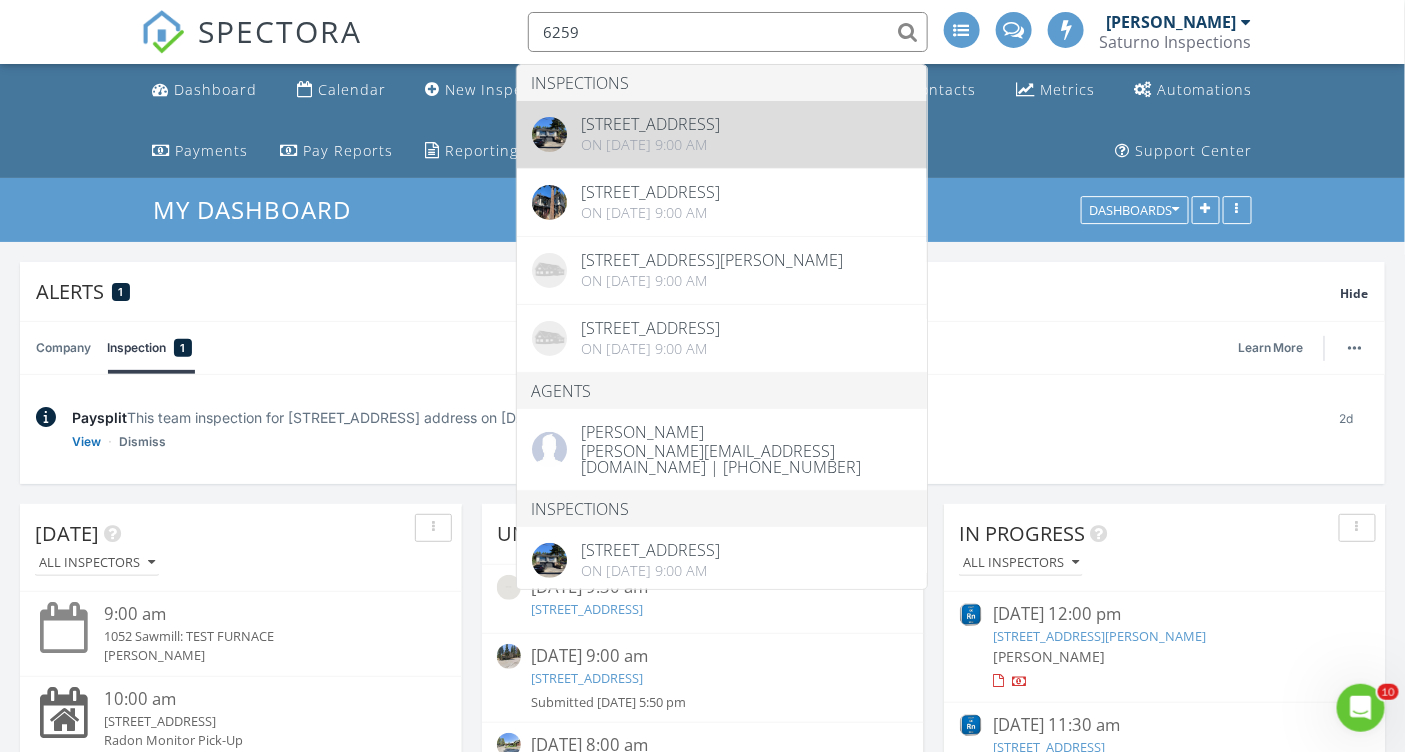 type on "6259" 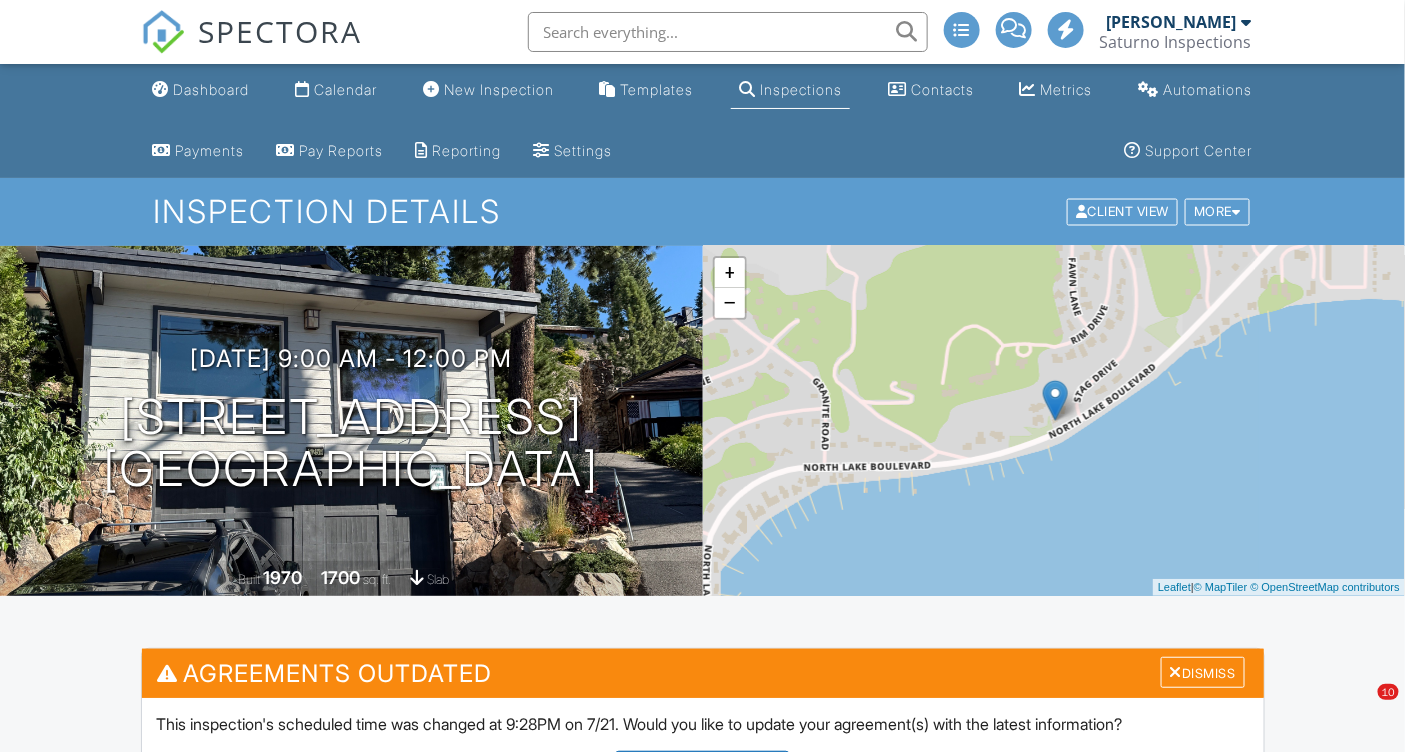 scroll, scrollTop: 0, scrollLeft: 0, axis: both 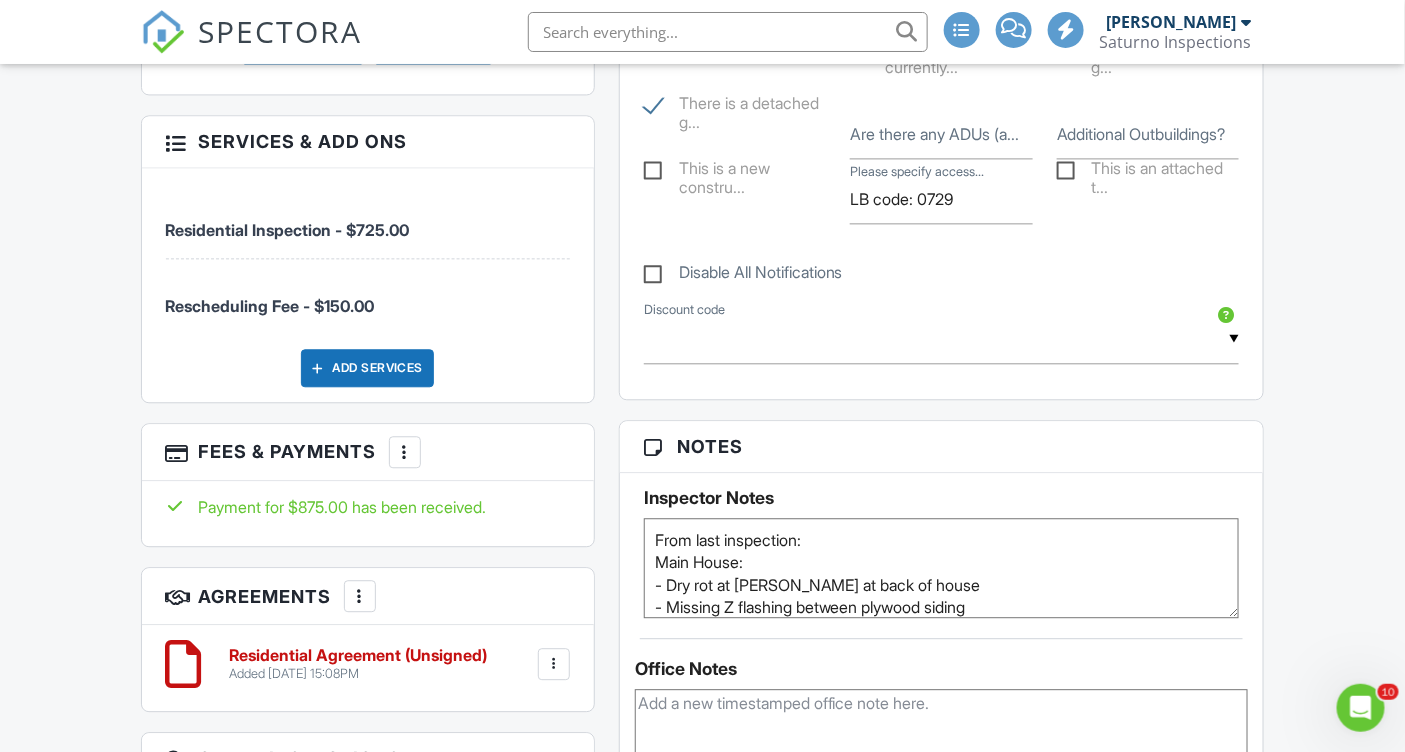 click on "From last inspection:
Main House:
- Dry rot at eaves at back of house
- Missing Z flashing between plywood siding
- Missing handrail at front stairs
- Loose sink basin at entry level guest bath
- Water heater TPR valve leaks
Detached Garage w/ Living:
- Dbl tapped breaker
- Water heater strapping not properly anchored" at bounding box center [942, 568] 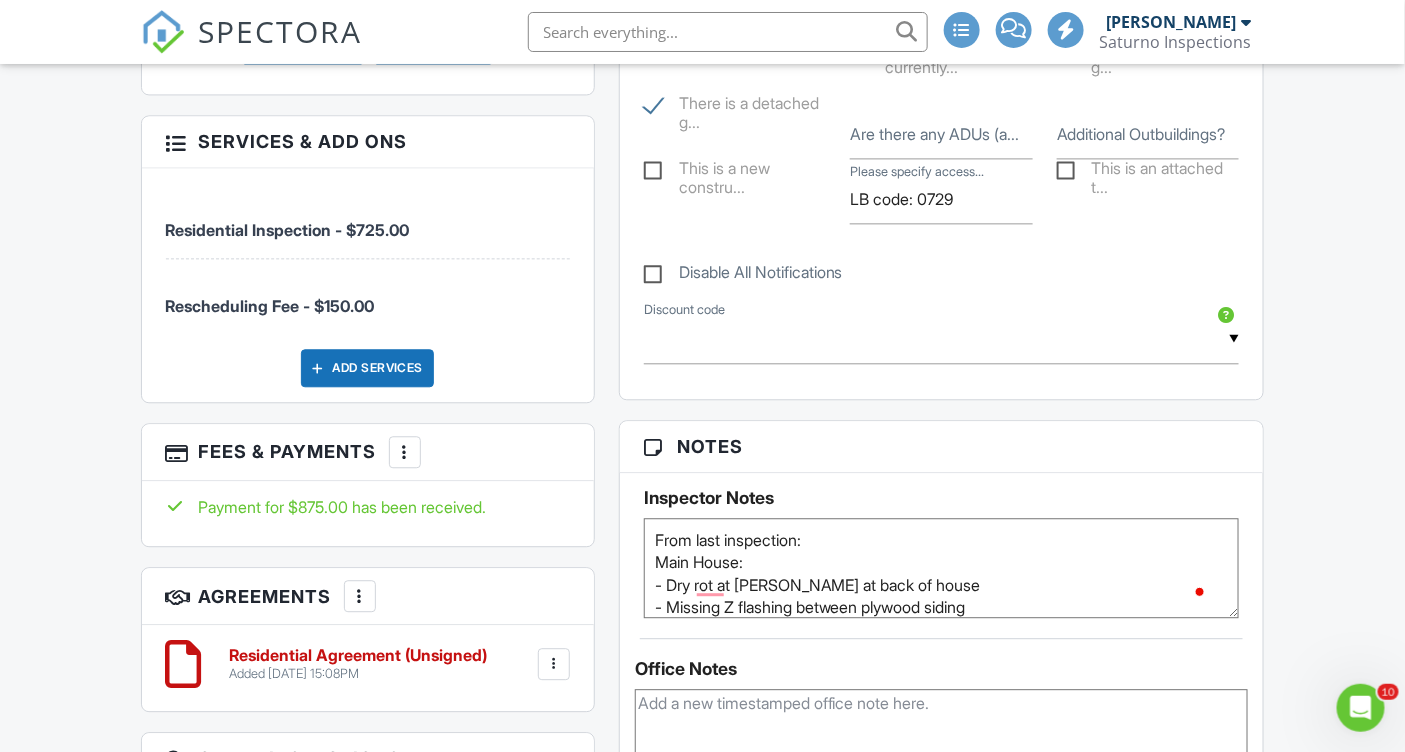 paste on "The lock box broke on the main house. The key will be under the doormat." 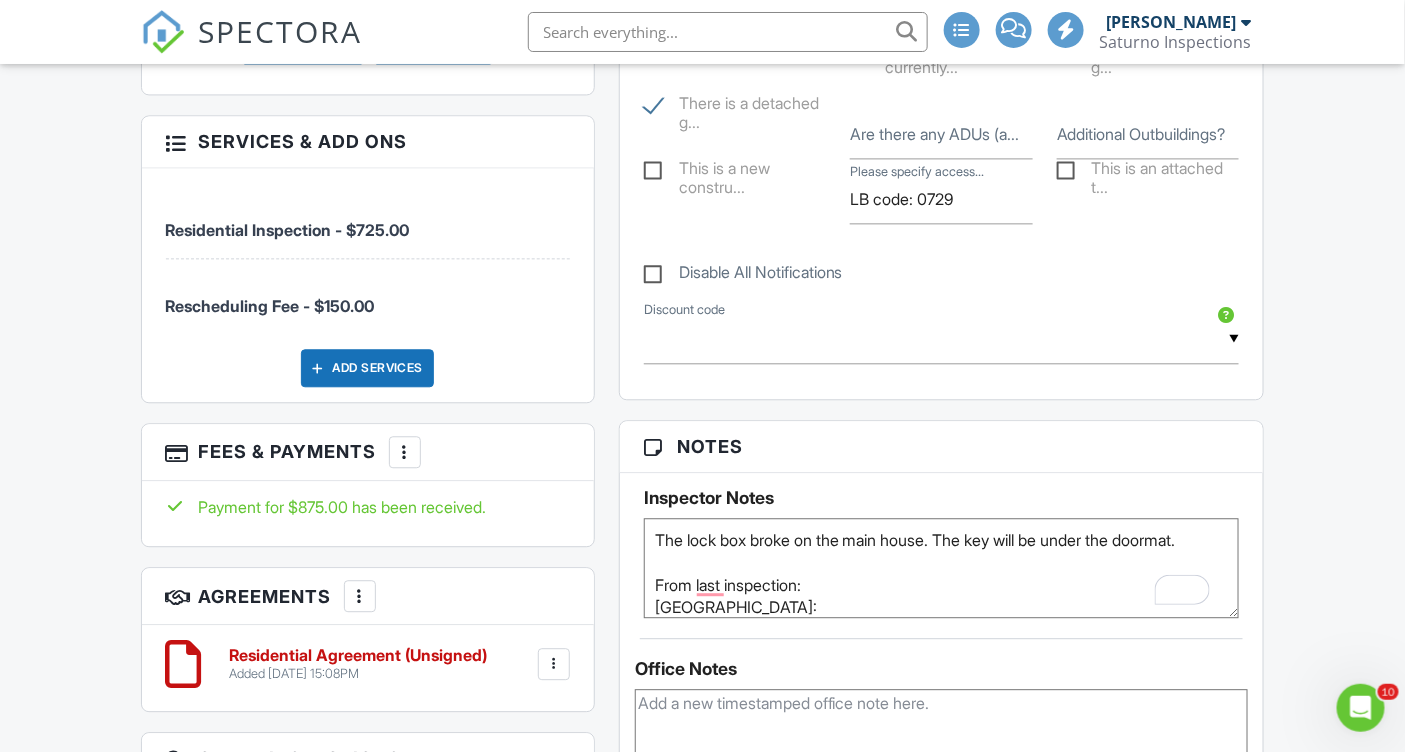 type on "The lock box broke on the main house. The key will be under the doormat.
From last inspection:
Main House:
- Dry rot at eaves at back of house
- Missing Z flashing between plywood siding
- Missing handrail at front stairs
- Loose sink basin at entry level guest bath
- Water heater TPR valve leaks
Detached Garage w/ Living:
- Dbl tapped breaker
- Water heater strapping not properly anchored" 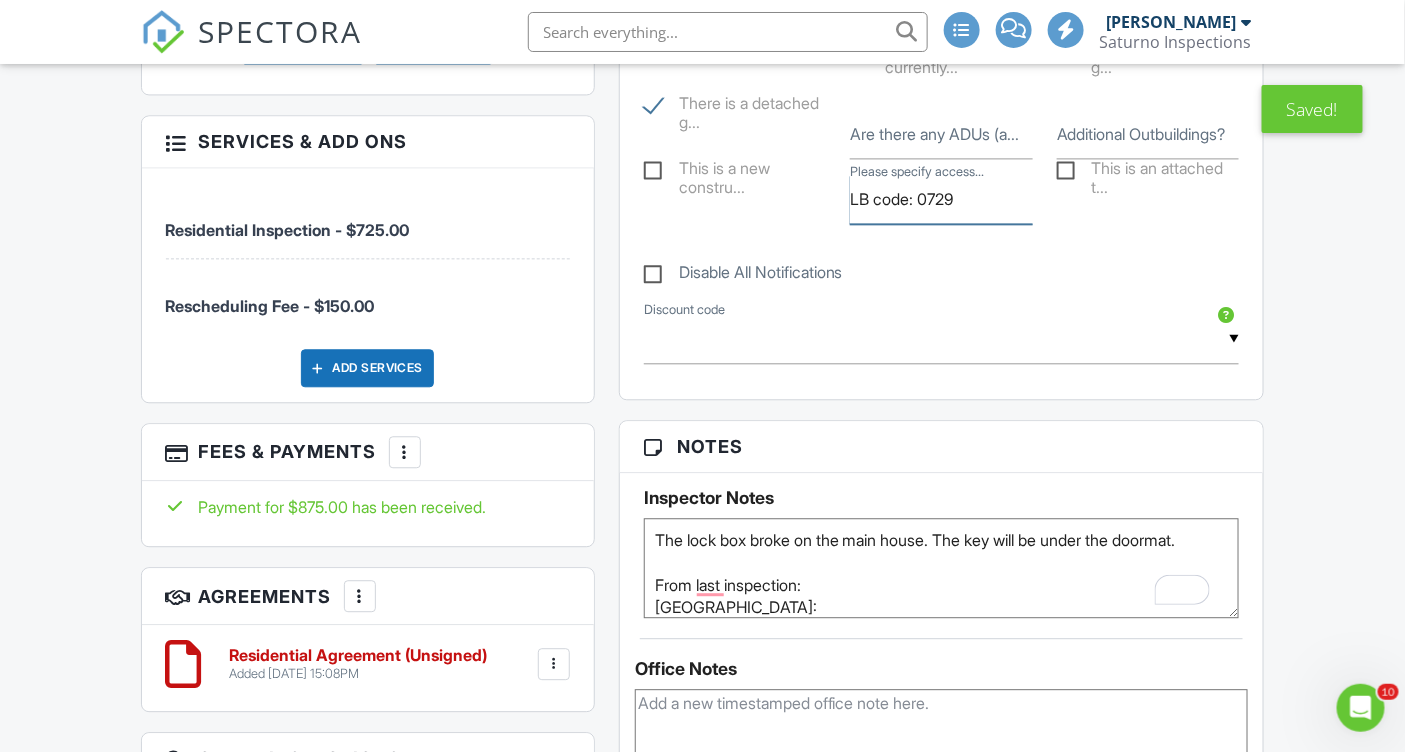 click on "LB code: 0729" at bounding box center [941, 199] 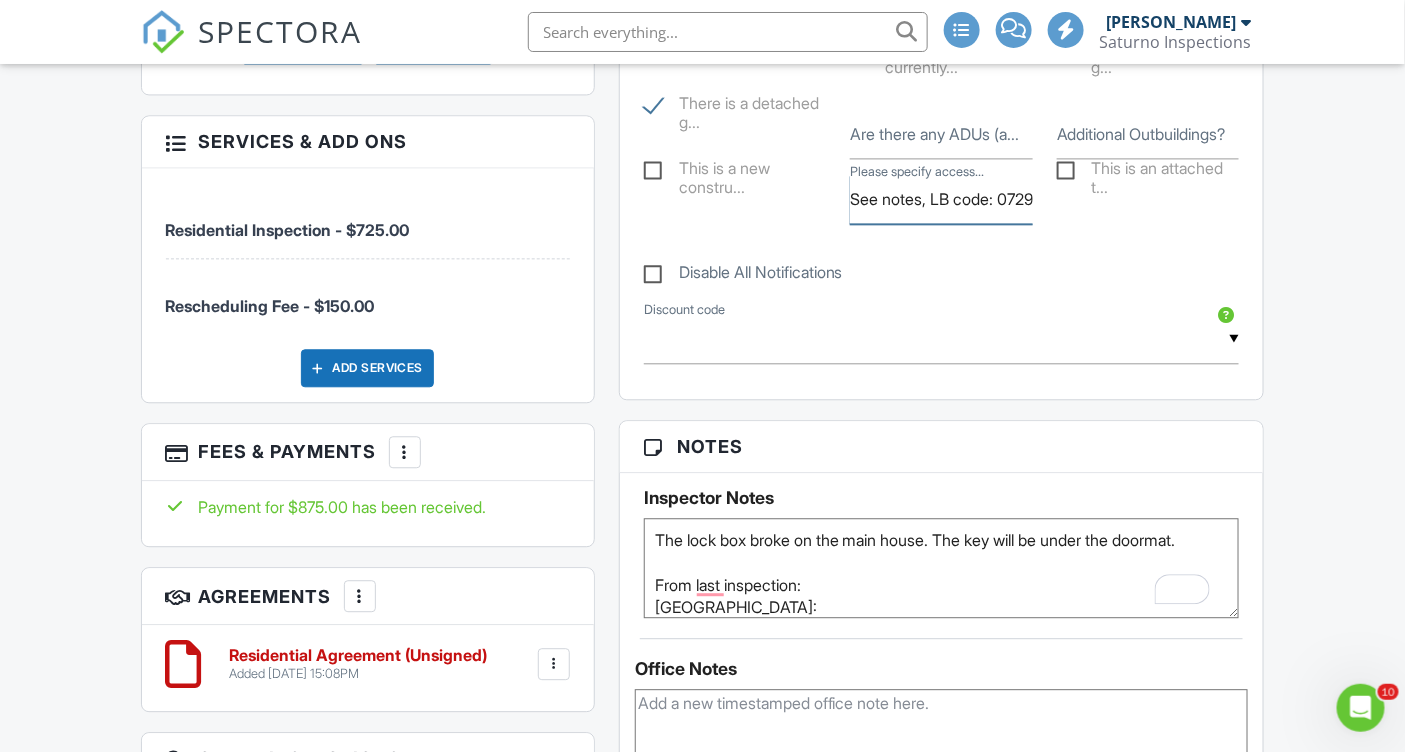 type on "See notes, LB code: 0729" 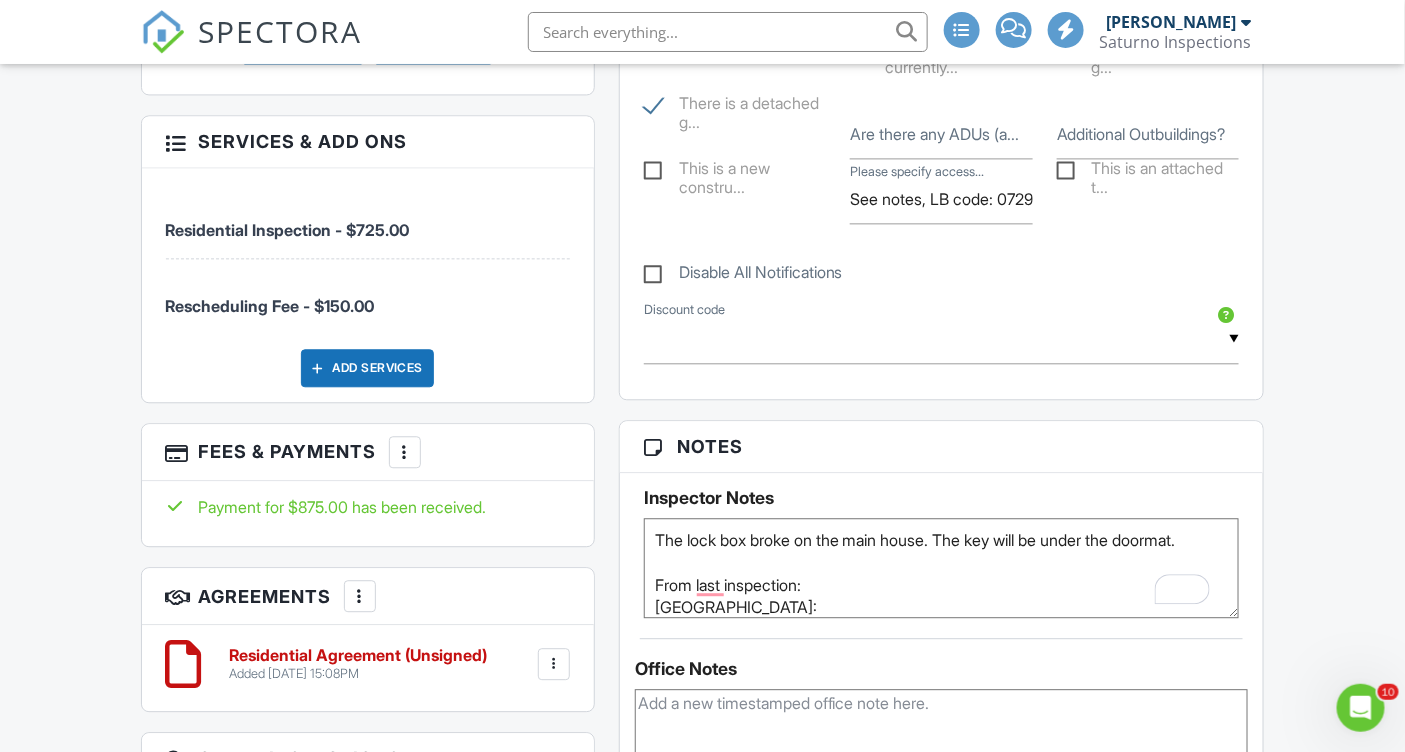 click on "From last inspection:
Main House:
- Dry rot at eaves at back of house
- Missing Z flashing between plywood siding
- Missing handrail at front stairs
- Loose sink basin at entry level guest bath
- Water heater TPR valve leaks
Detached Garage w/ Living:
- Dbl tapped breaker
- Water heater strapping not properly anchored" at bounding box center [942, 568] 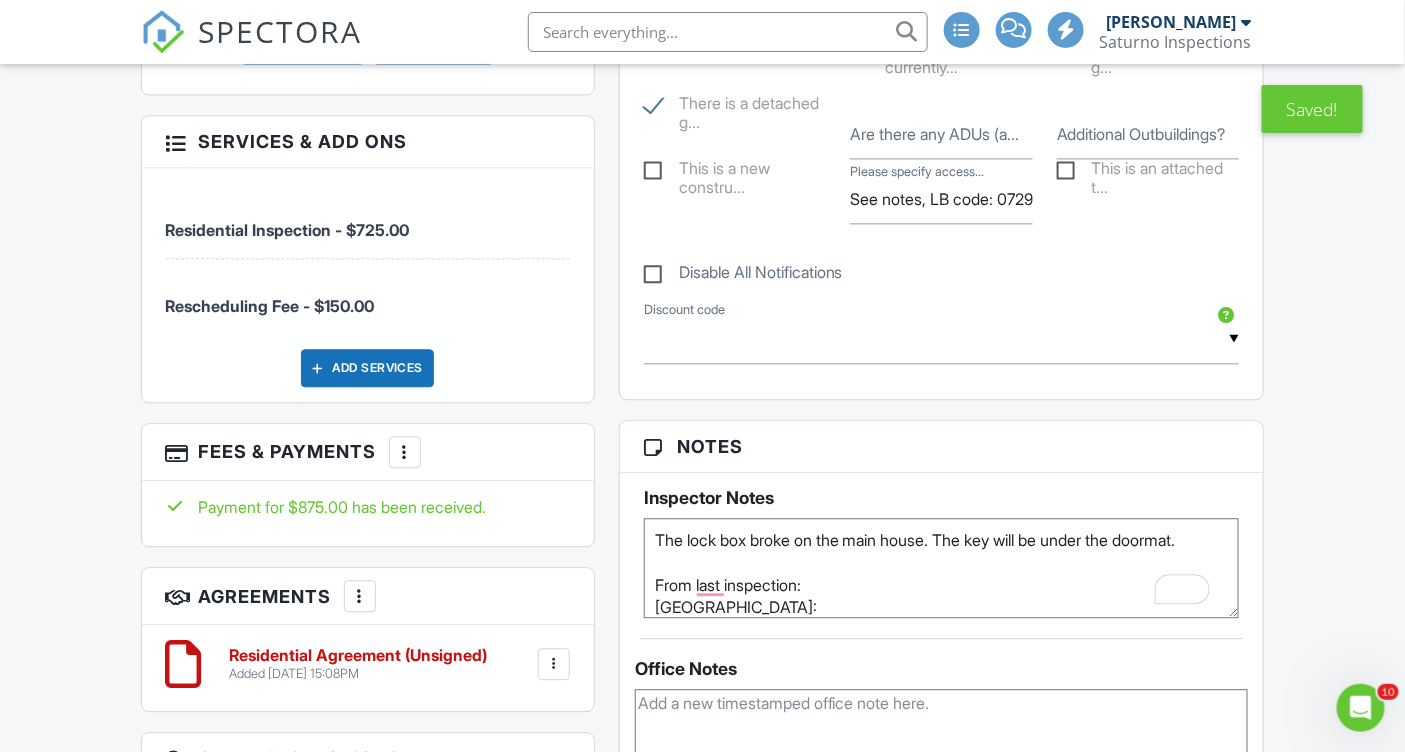 click at bounding box center [942, 739] 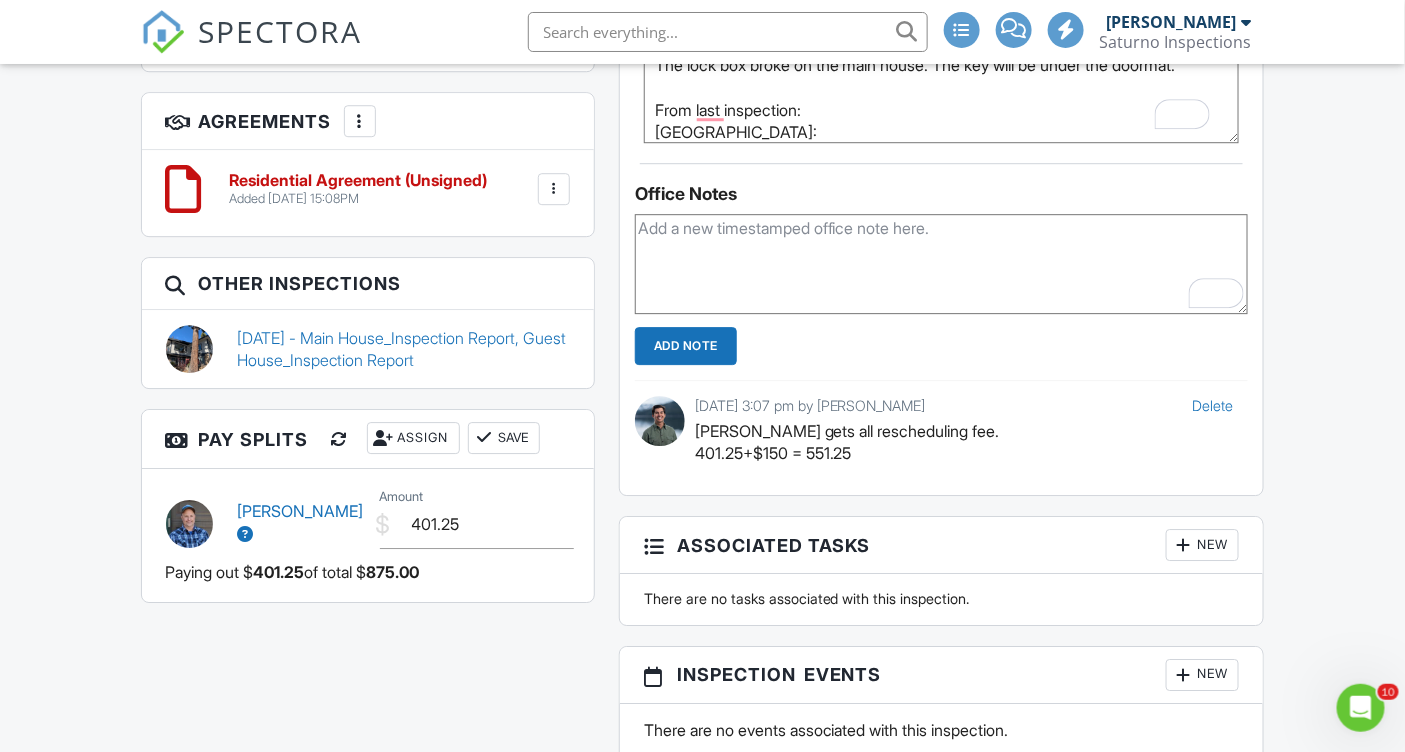 scroll, scrollTop: 1868, scrollLeft: 0, axis: vertical 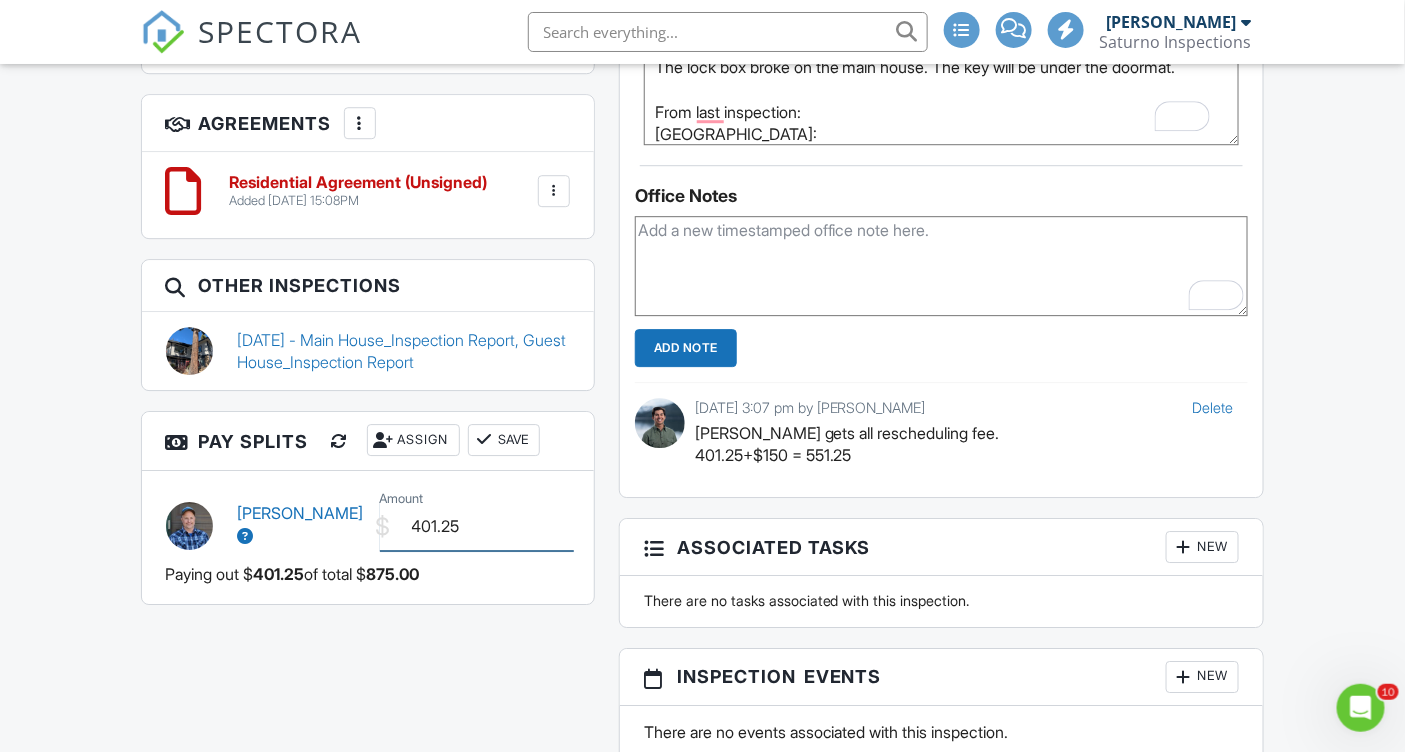 click on "401.25" at bounding box center (477, 526) 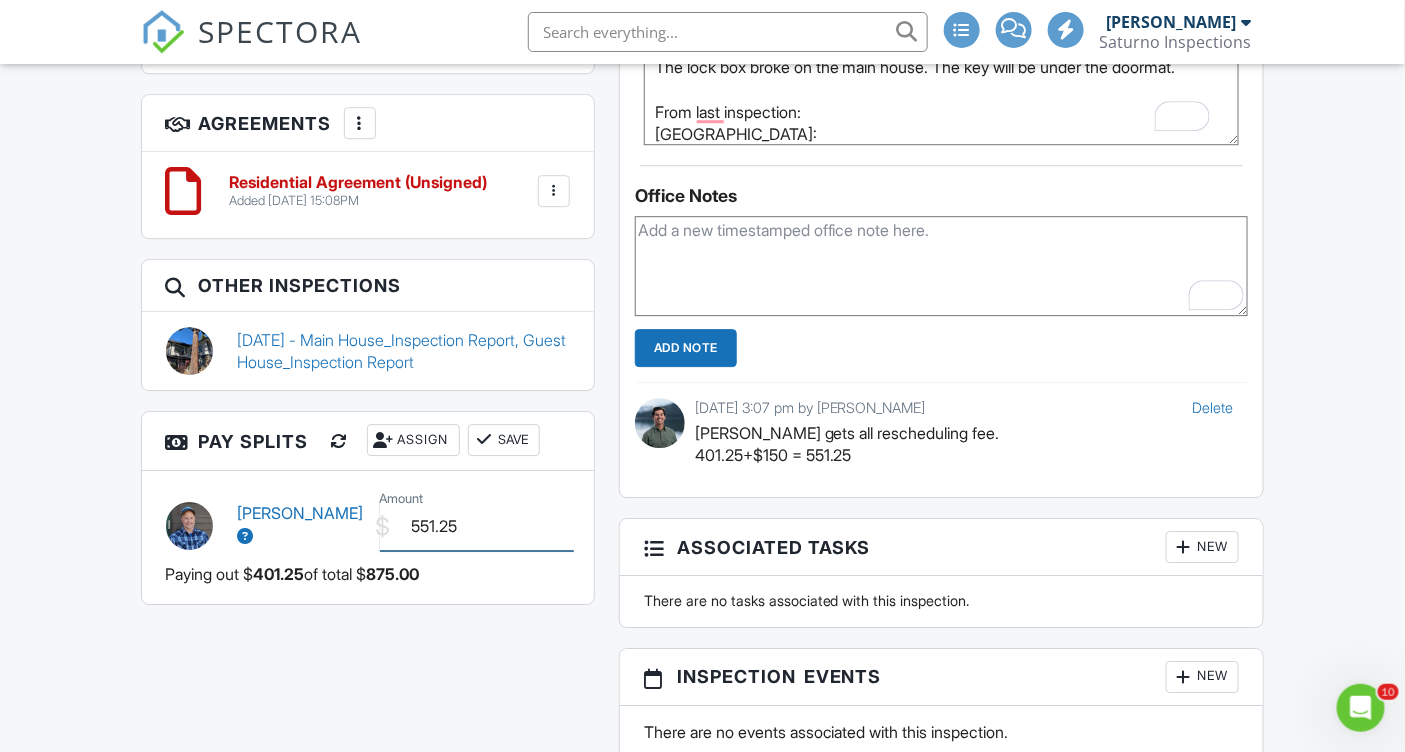 type on "551.25" 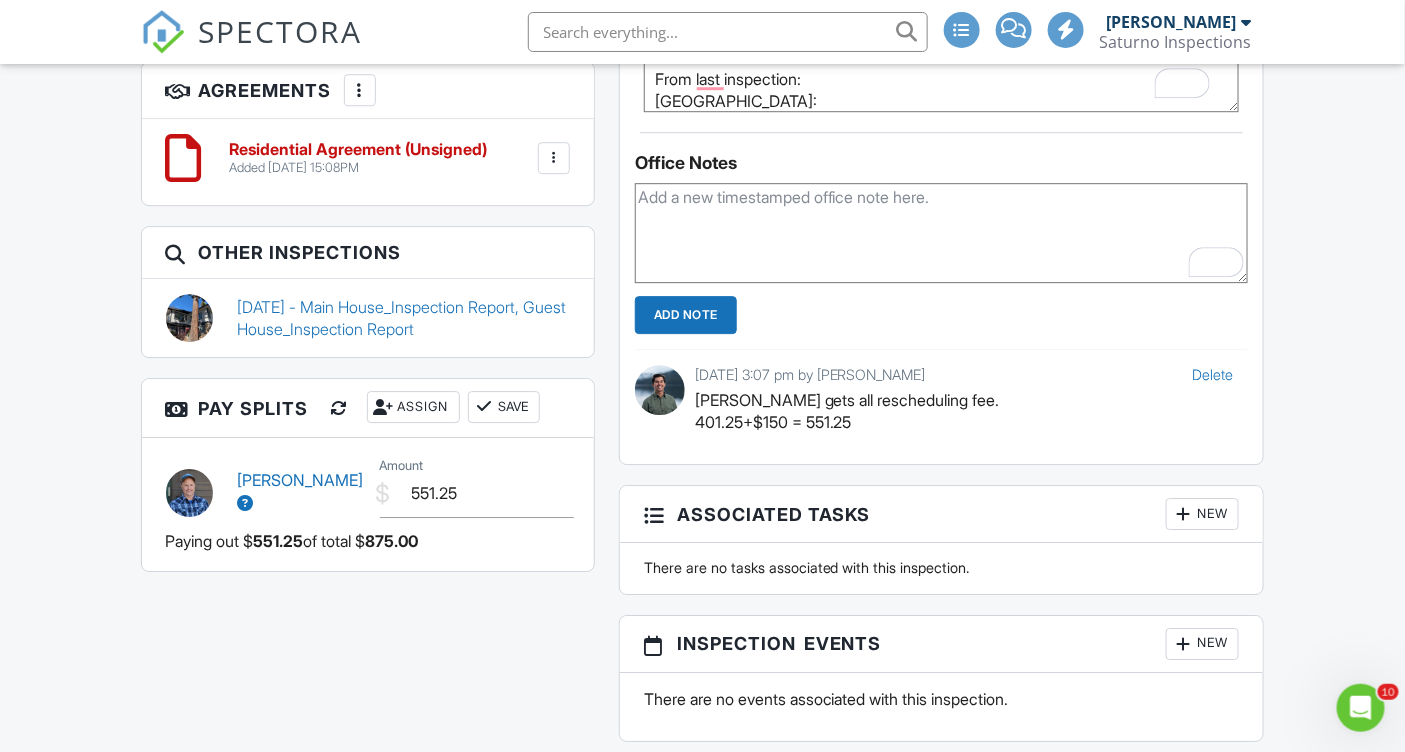 scroll, scrollTop: 1902, scrollLeft: 0, axis: vertical 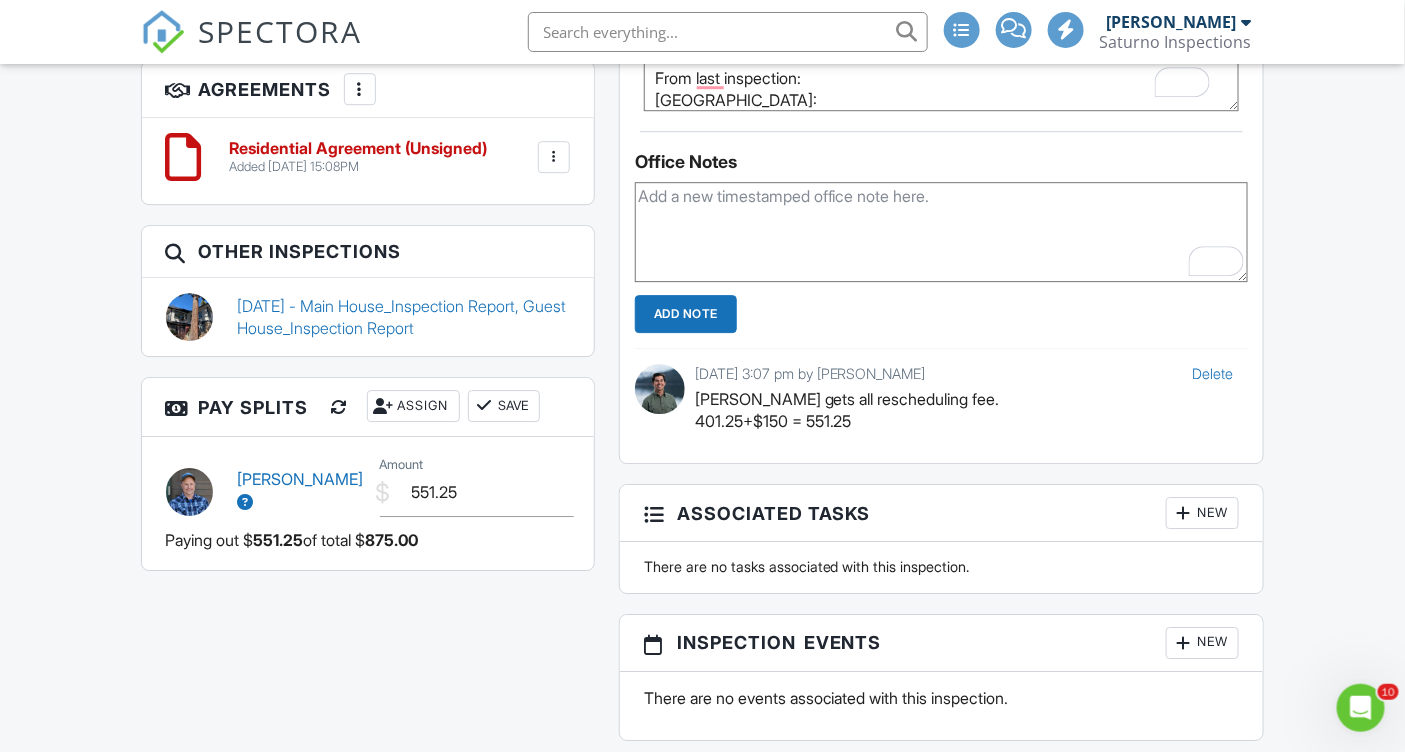 click on "Save" at bounding box center (504, 406) 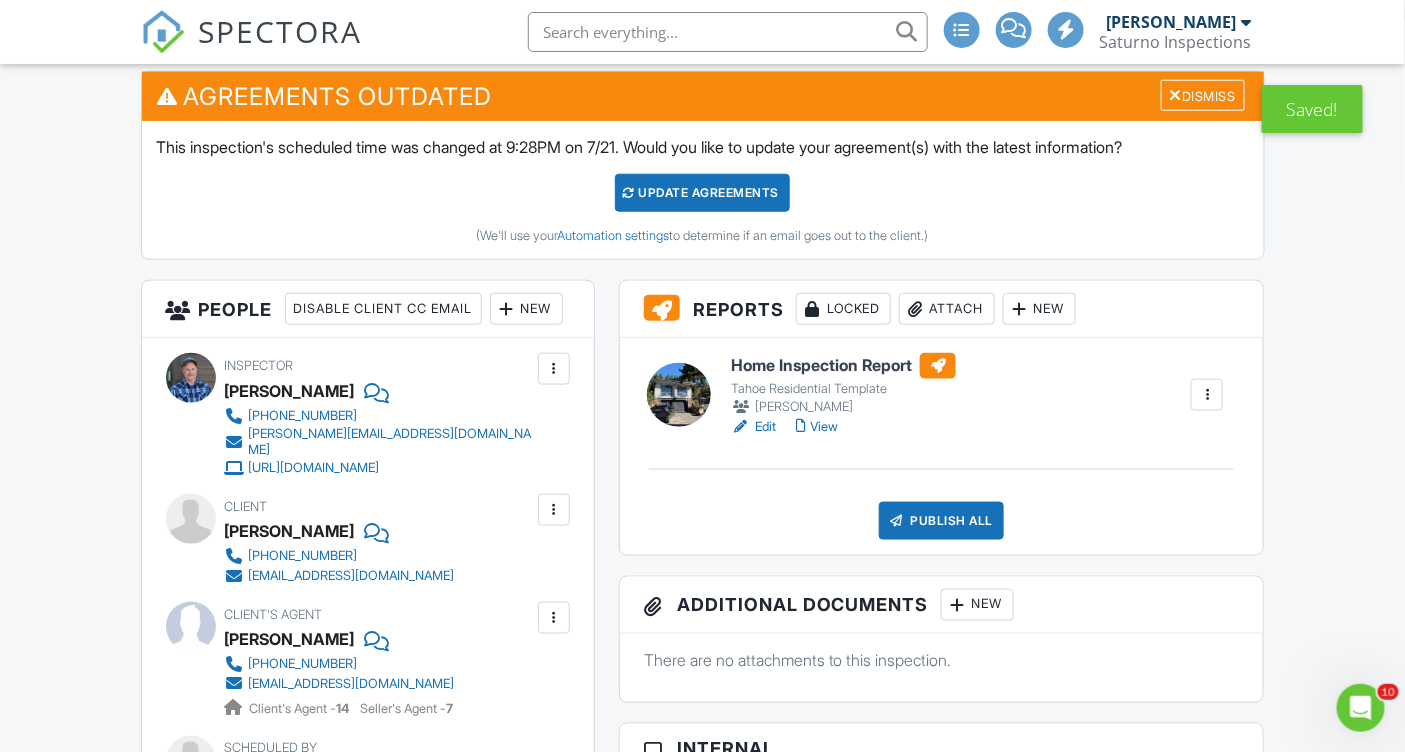 scroll, scrollTop: 0, scrollLeft: 0, axis: both 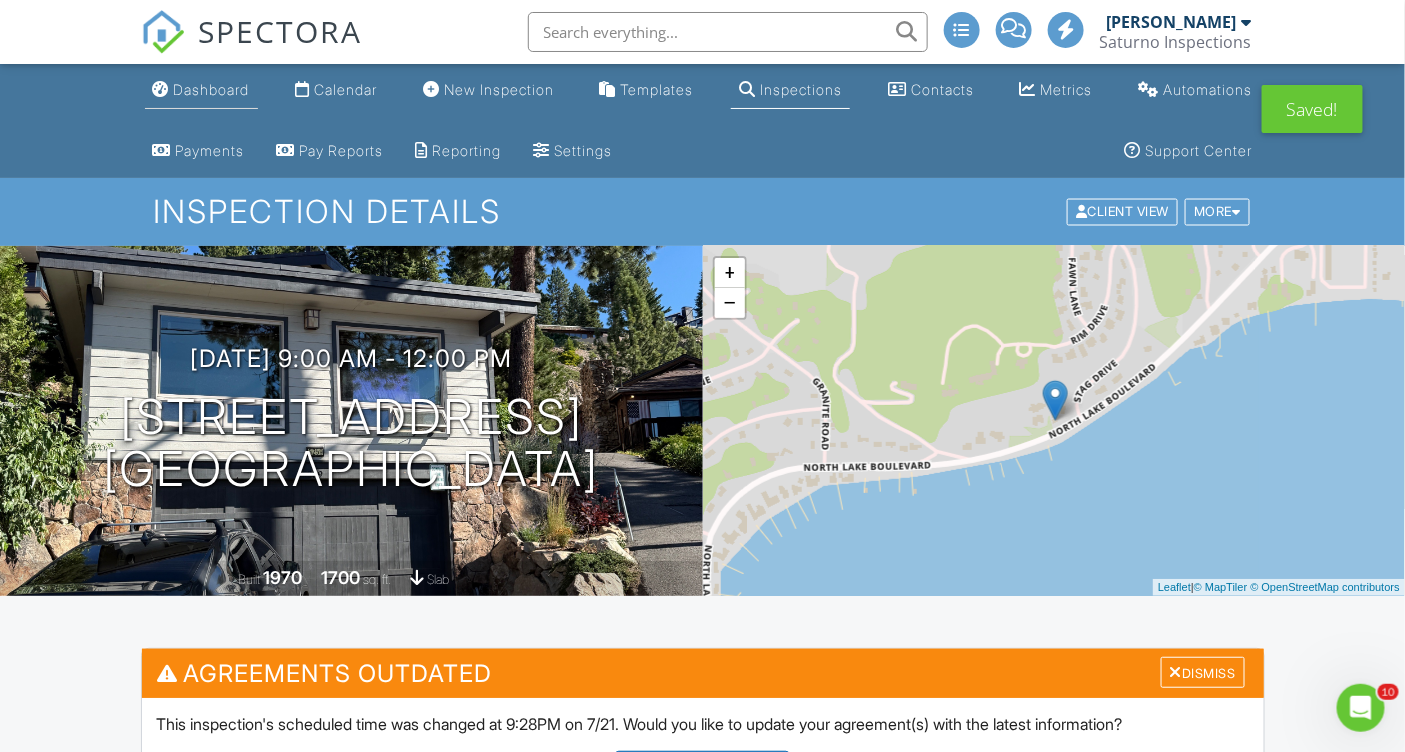 click on "Dashboard" at bounding box center (212, 89) 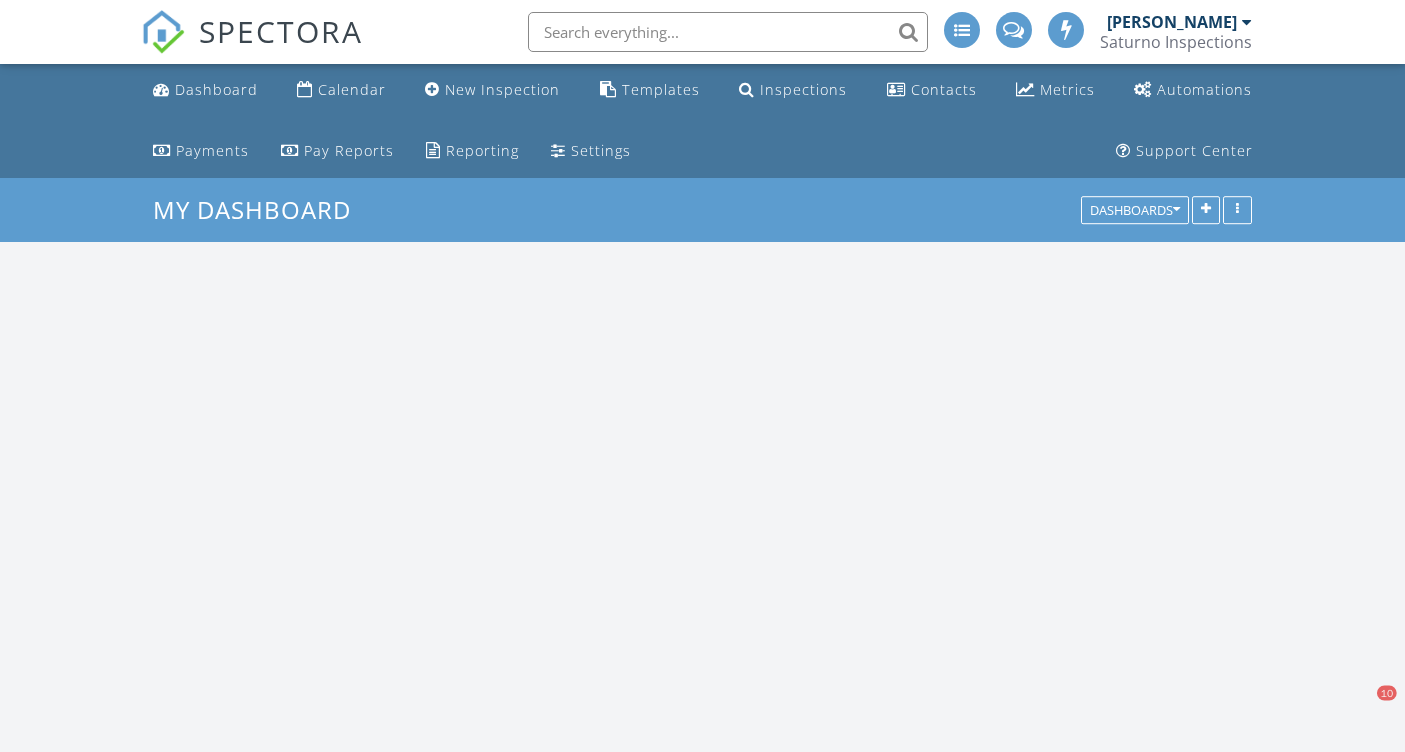 scroll, scrollTop: 0, scrollLeft: 0, axis: both 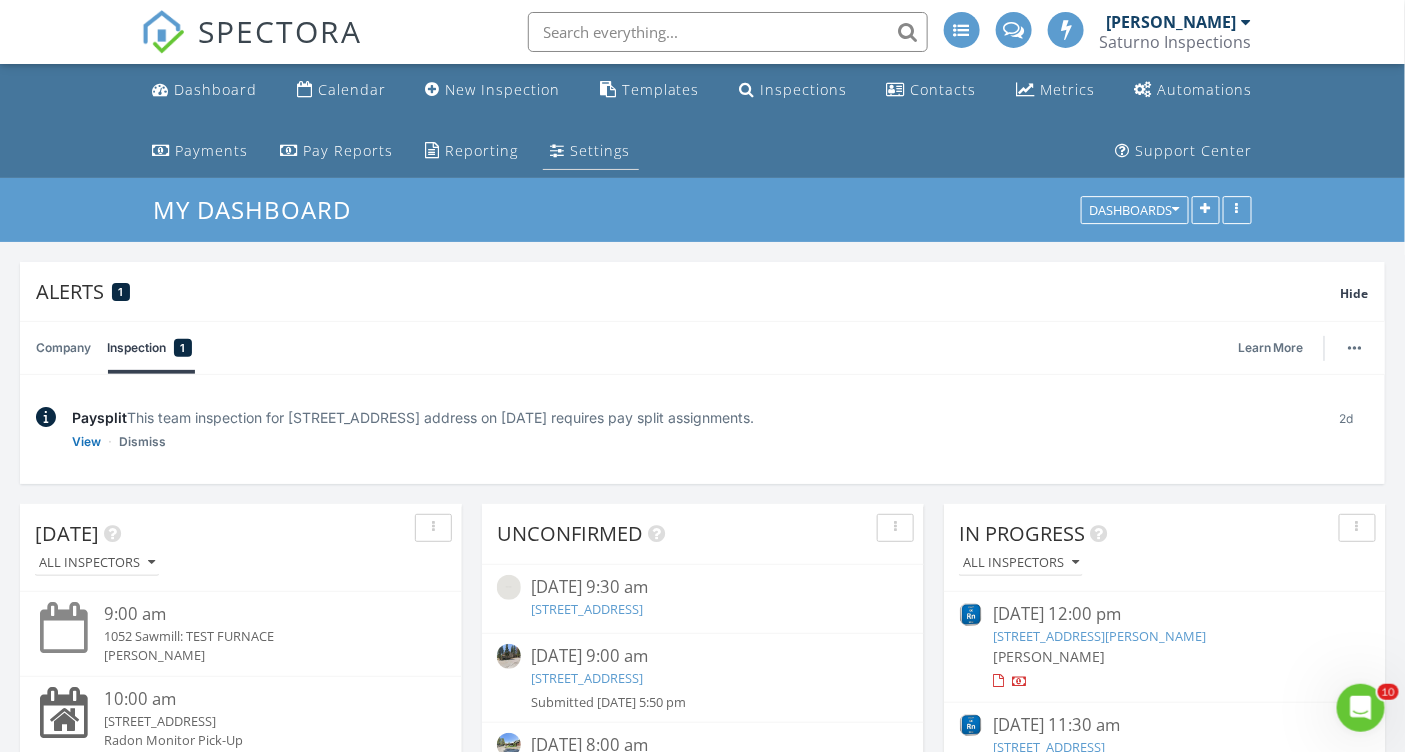 click on "Settings" at bounding box center (591, 151) 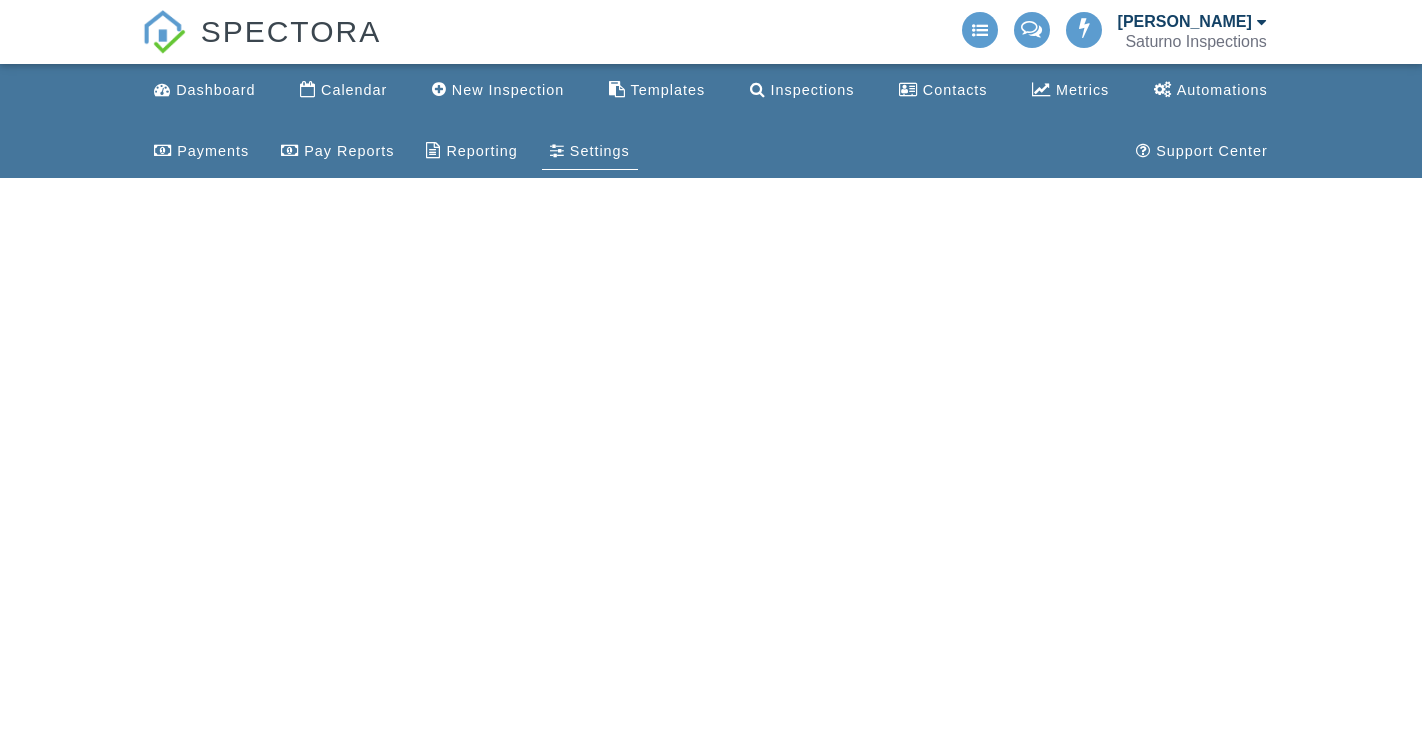 scroll, scrollTop: 0, scrollLeft: 0, axis: both 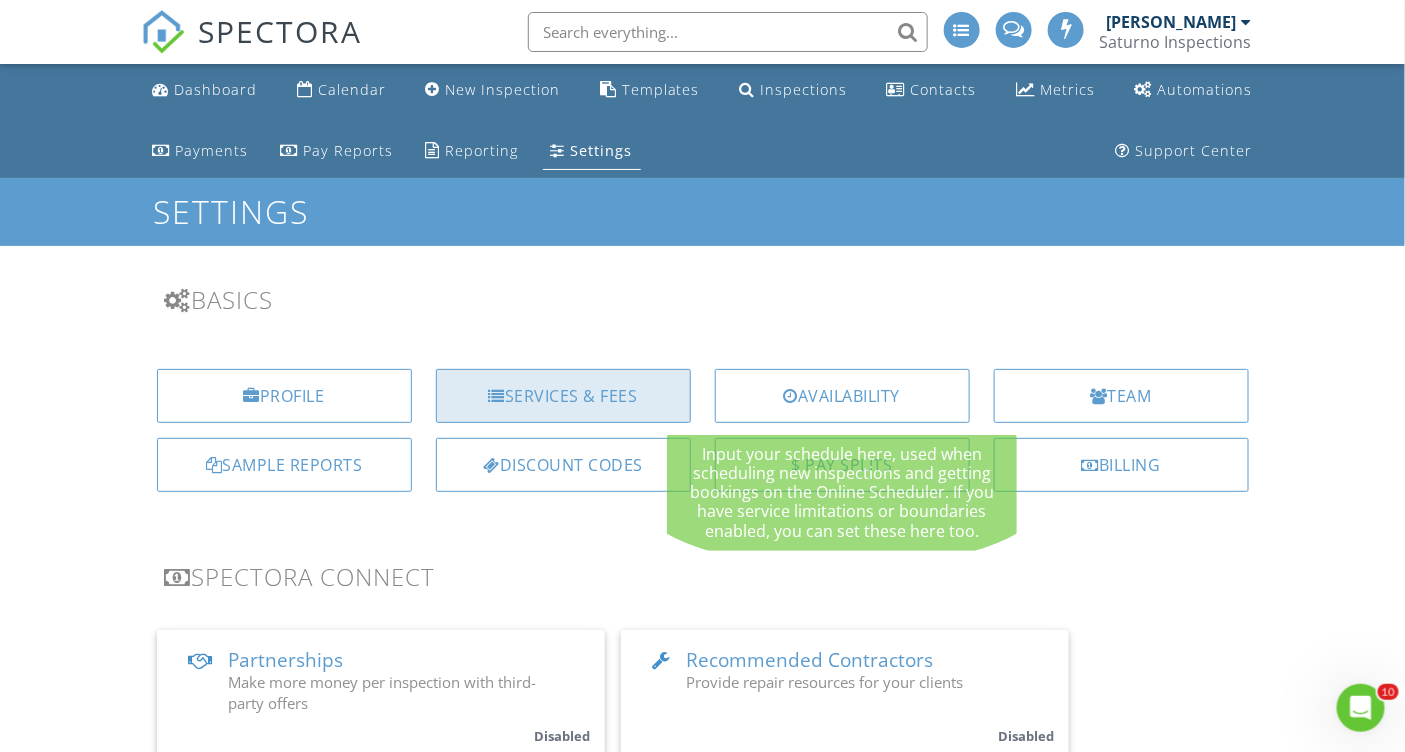 click on "Services & Fees" at bounding box center [563, 396] 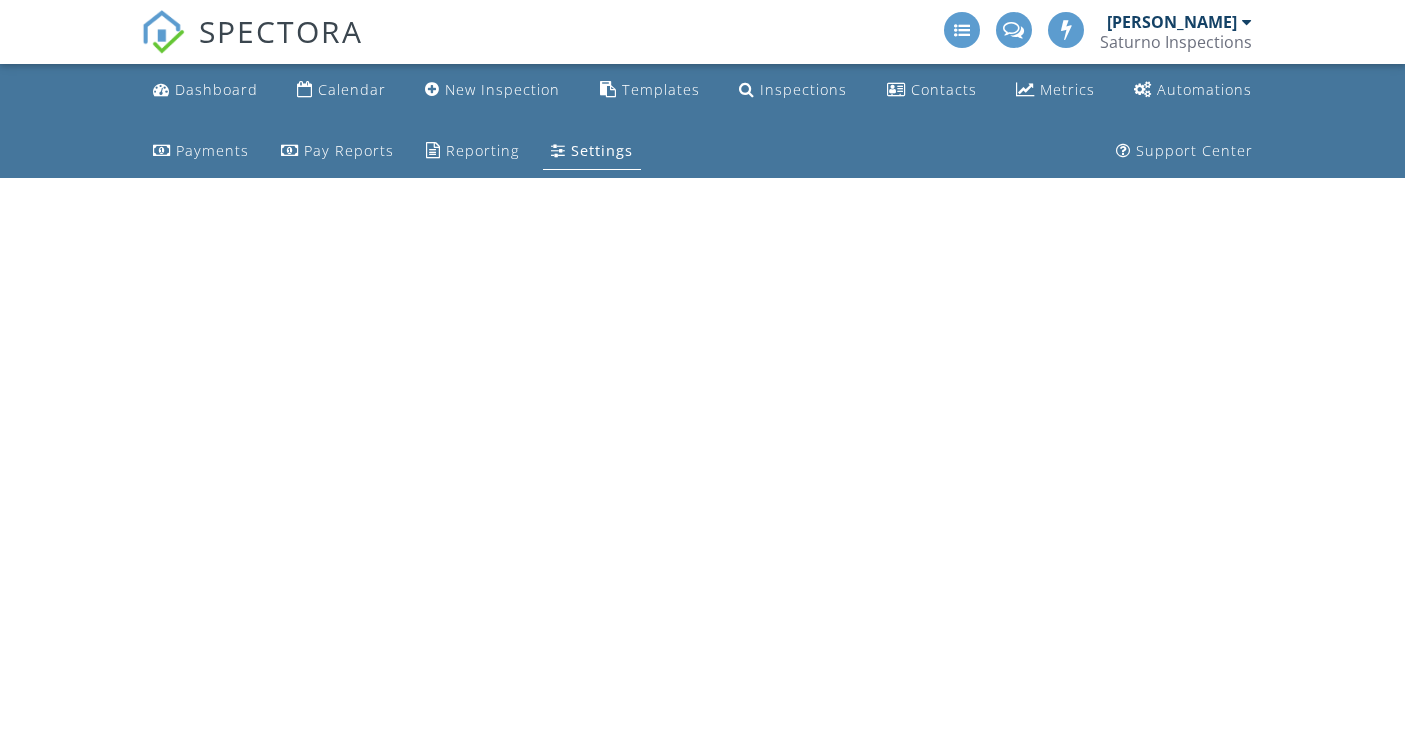scroll, scrollTop: 0, scrollLeft: 0, axis: both 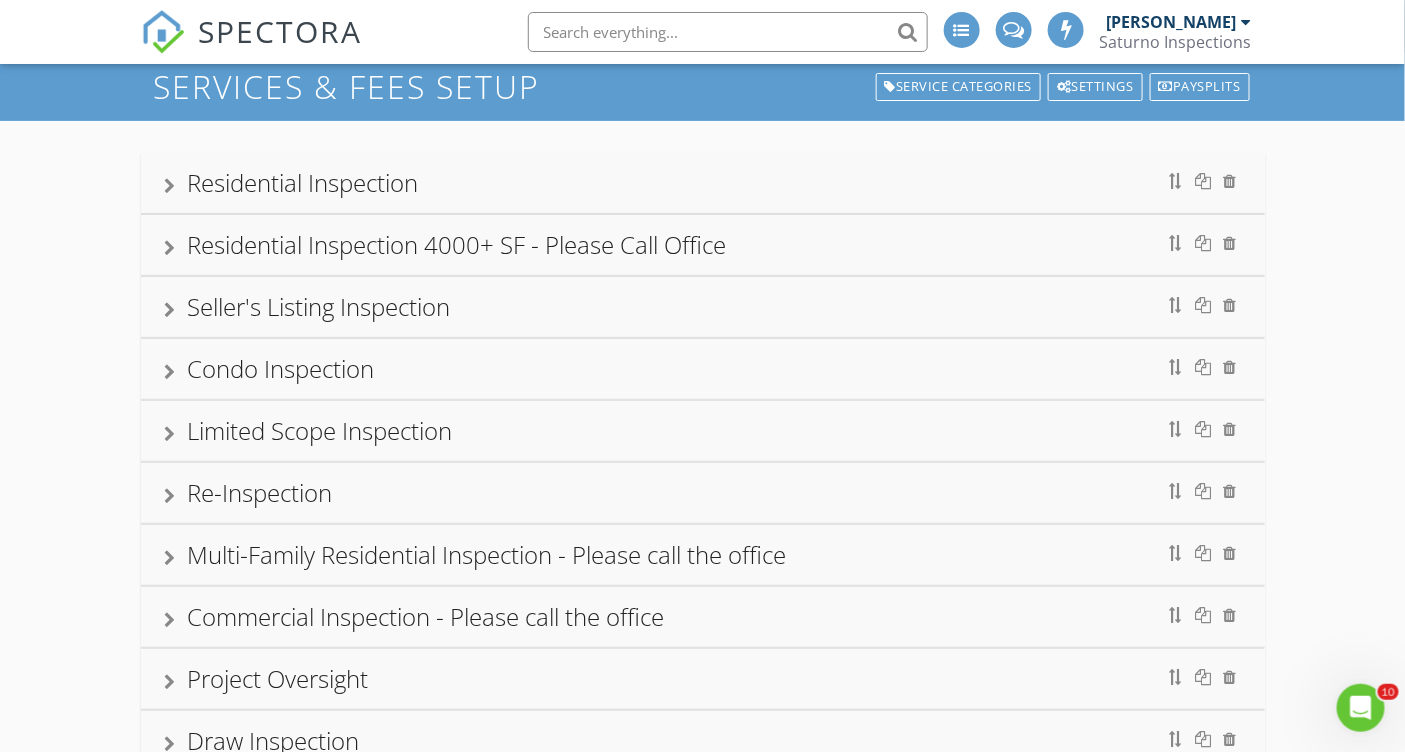 click at bounding box center (170, 186) 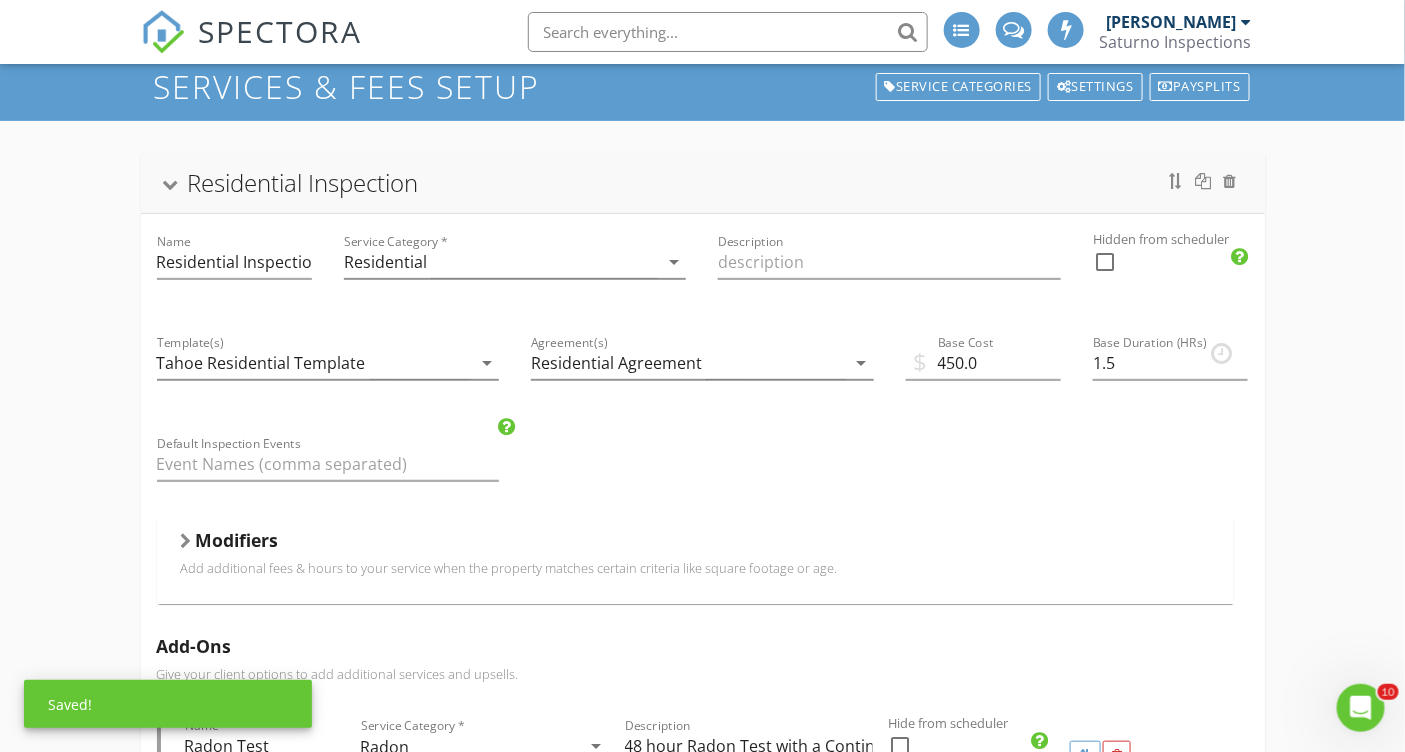 click at bounding box center (186, 541) 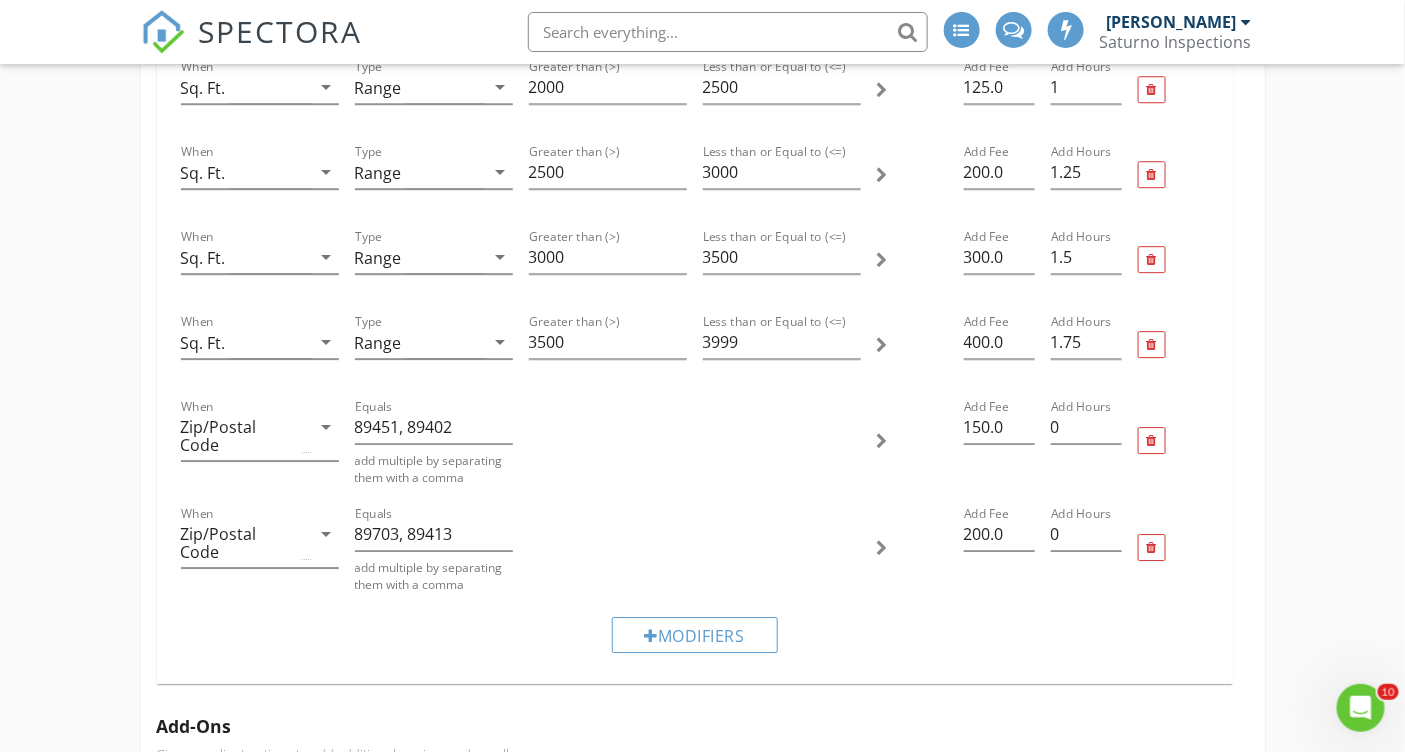 scroll, scrollTop: 1833, scrollLeft: 0, axis: vertical 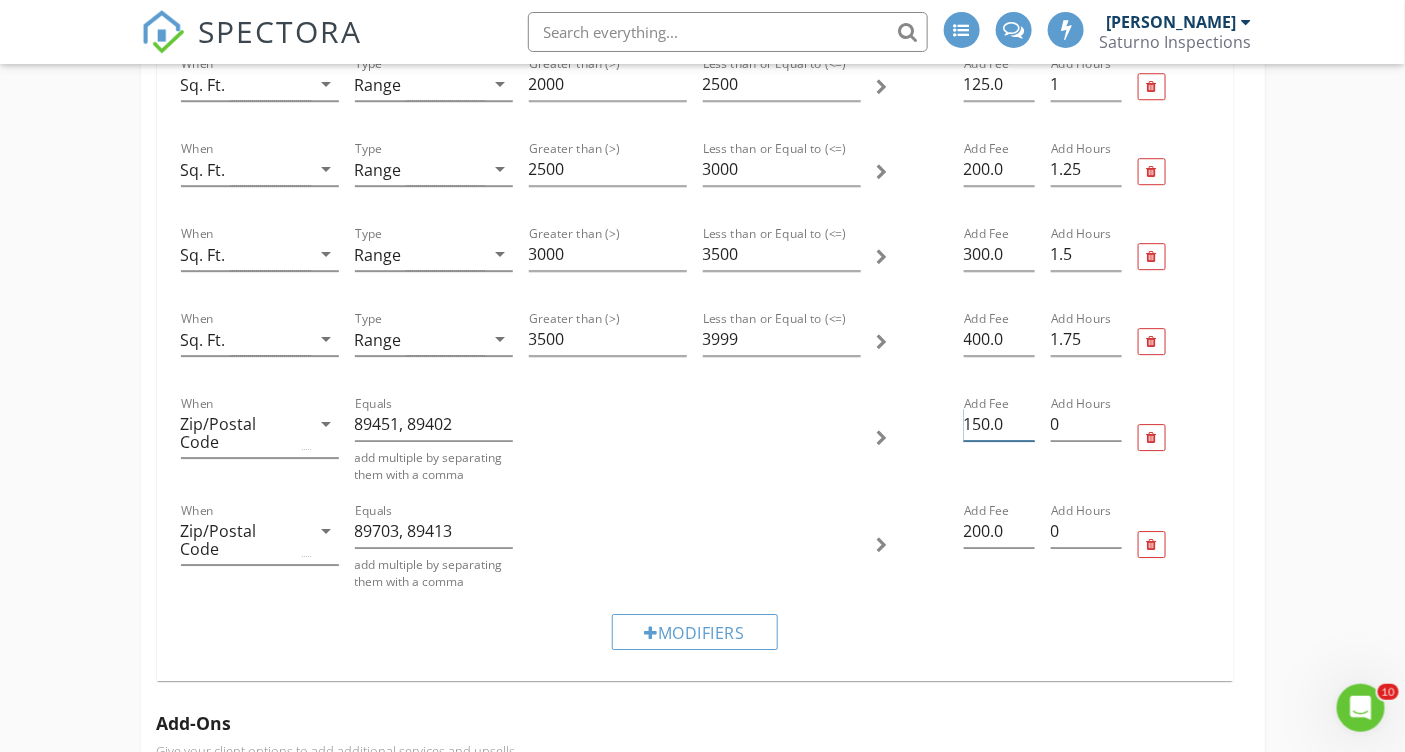 click on "150.0" at bounding box center [999, 424] 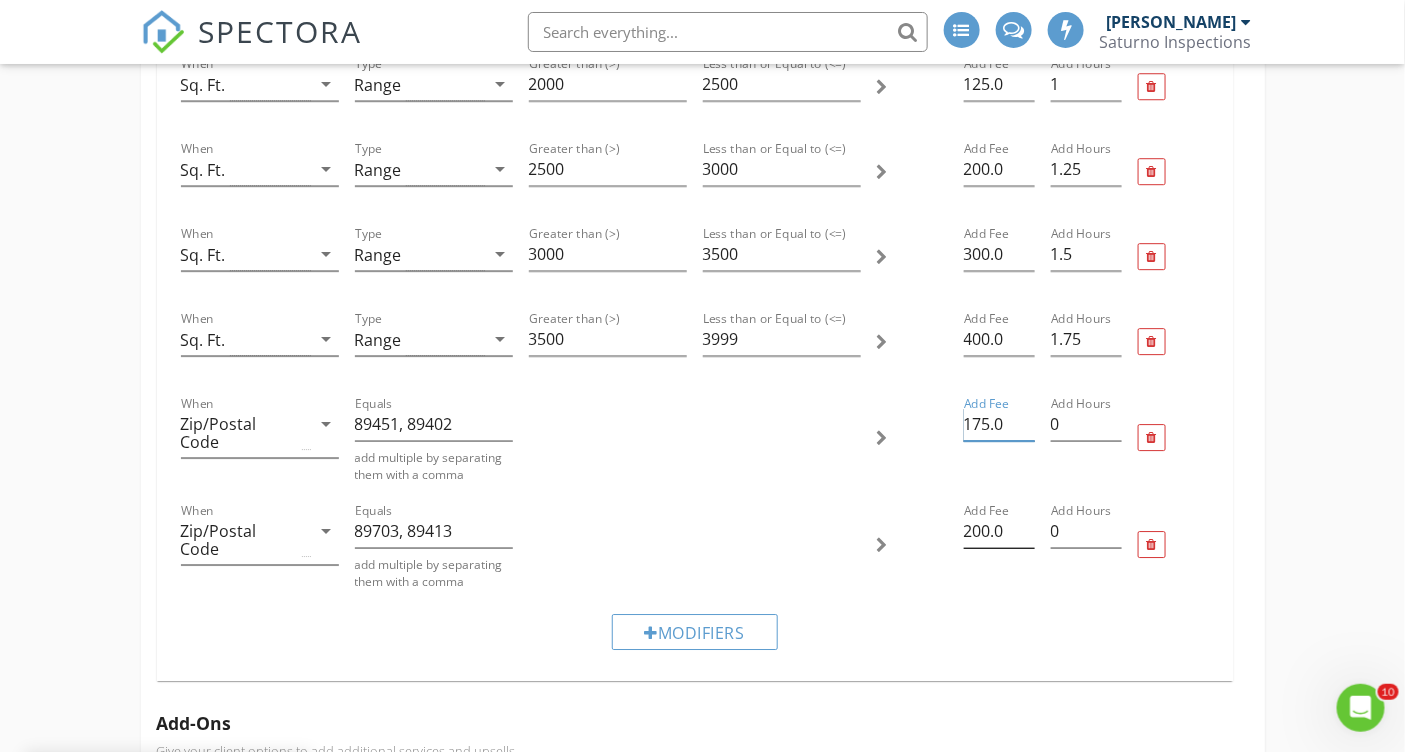 type on "175.0" 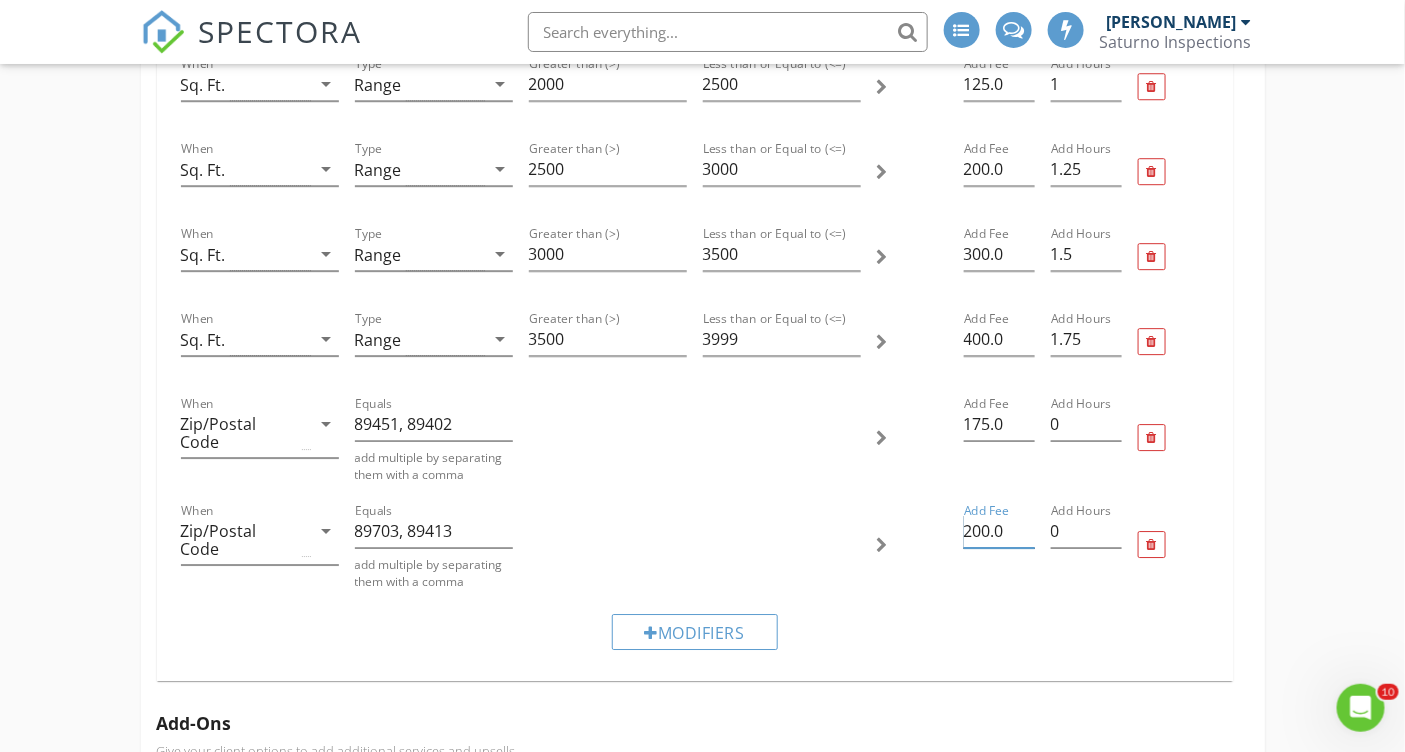 click on "200.0" at bounding box center (999, 531) 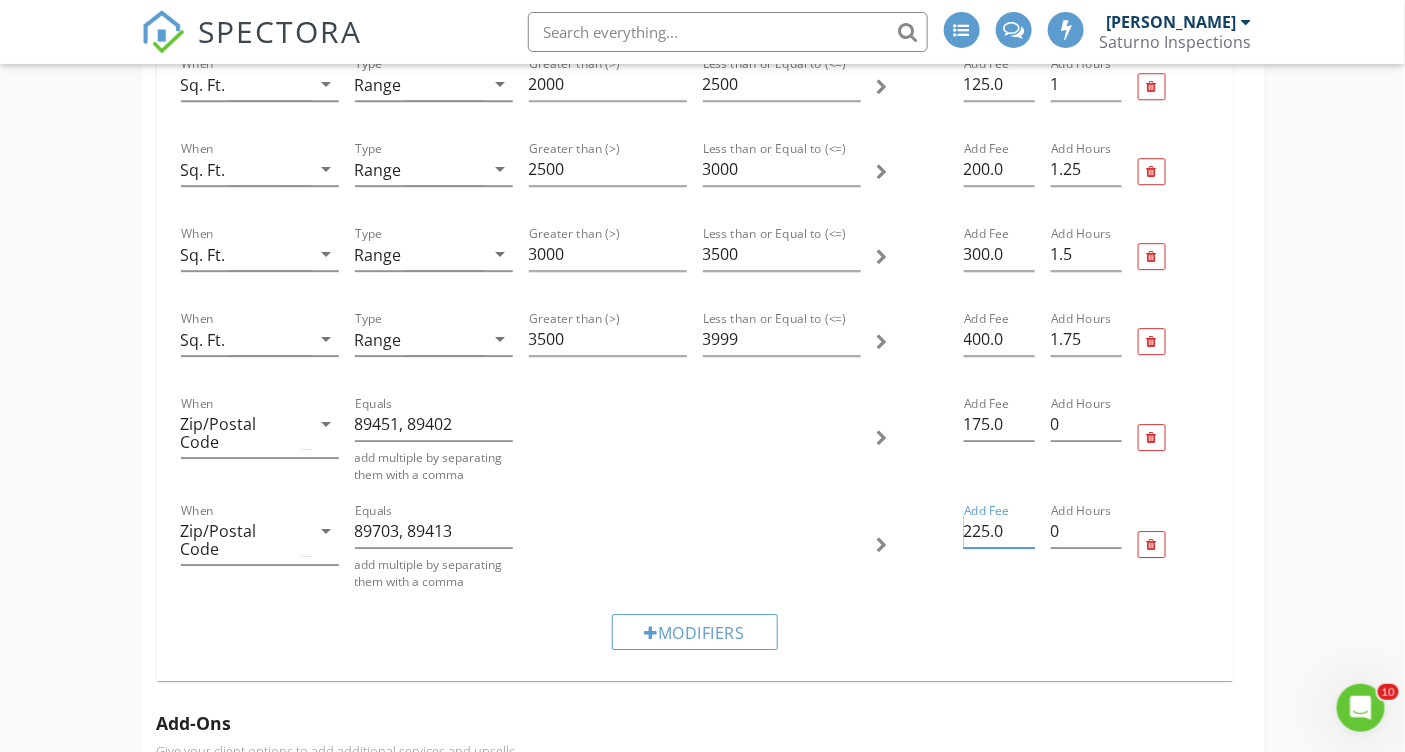 type on "225.0" 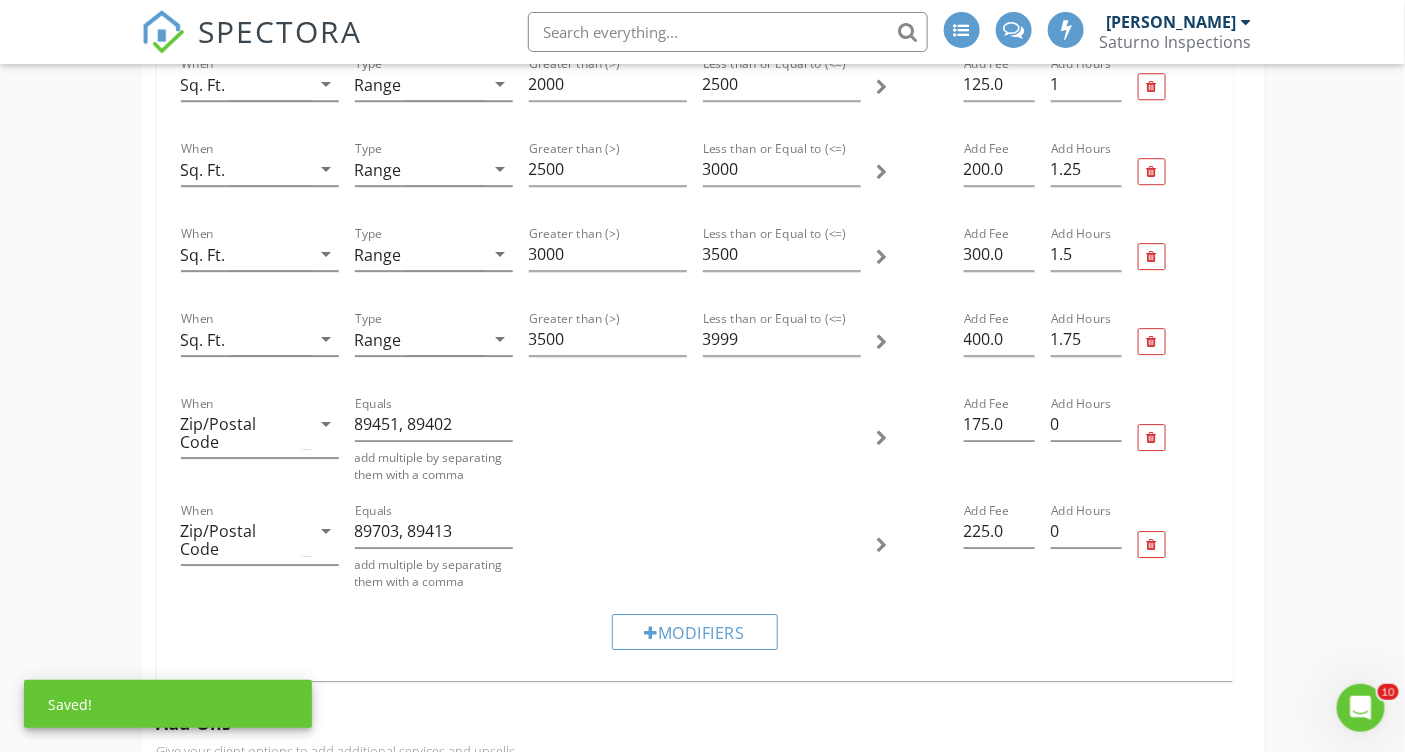 click on "Modifiers" at bounding box center [695, 631] 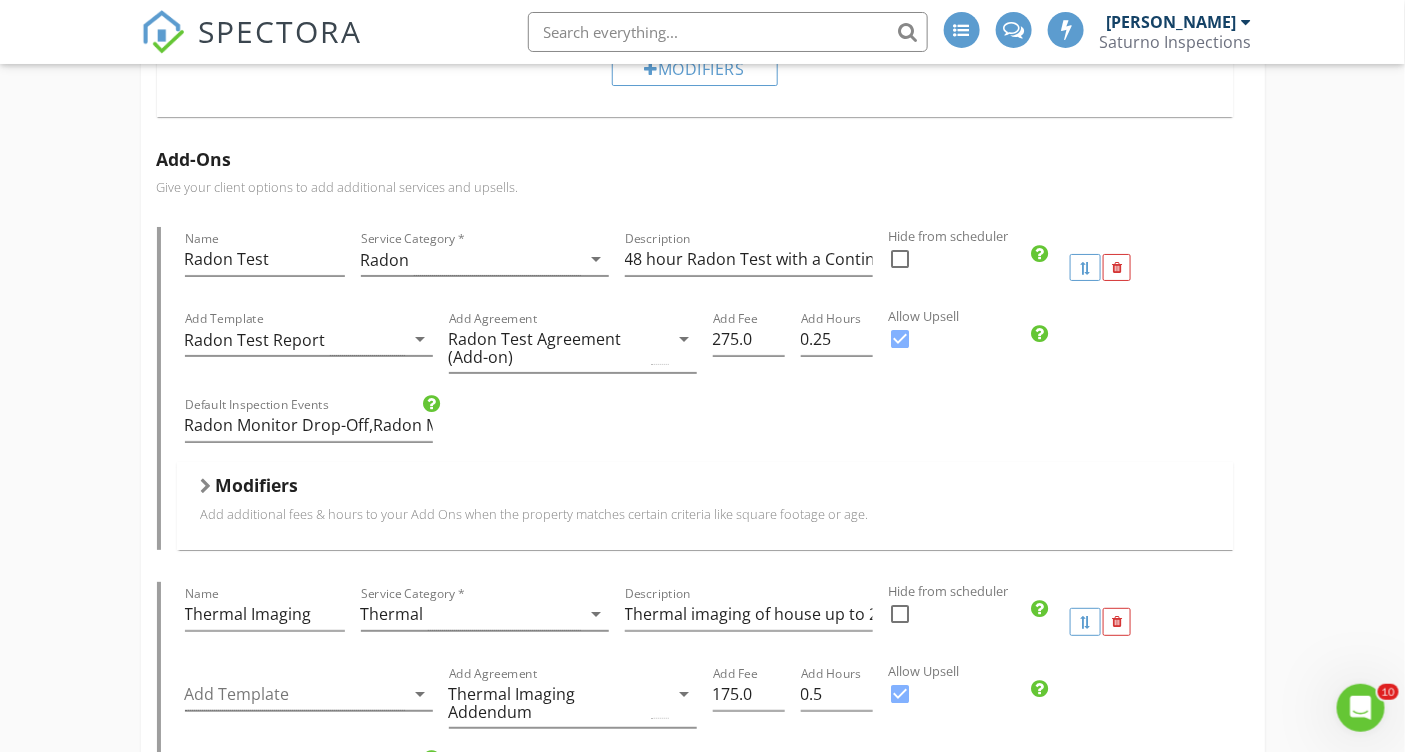 scroll, scrollTop: 2396, scrollLeft: 0, axis: vertical 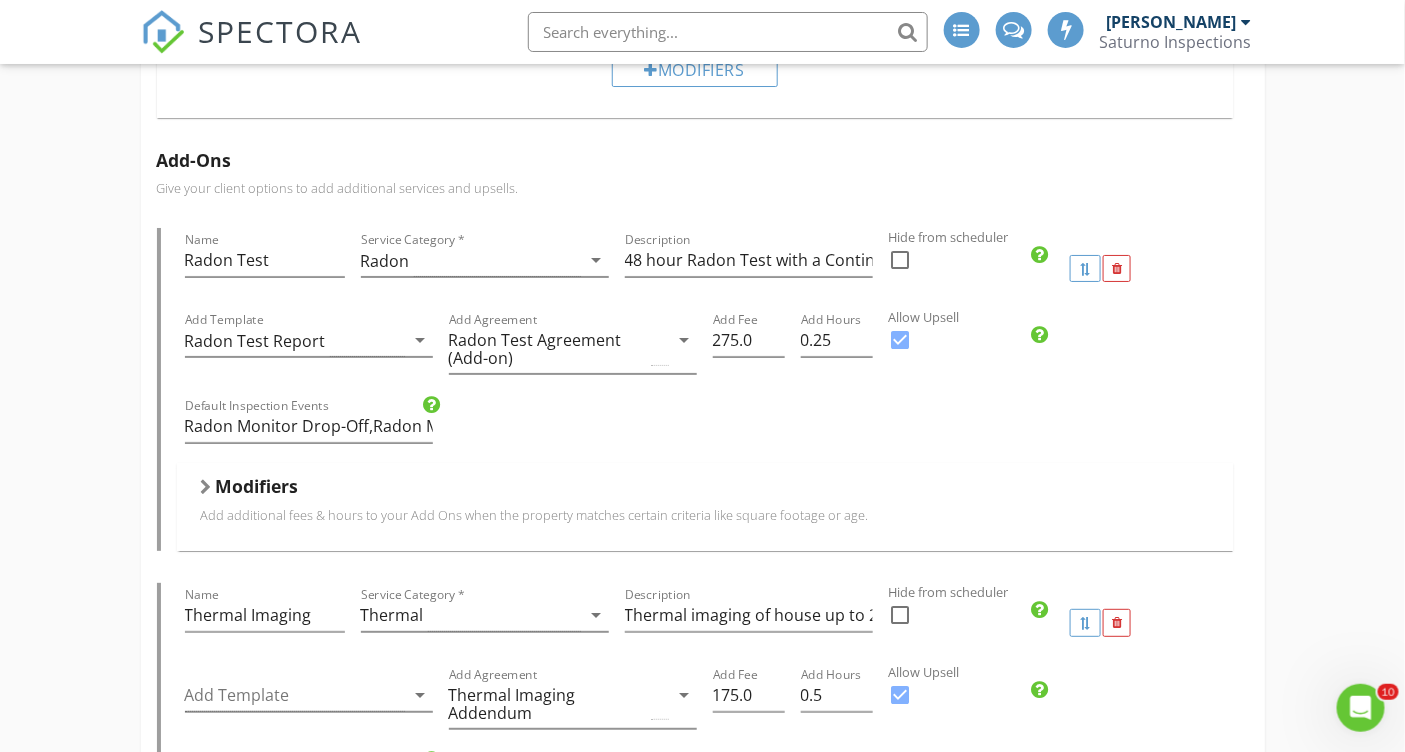 click at bounding box center (206, 487) 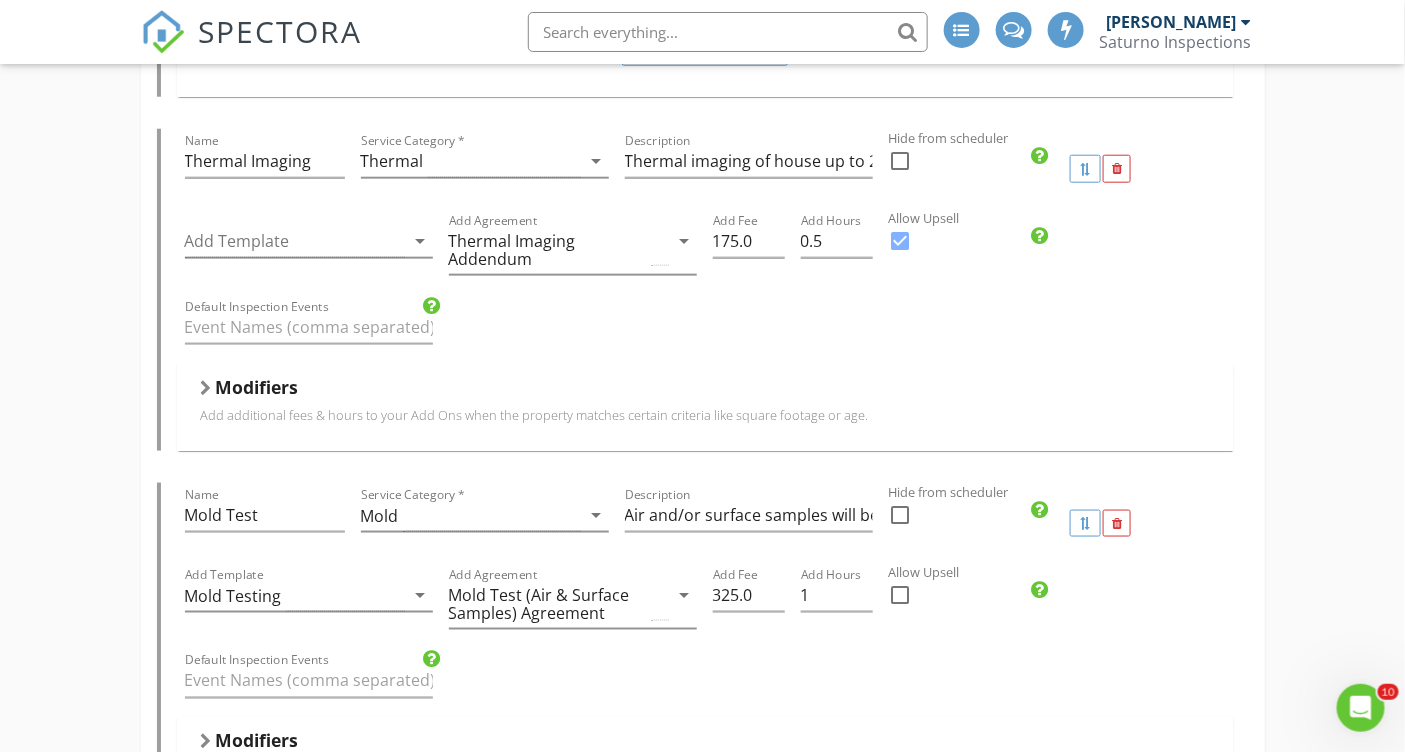 scroll, scrollTop: 3167, scrollLeft: 0, axis: vertical 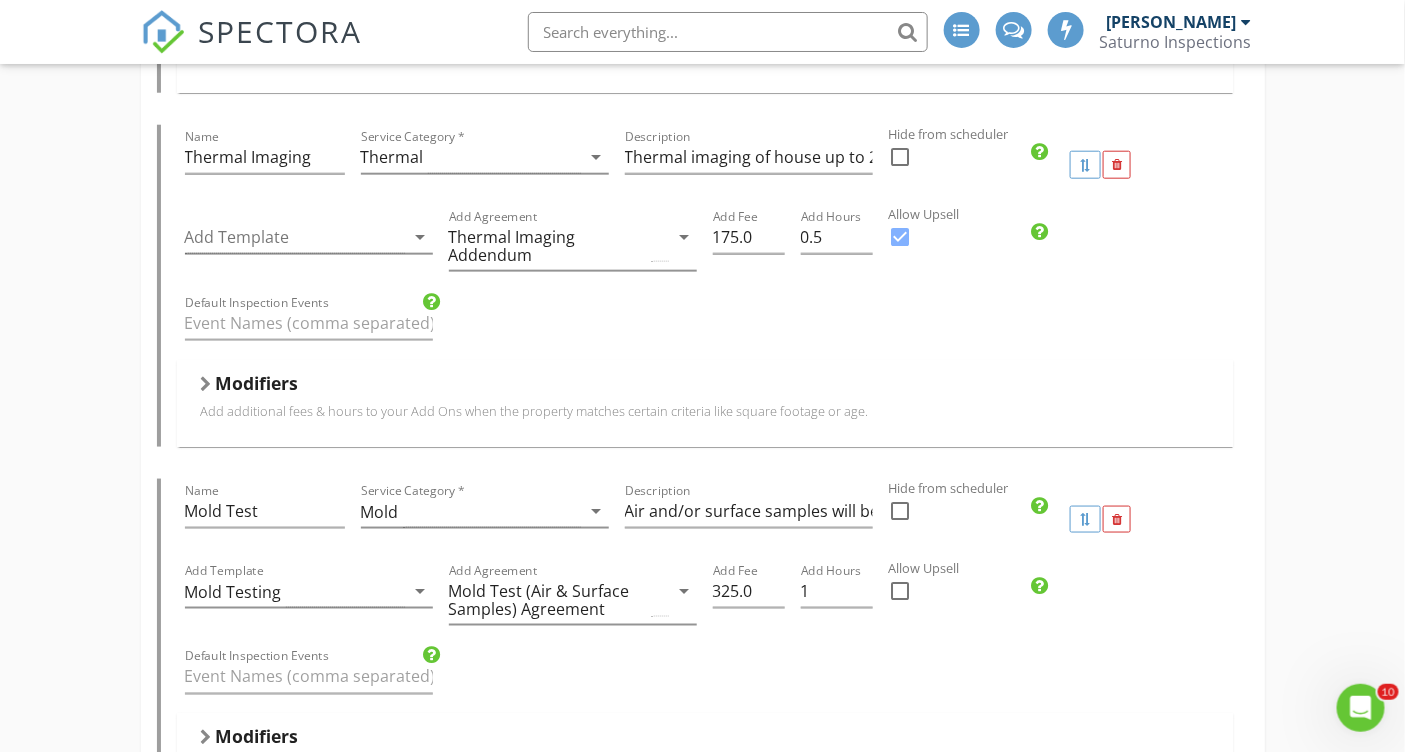 click on "Modifiers" at bounding box center [705, 387] 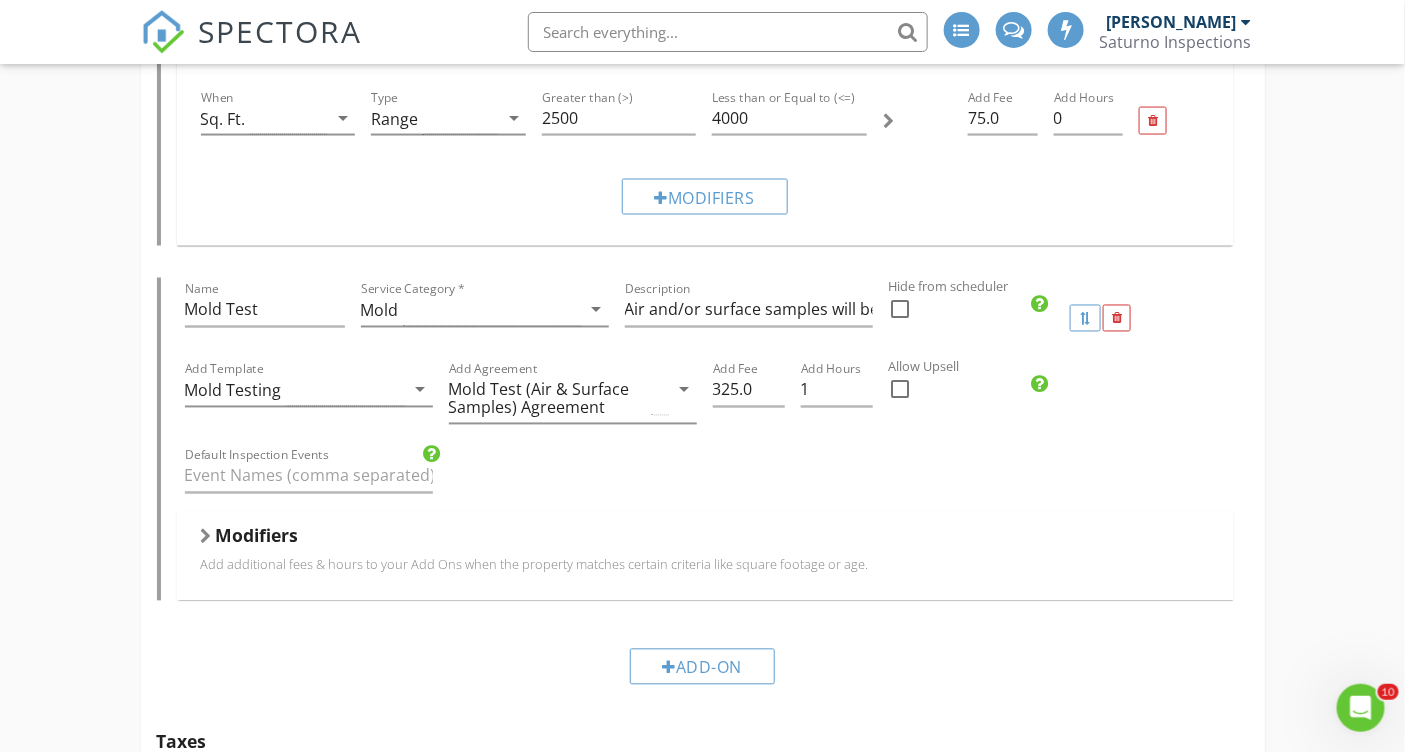 scroll, scrollTop: 3553, scrollLeft: 0, axis: vertical 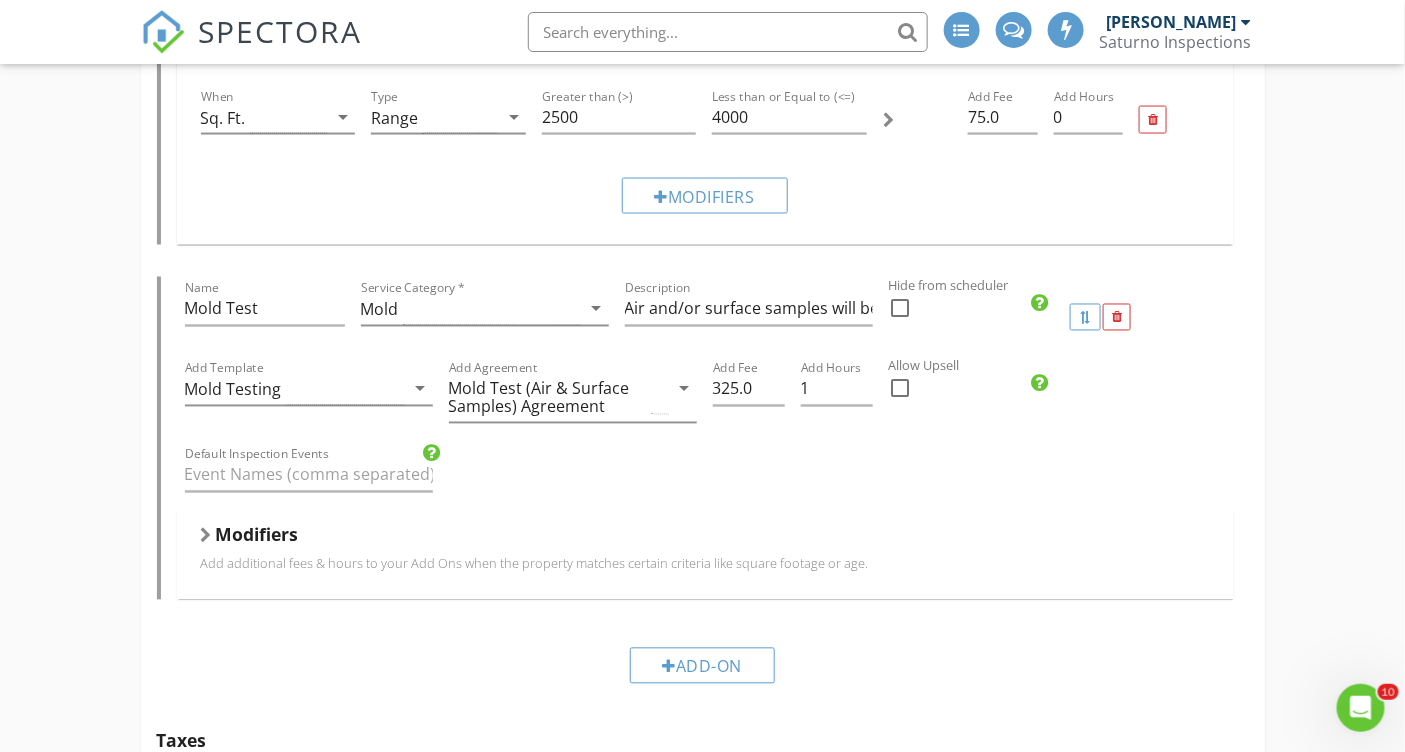 click at bounding box center (206, 536) 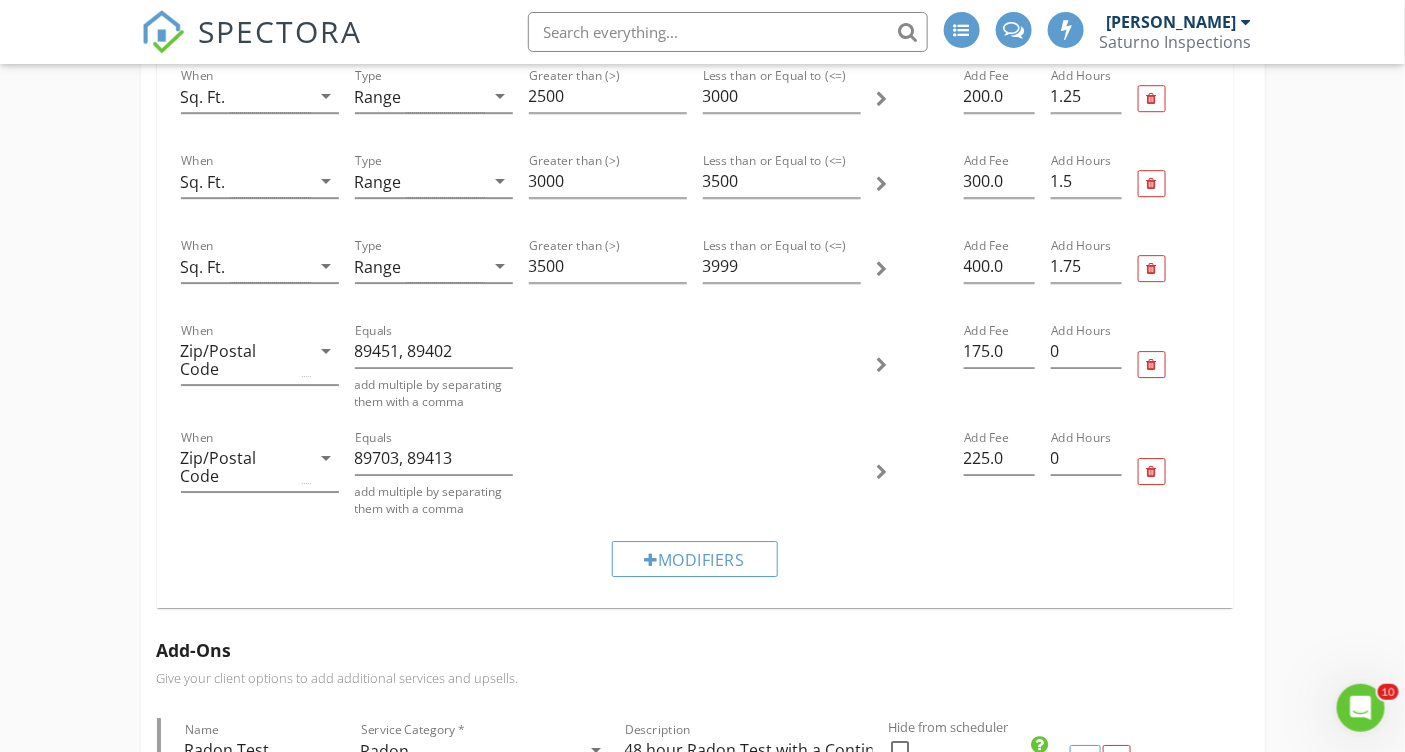 scroll, scrollTop: 1915, scrollLeft: 0, axis: vertical 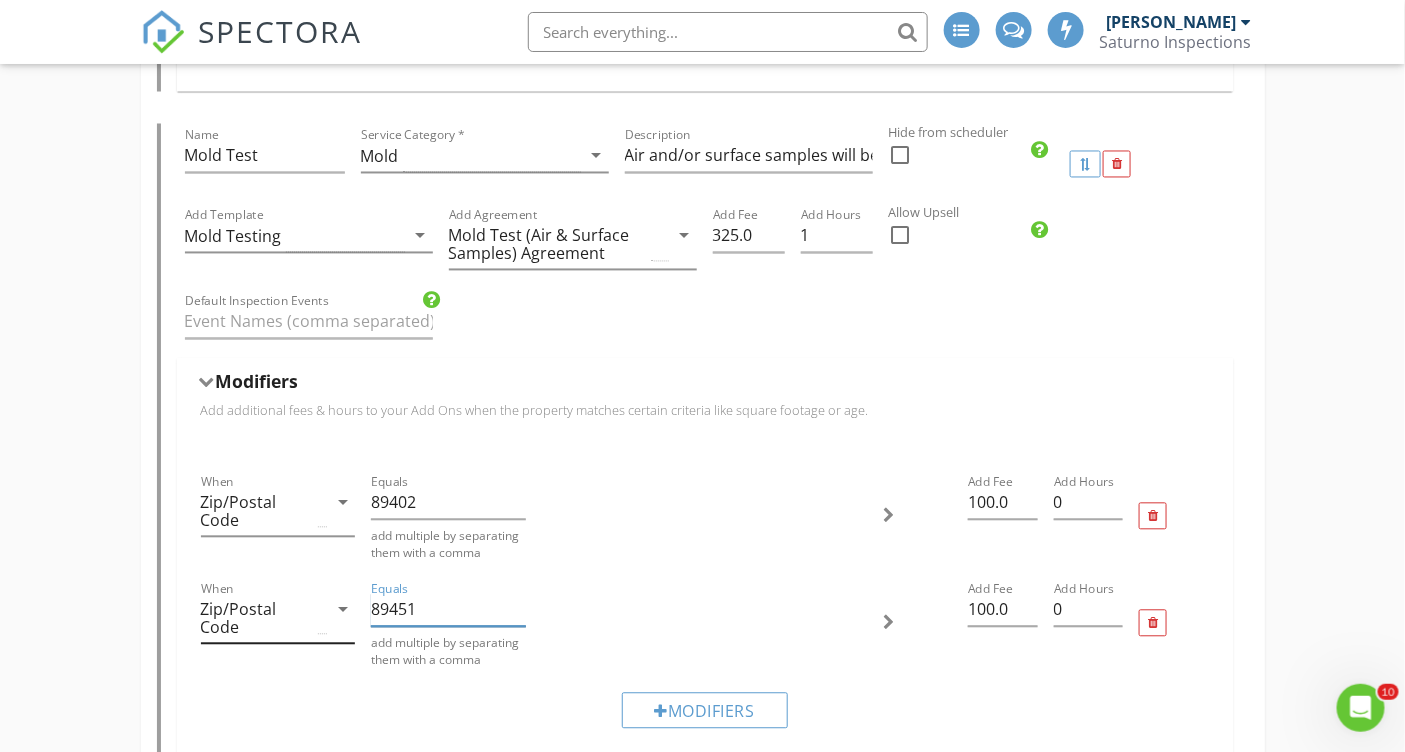 drag, startPoint x: 422, startPoint y: 572, endPoint x: 344, endPoint y: 571, distance: 78.00641 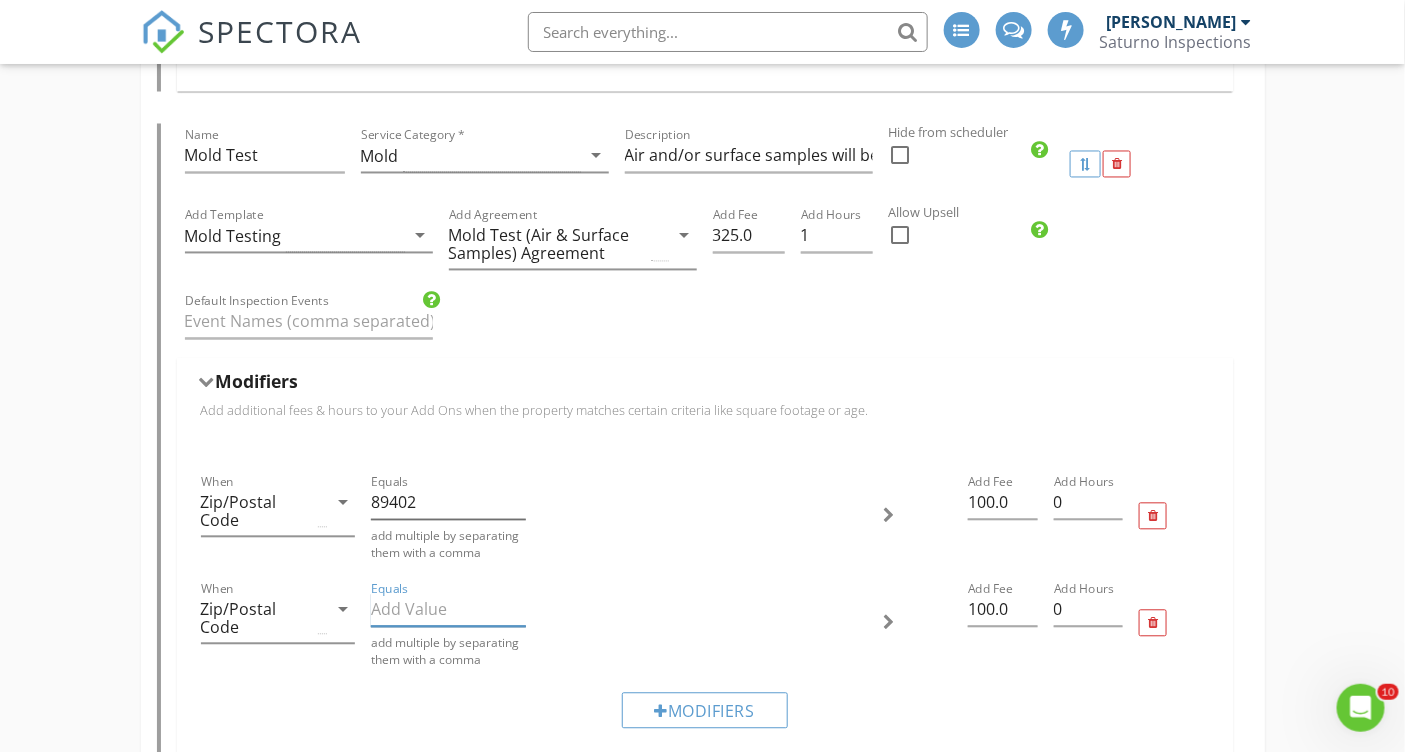type 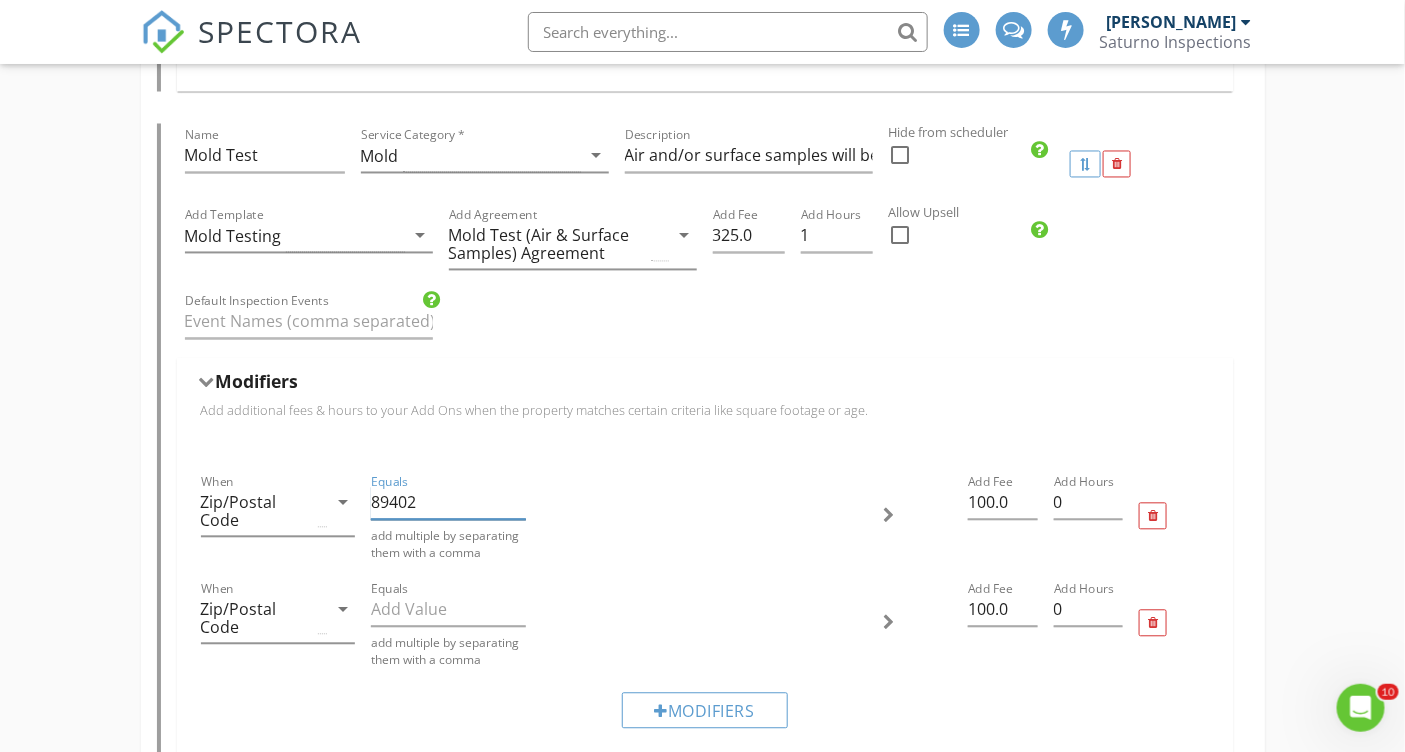 click on "89402" at bounding box center [448, 503] 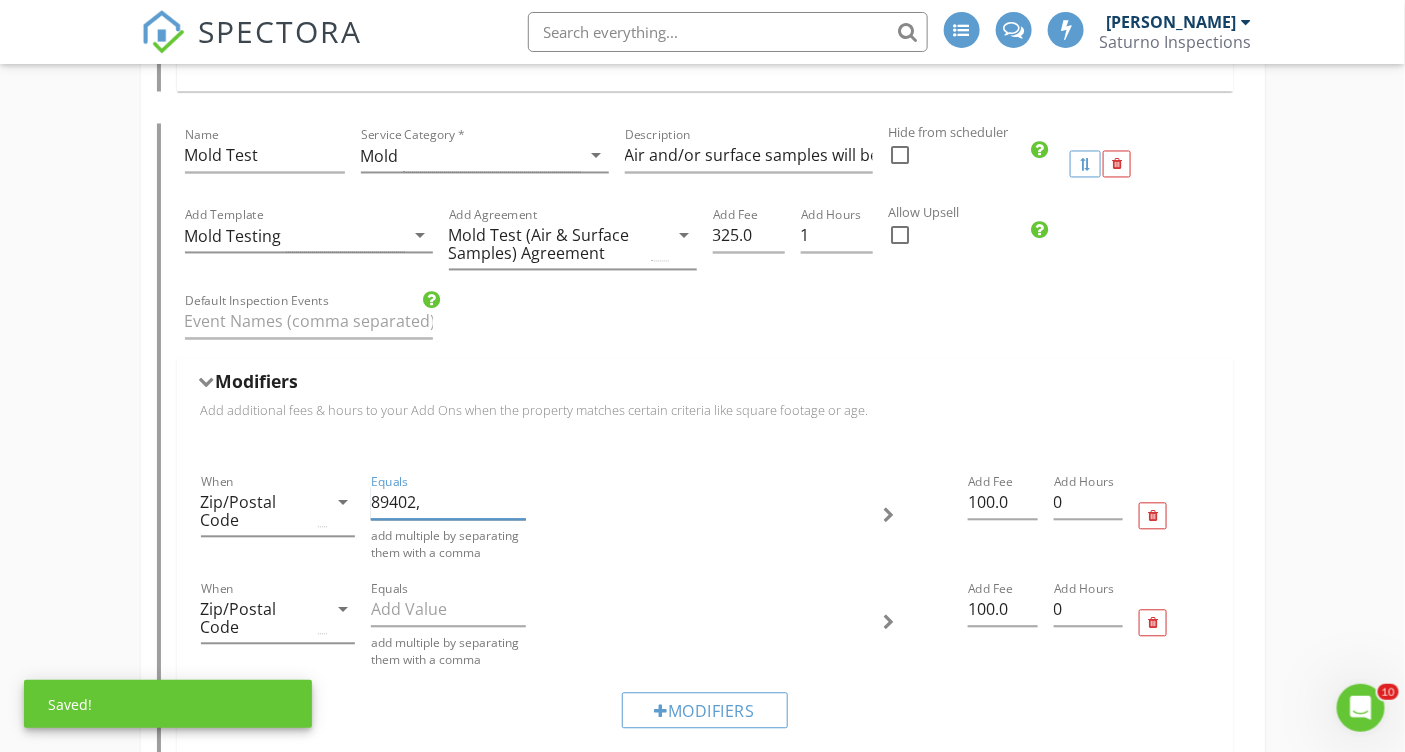 paste on "89451" 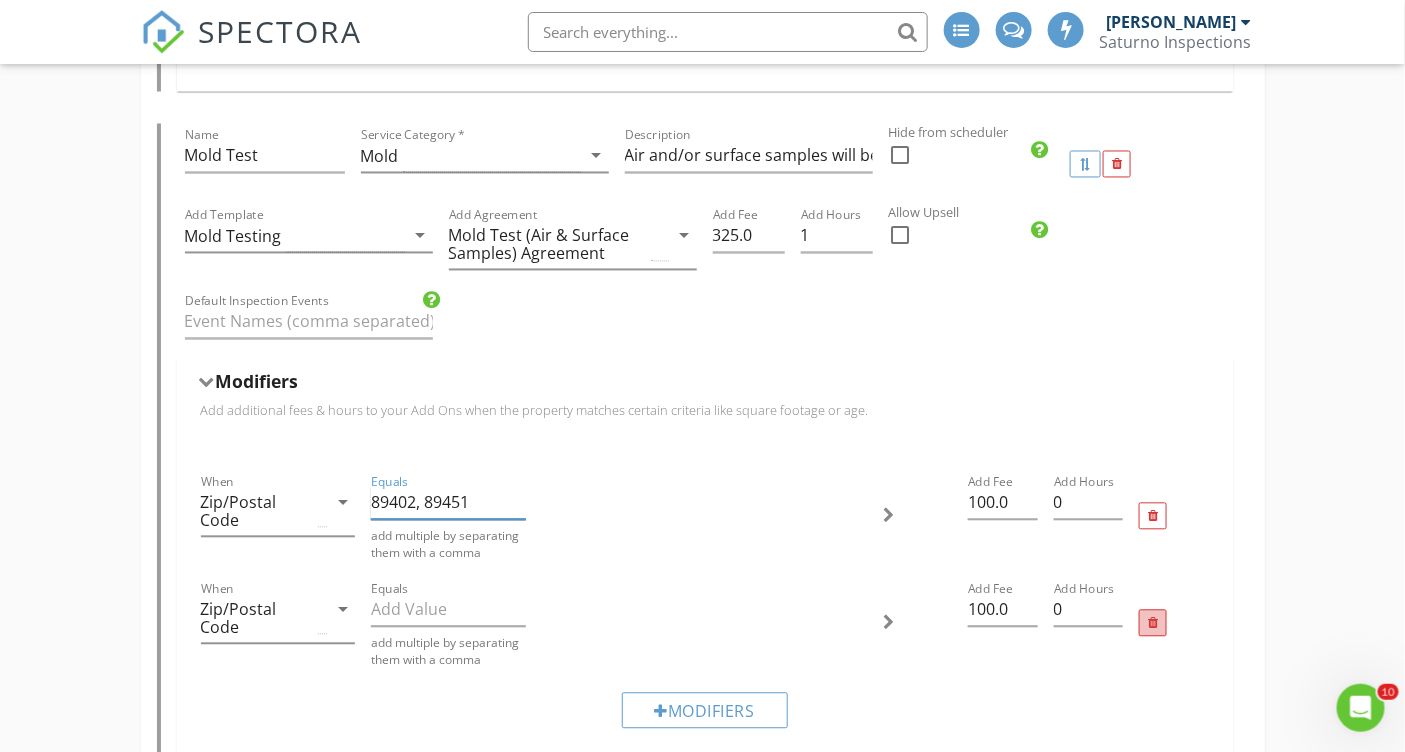 type on "89402, 89451" 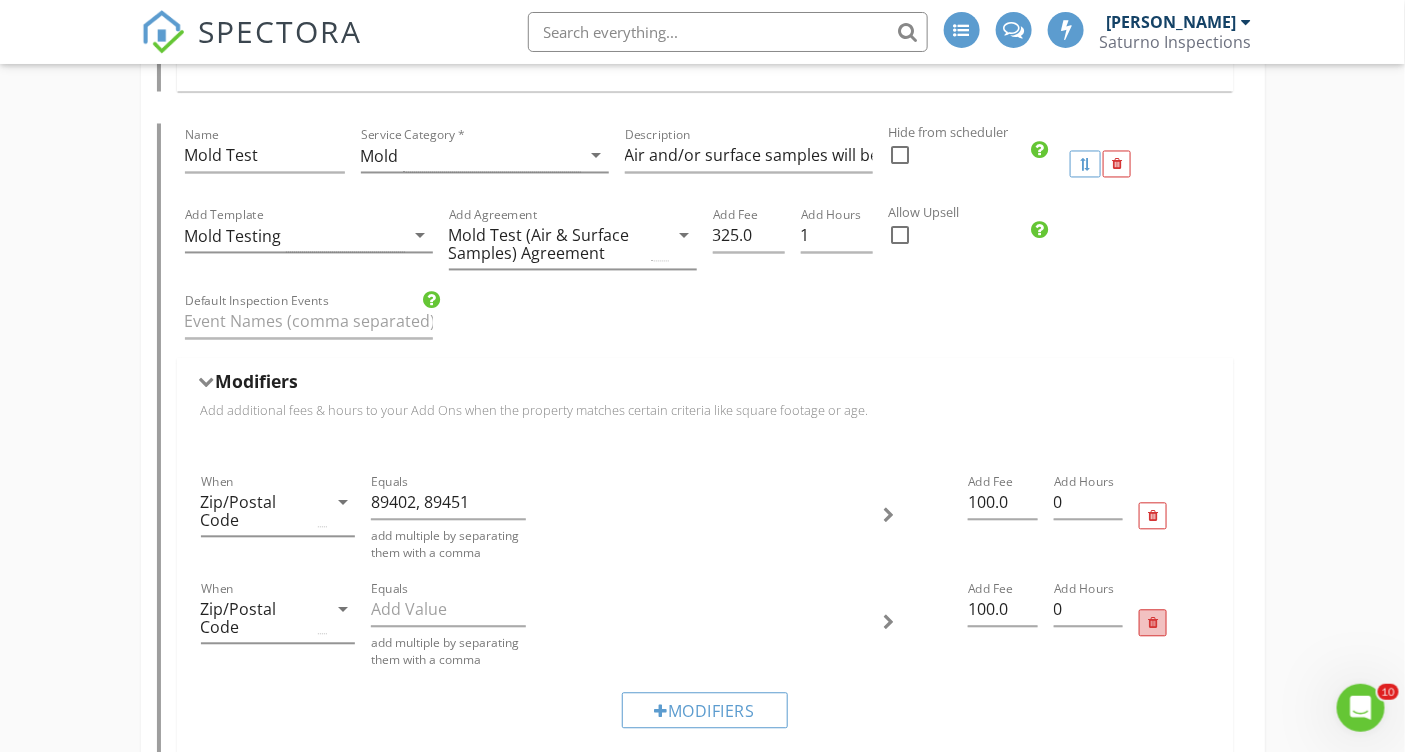 click at bounding box center [1153, 624] 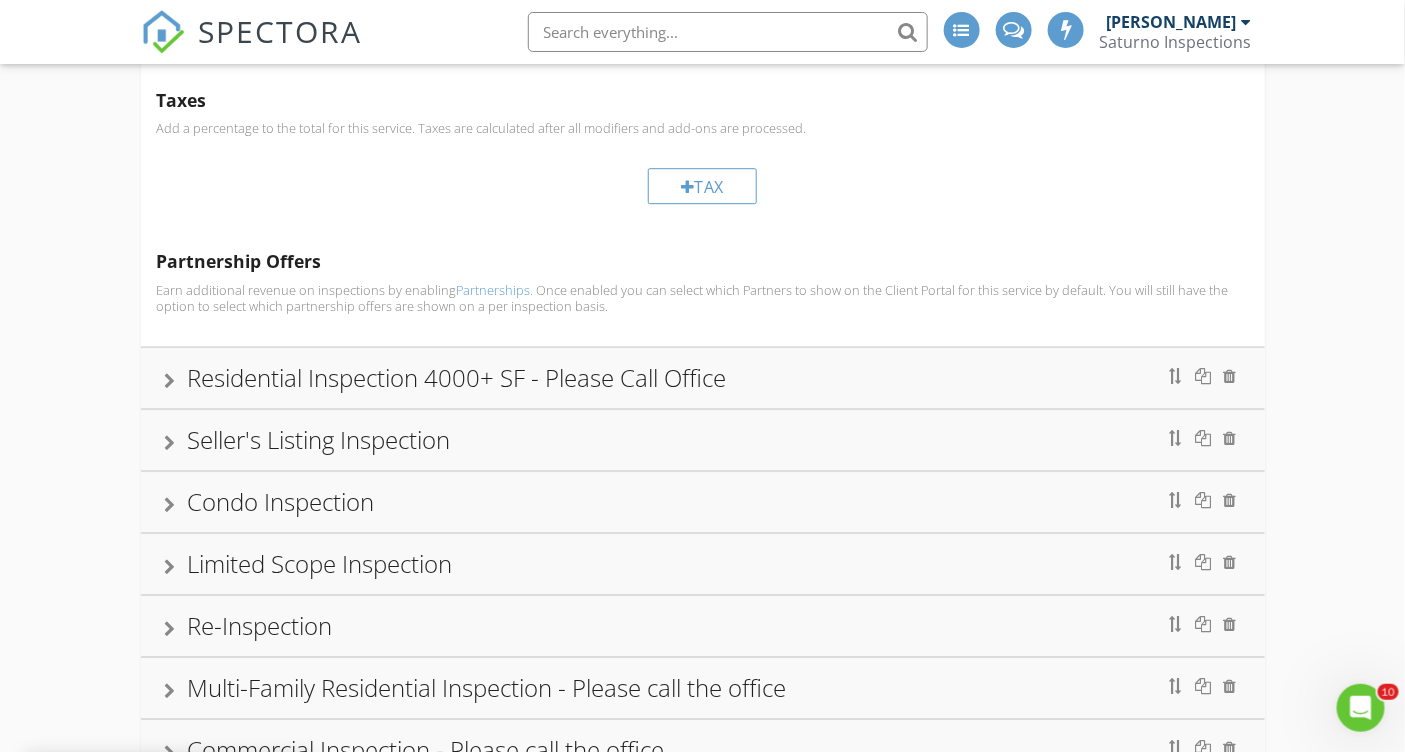 scroll, scrollTop: 4405, scrollLeft: 0, axis: vertical 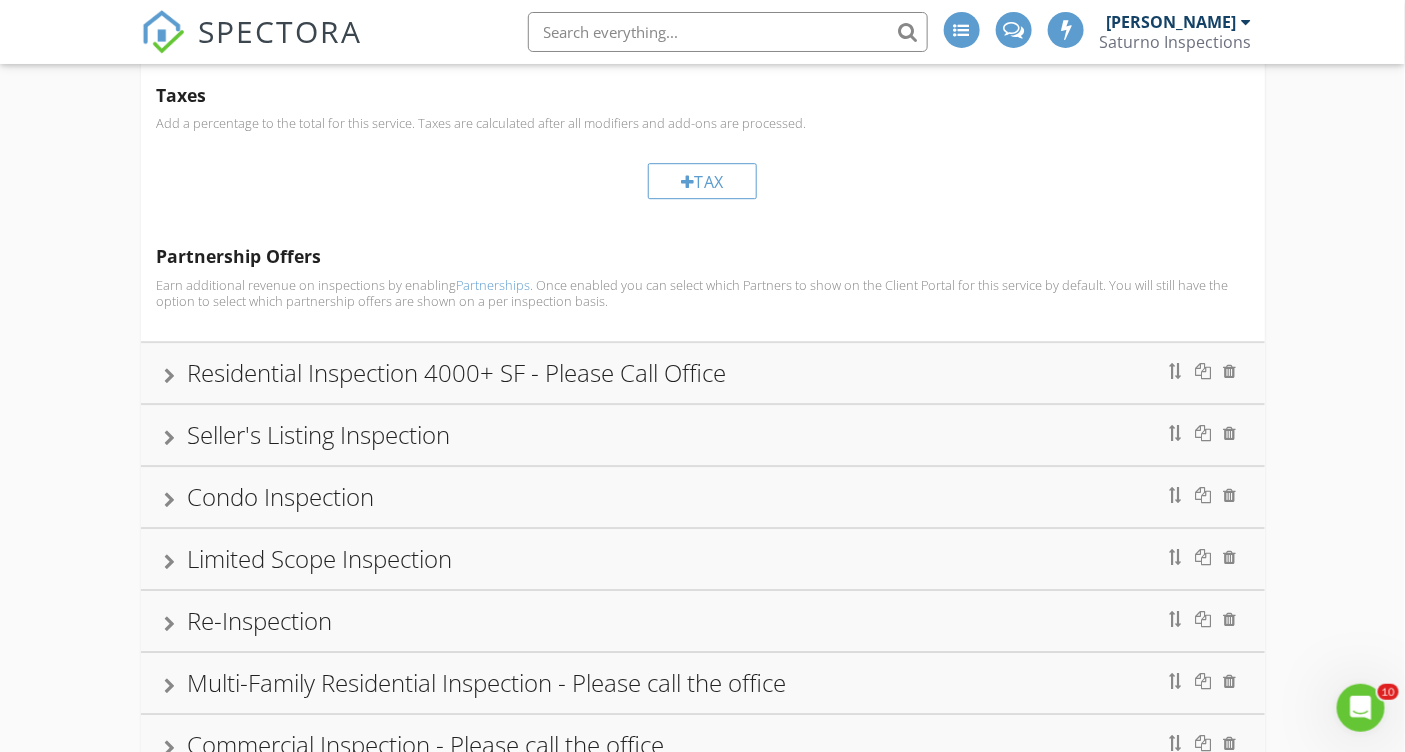 click on "Condo Inspection" at bounding box center [703, 497] 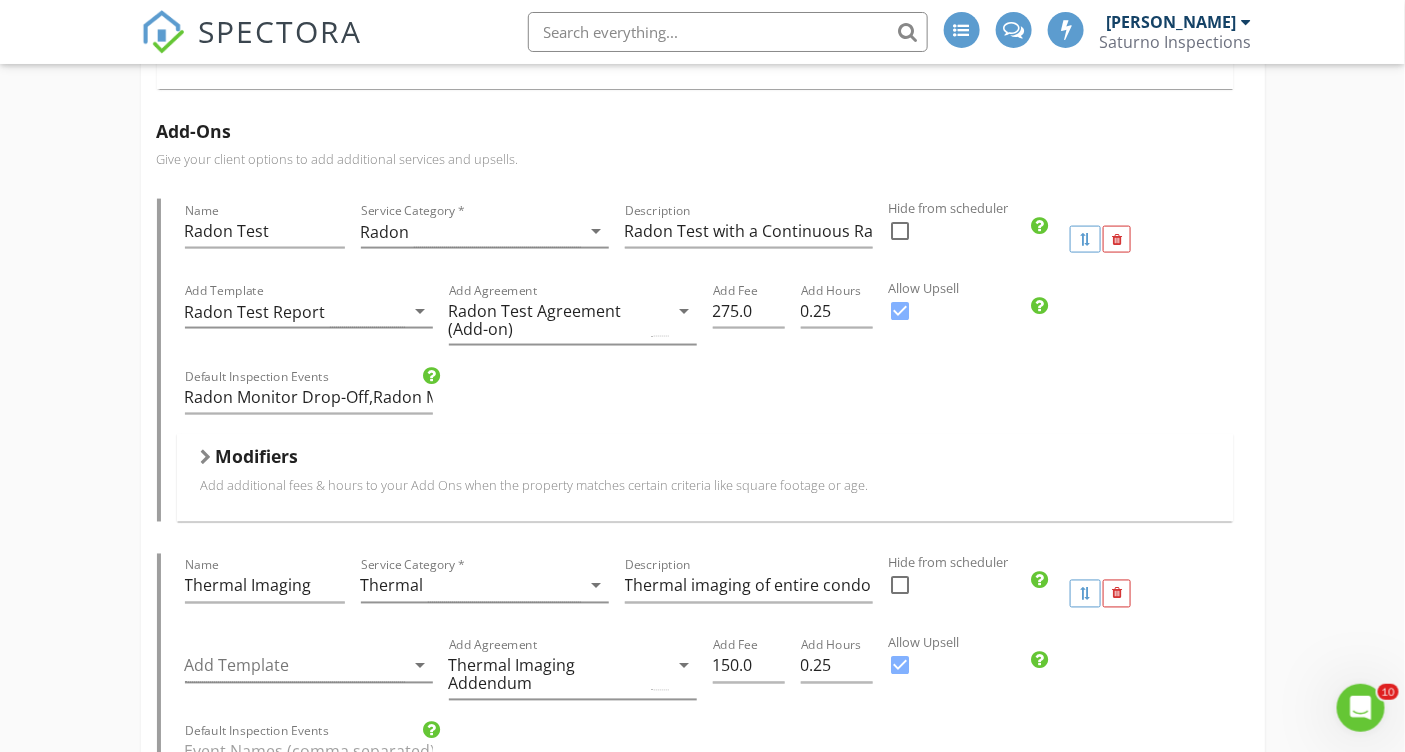scroll, scrollTop: 841, scrollLeft: 0, axis: vertical 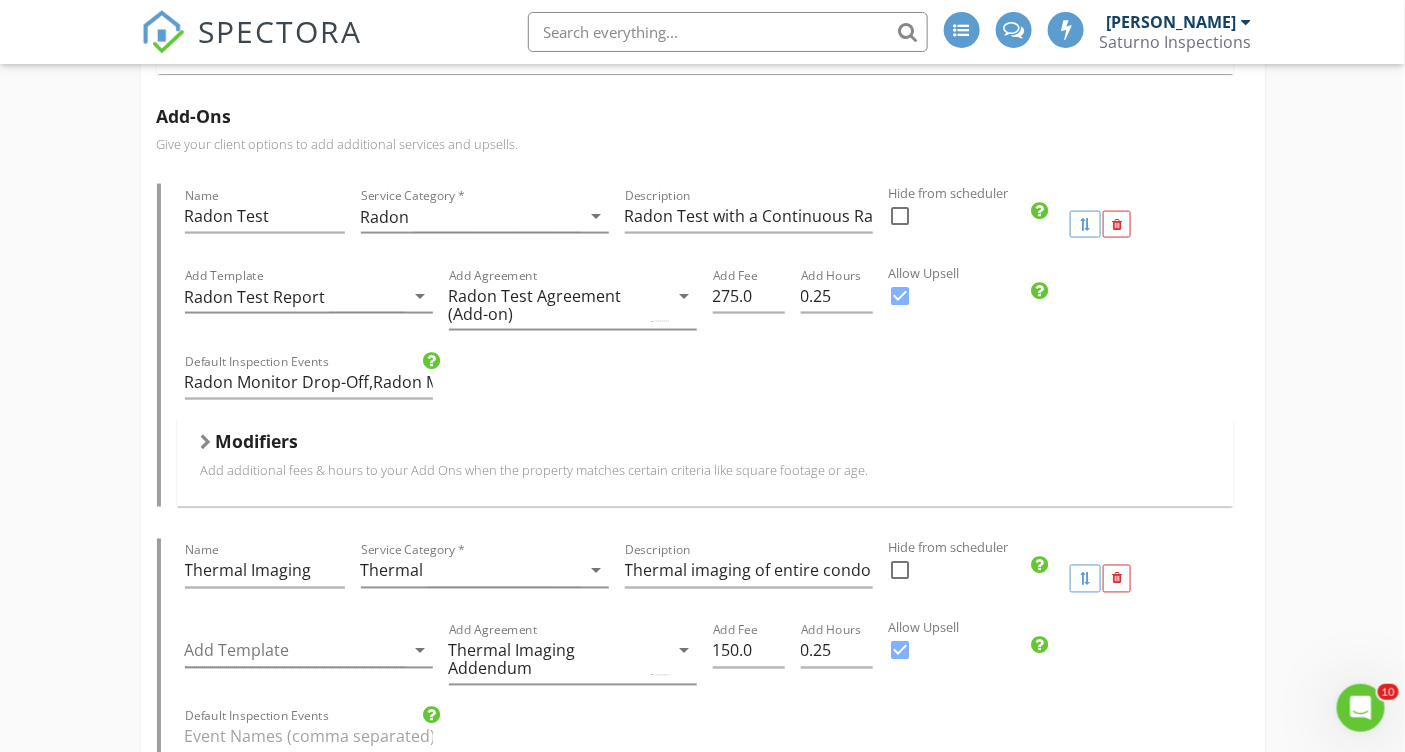 click at bounding box center [206, 443] 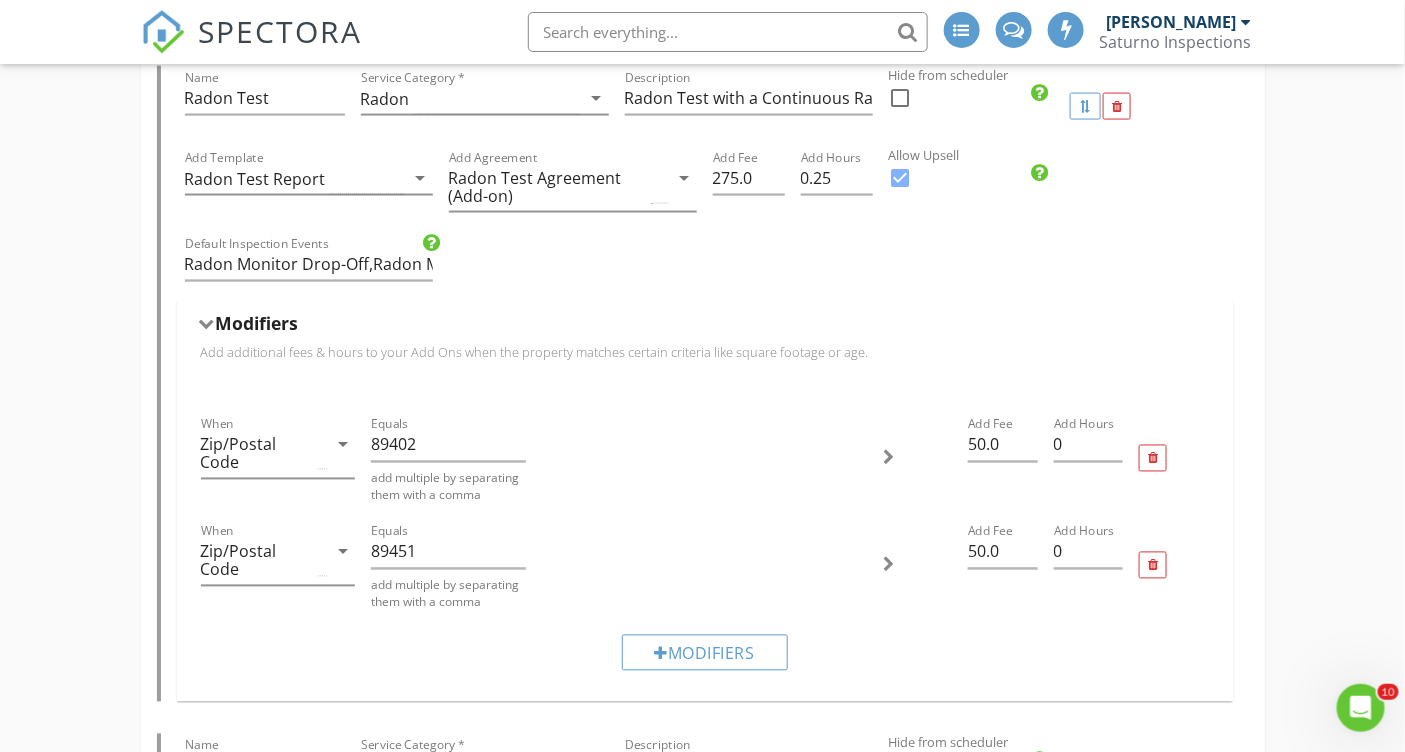 scroll, scrollTop: 960, scrollLeft: 0, axis: vertical 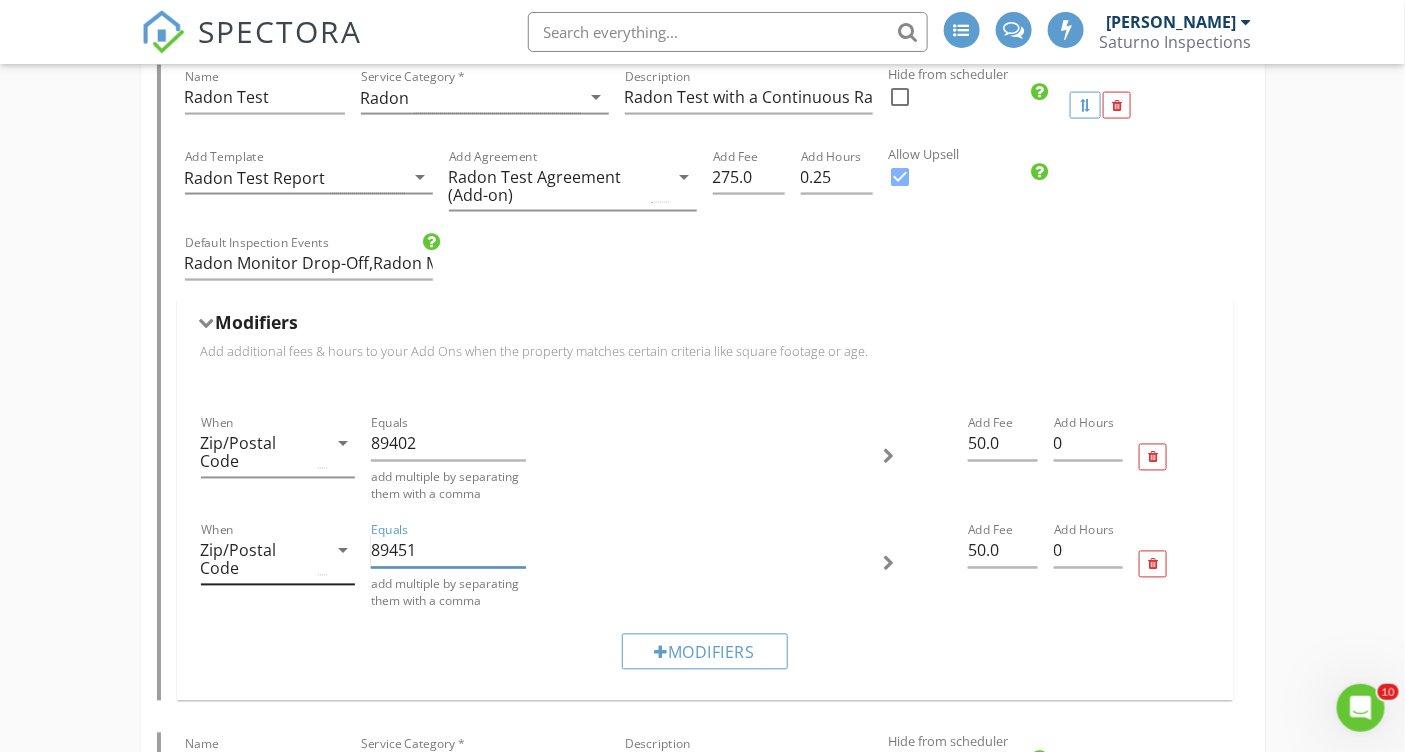 drag, startPoint x: 426, startPoint y: 544, endPoint x: 349, endPoint y: 545, distance: 77.00649 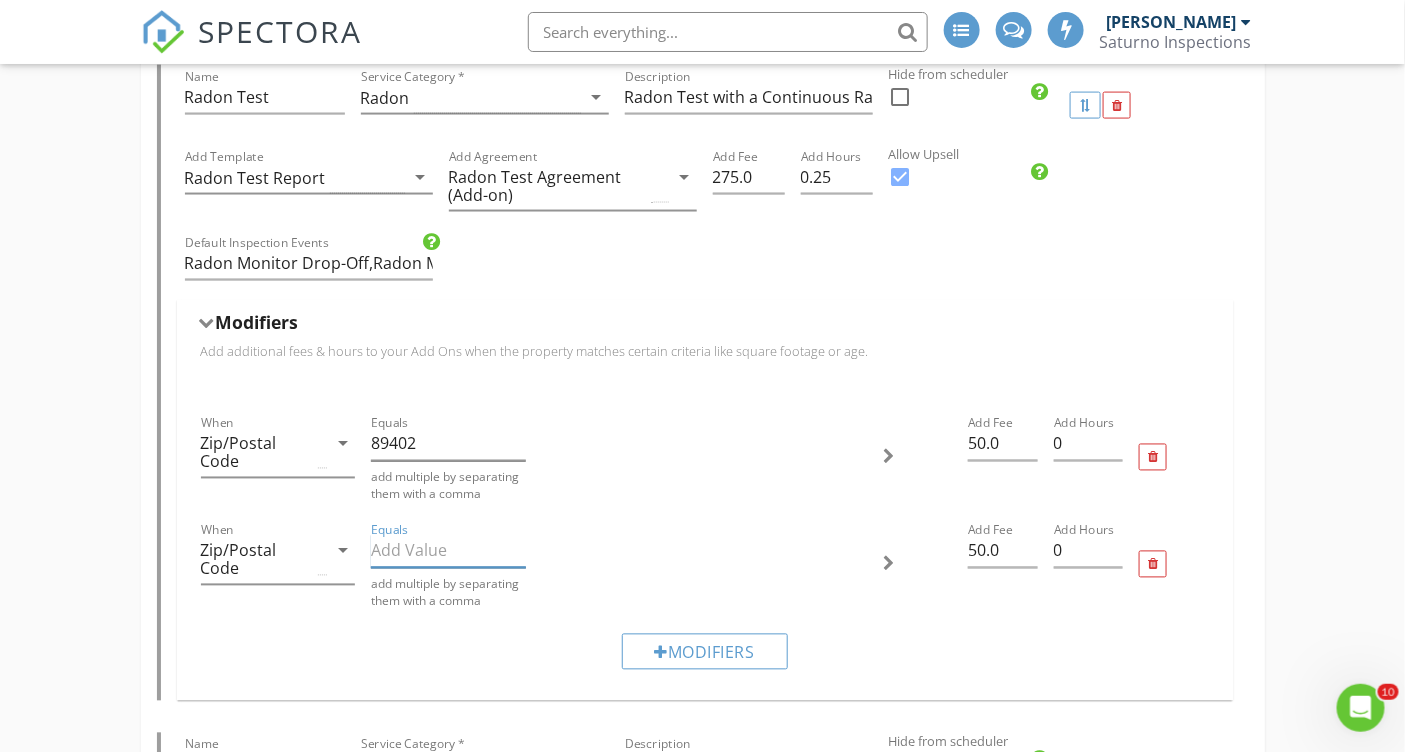 type 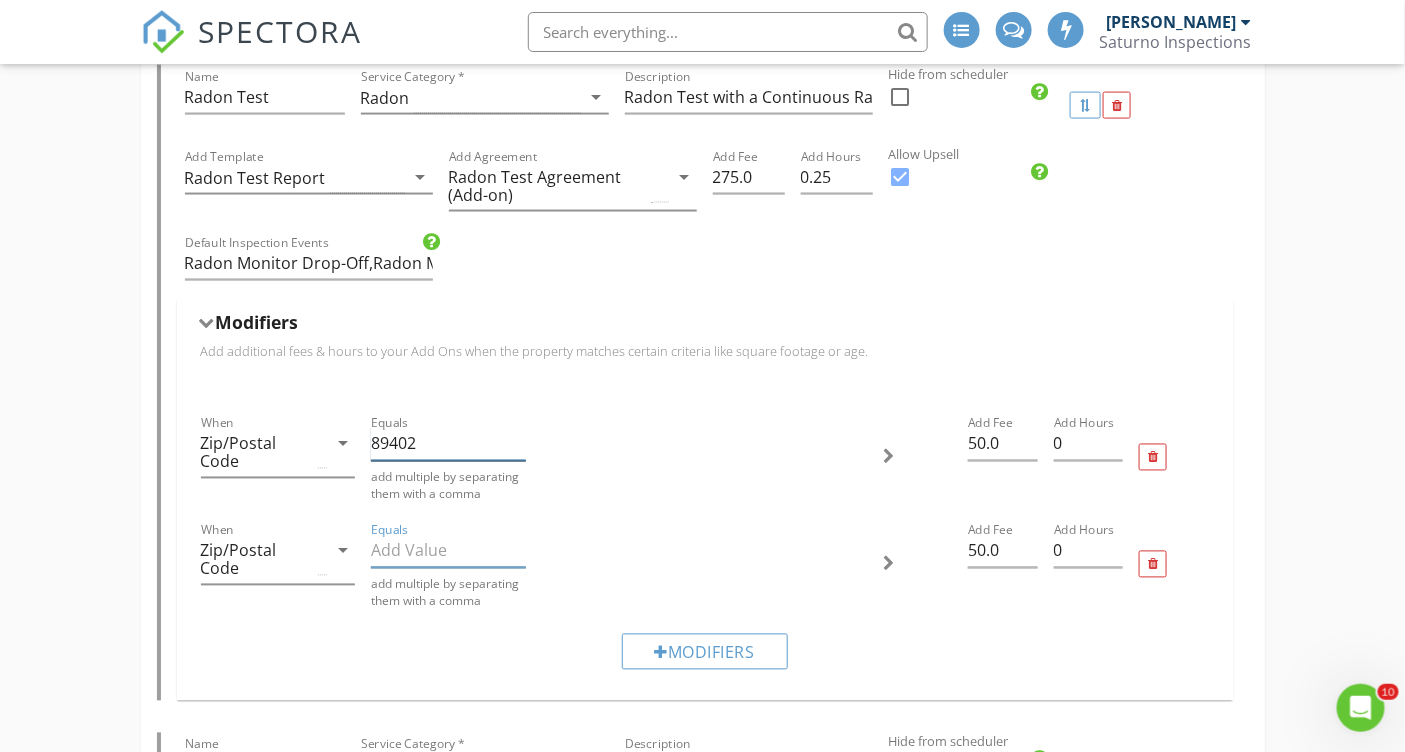 click on "89402" at bounding box center (448, 444) 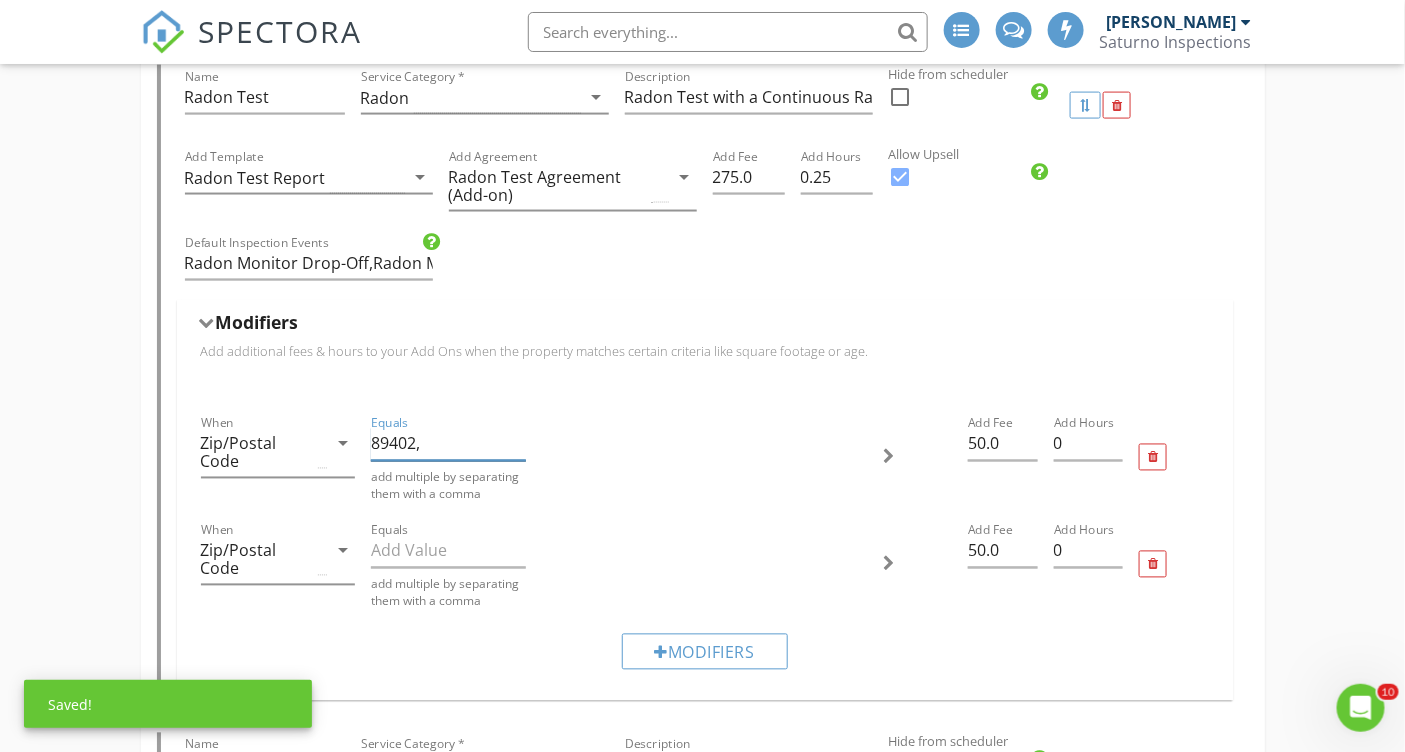 paste on "89451" 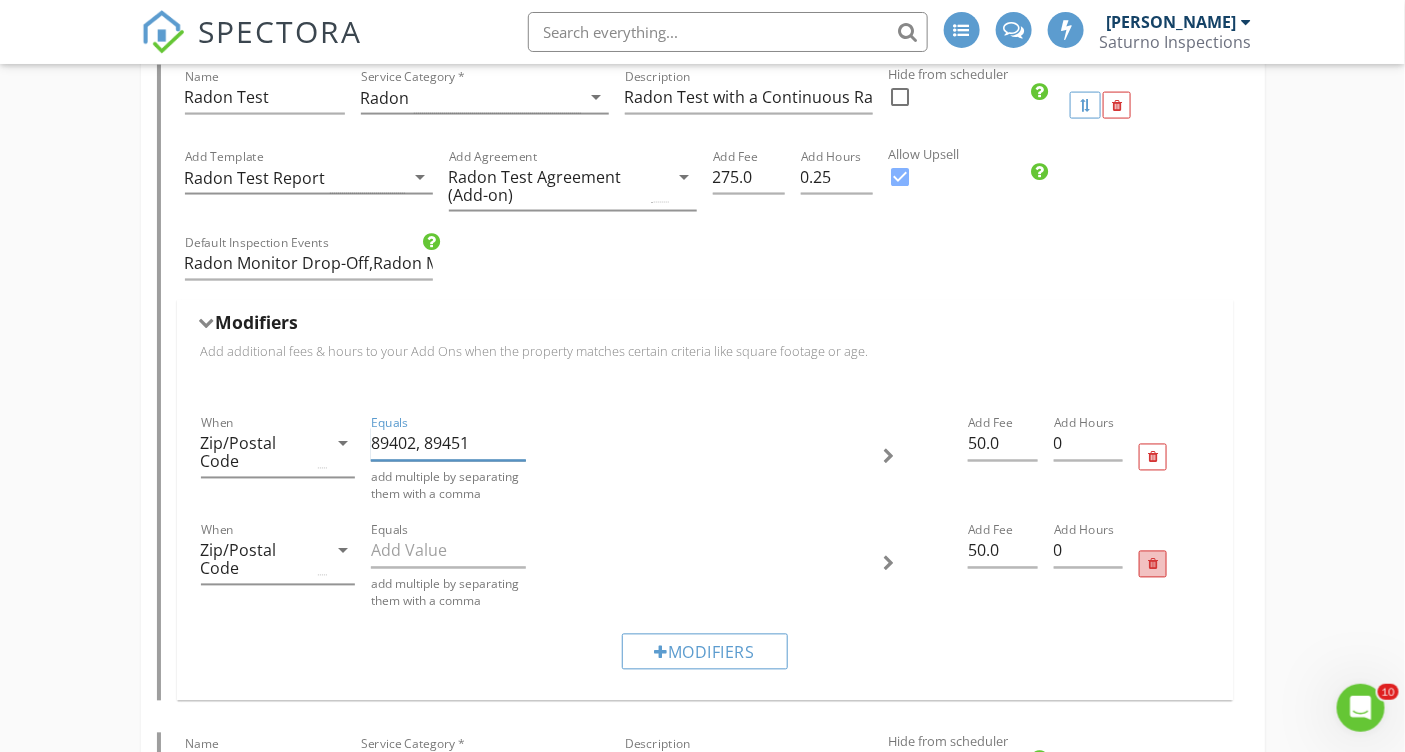 type on "89402, 89451" 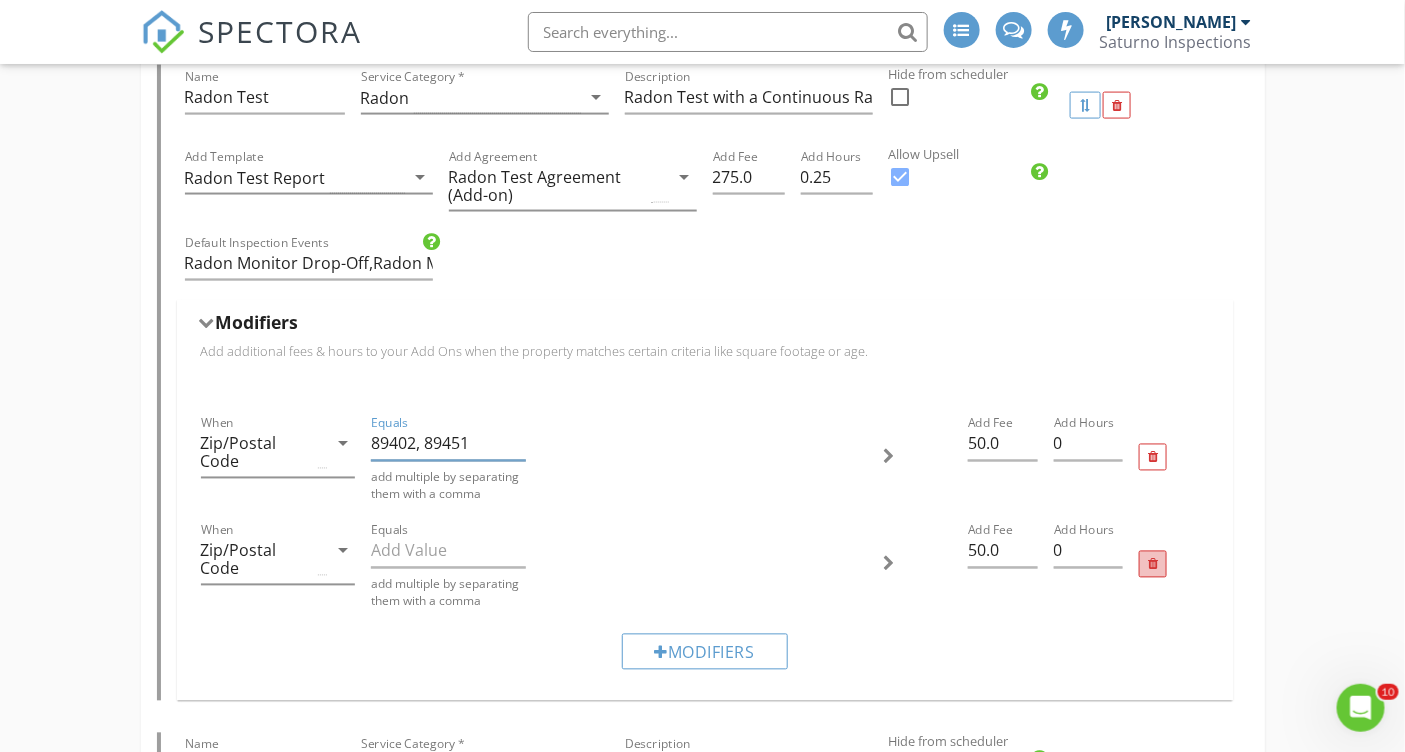 click at bounding box center [1153, 565] 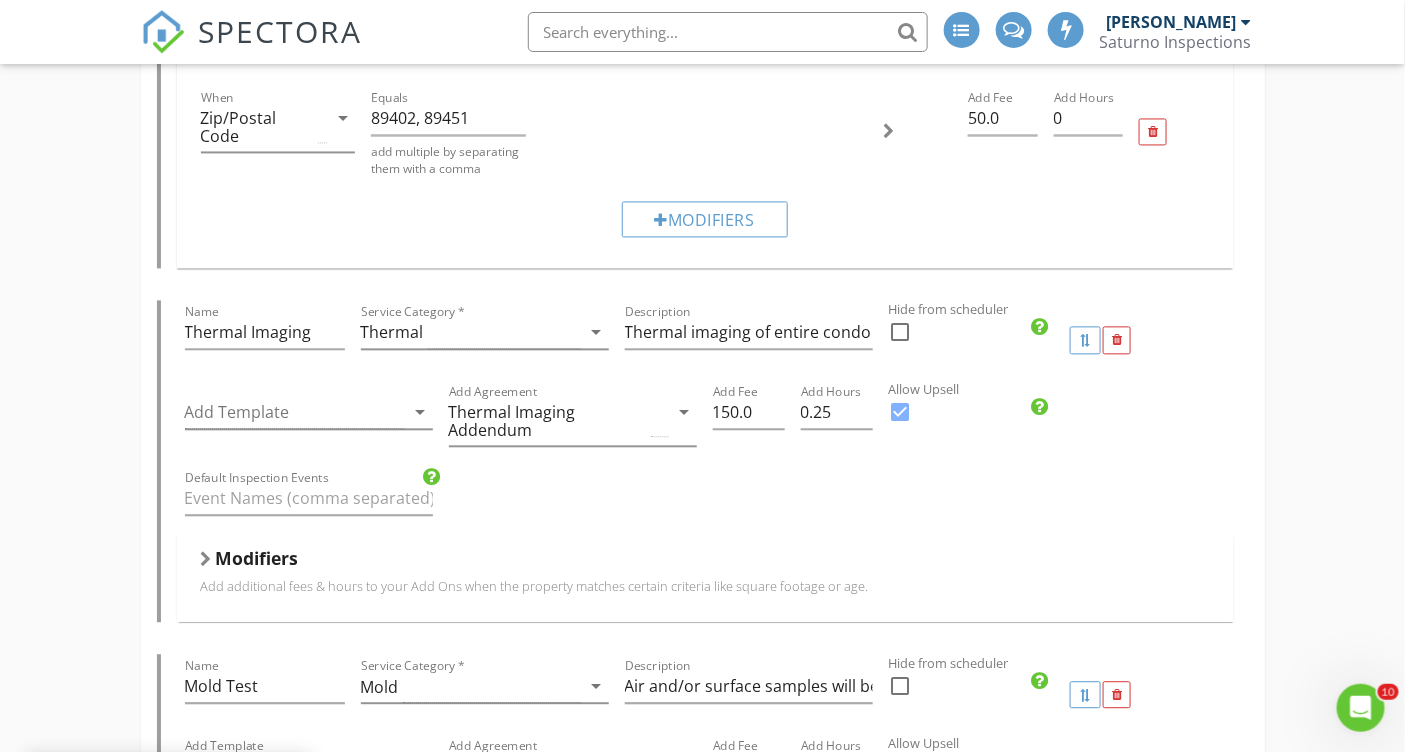 scroll, scrollTop: 1288, scrollLeft: 0, axis: vertical 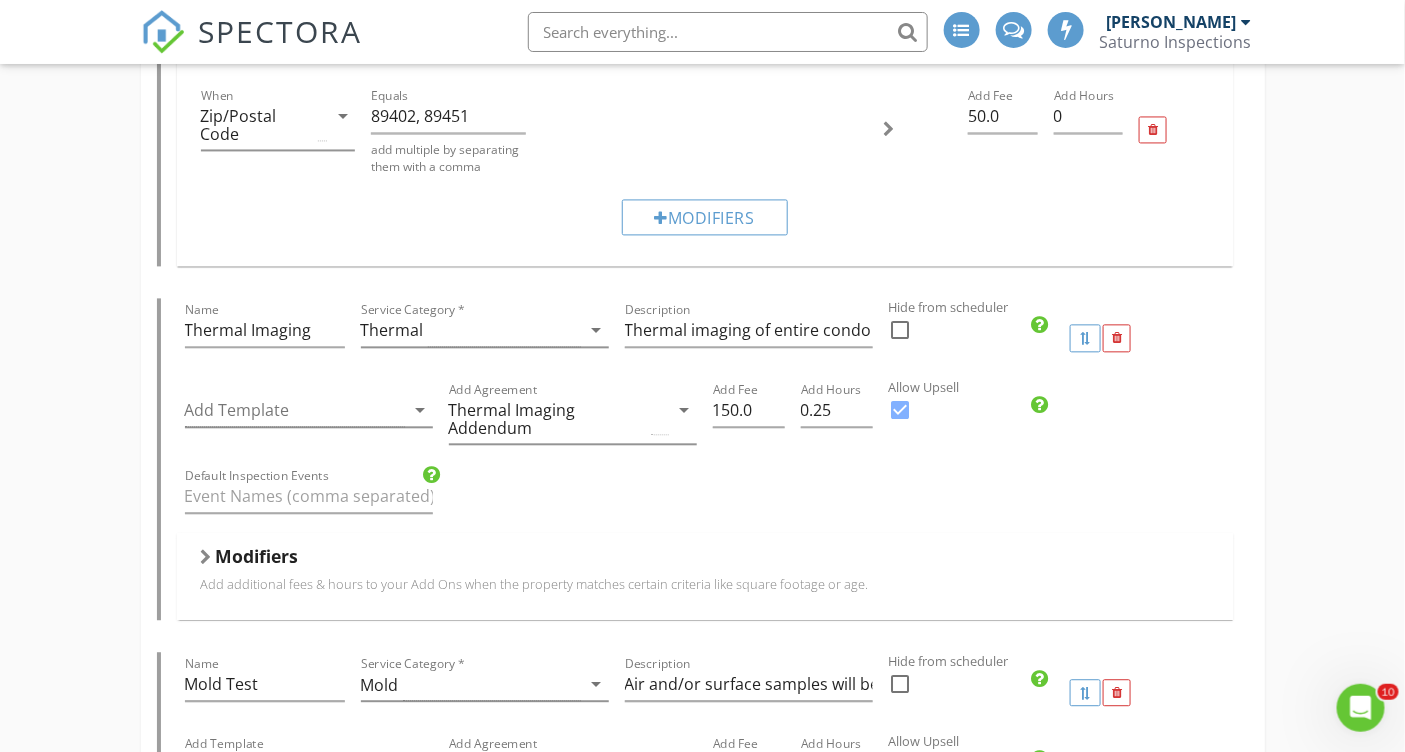 click at bounding box center [206, 557] 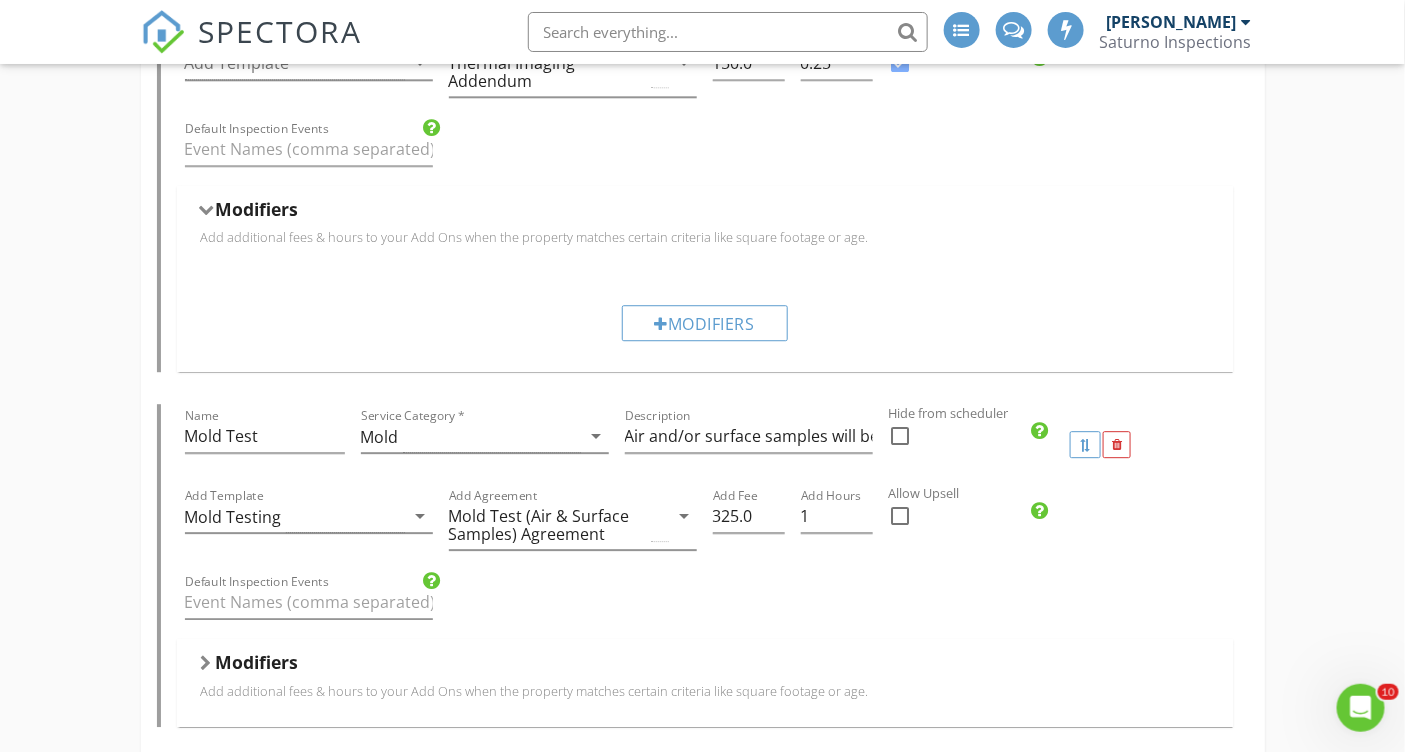 scroll, scrollTop: 1637, scrollLeft: 0, axis: vertical 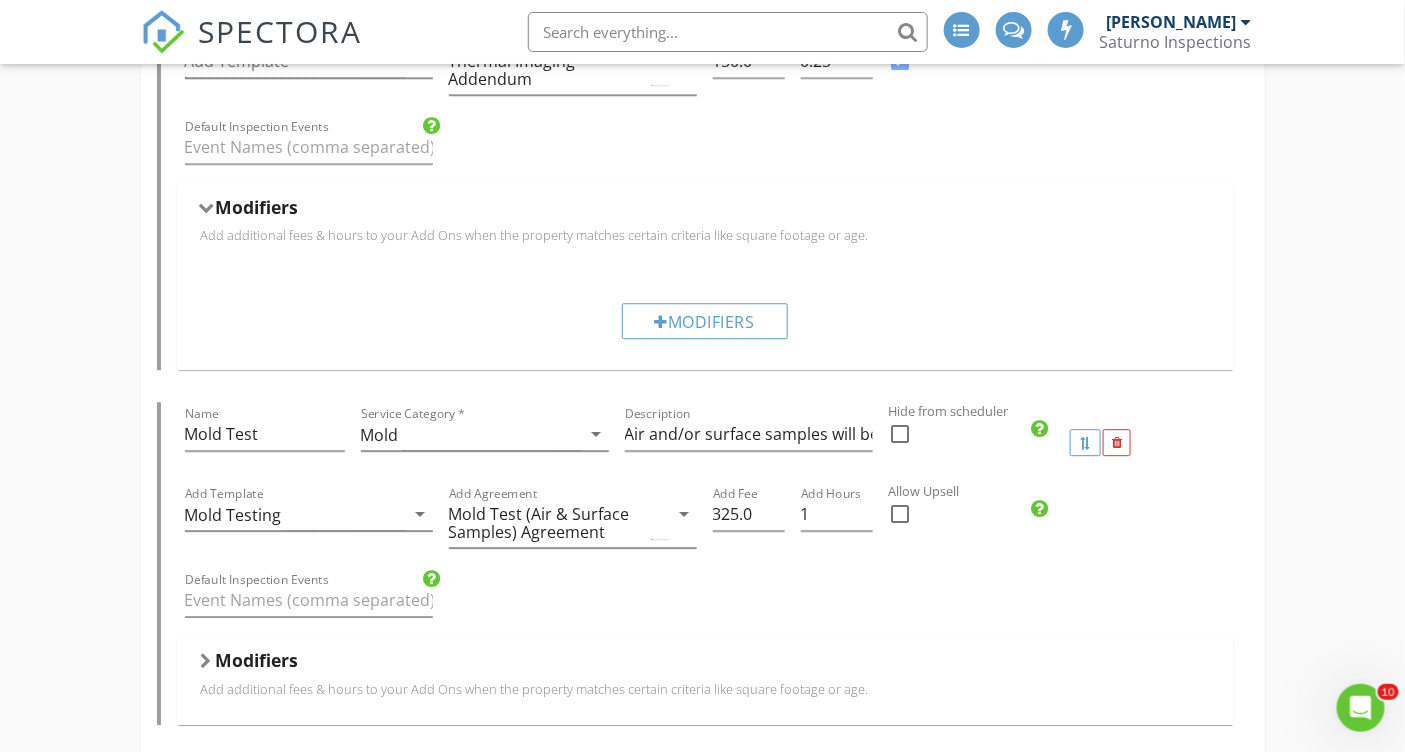 click at bounding box center (206, 661) 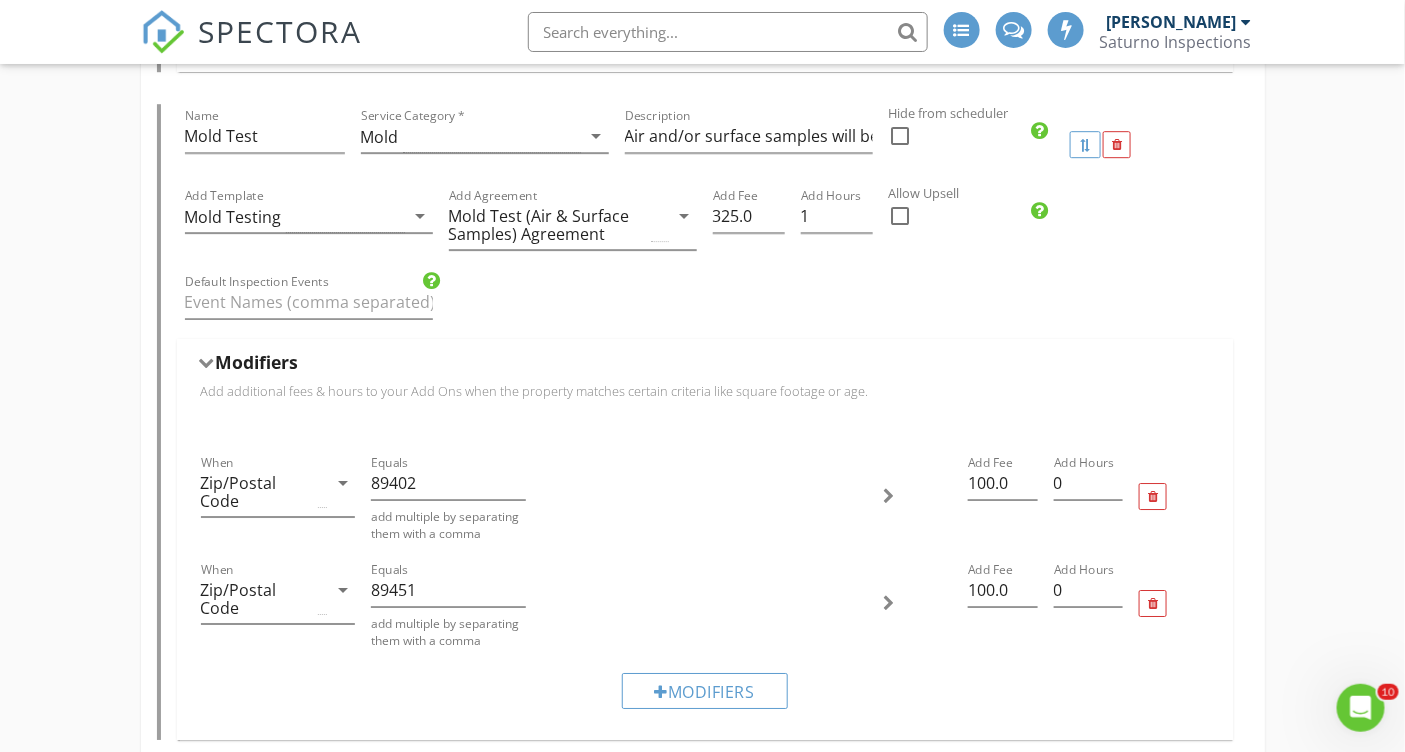 scroll, scrollTop: 2021, scrollLeft: 0, axis: vertical 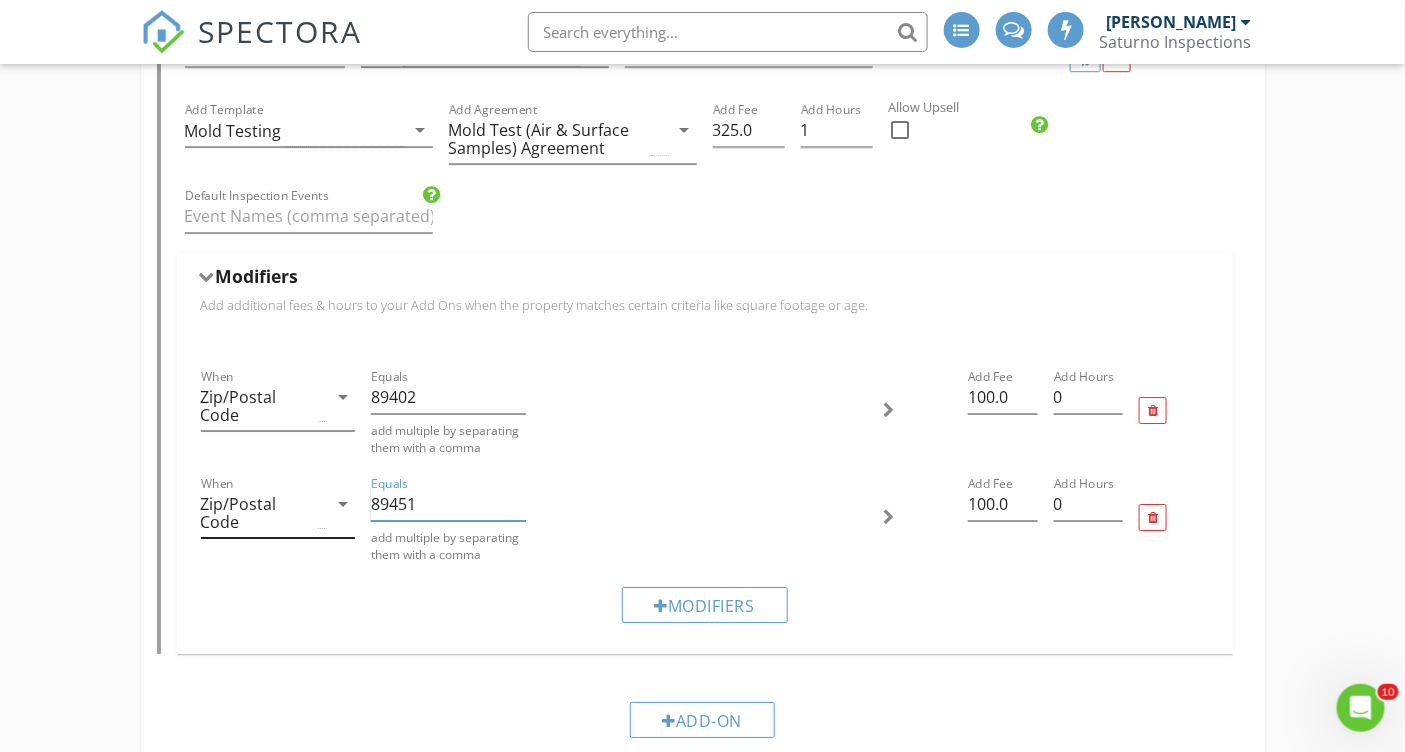 drag, startPoint x: 431, startPoint y: 497, endPoint x: 317, endPoint y: 504, distance: 114.21471 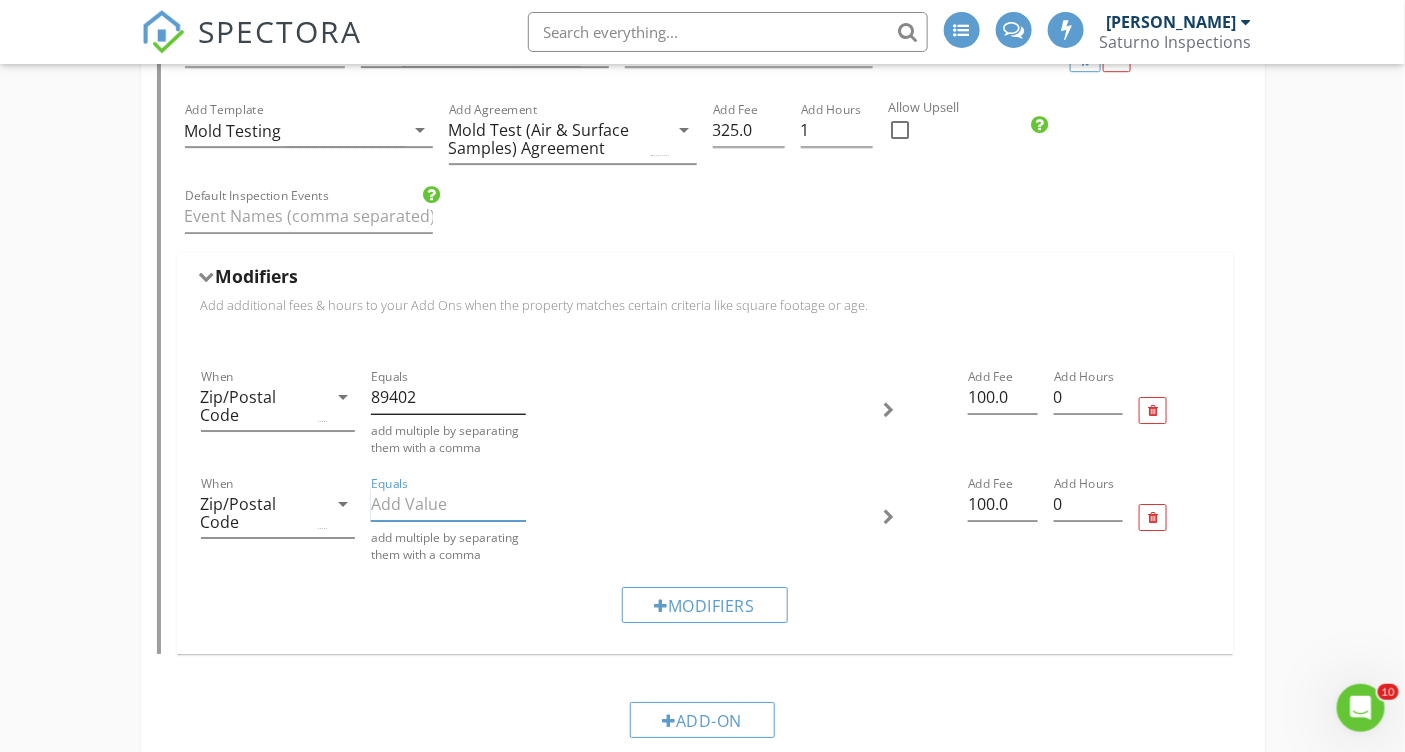 type 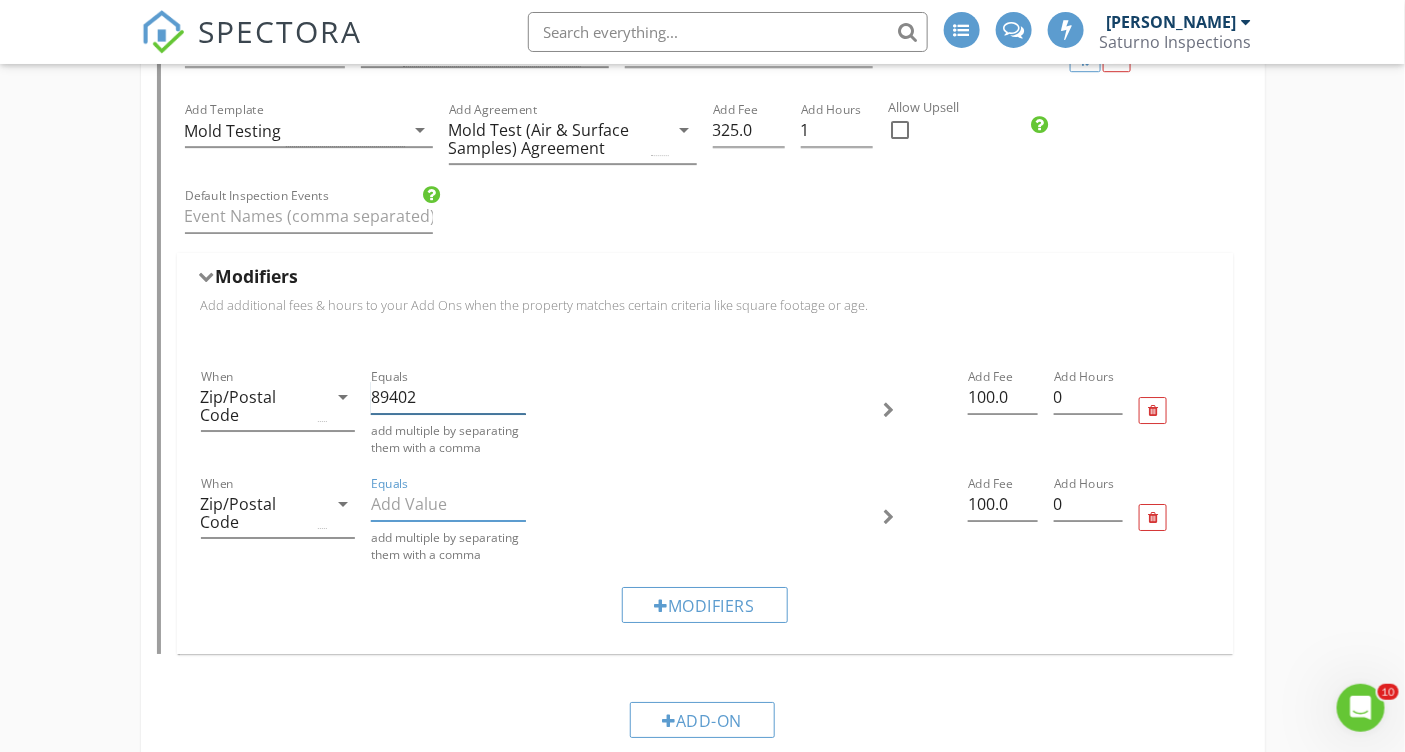 click on "89402" at bounding box center [448, 397] 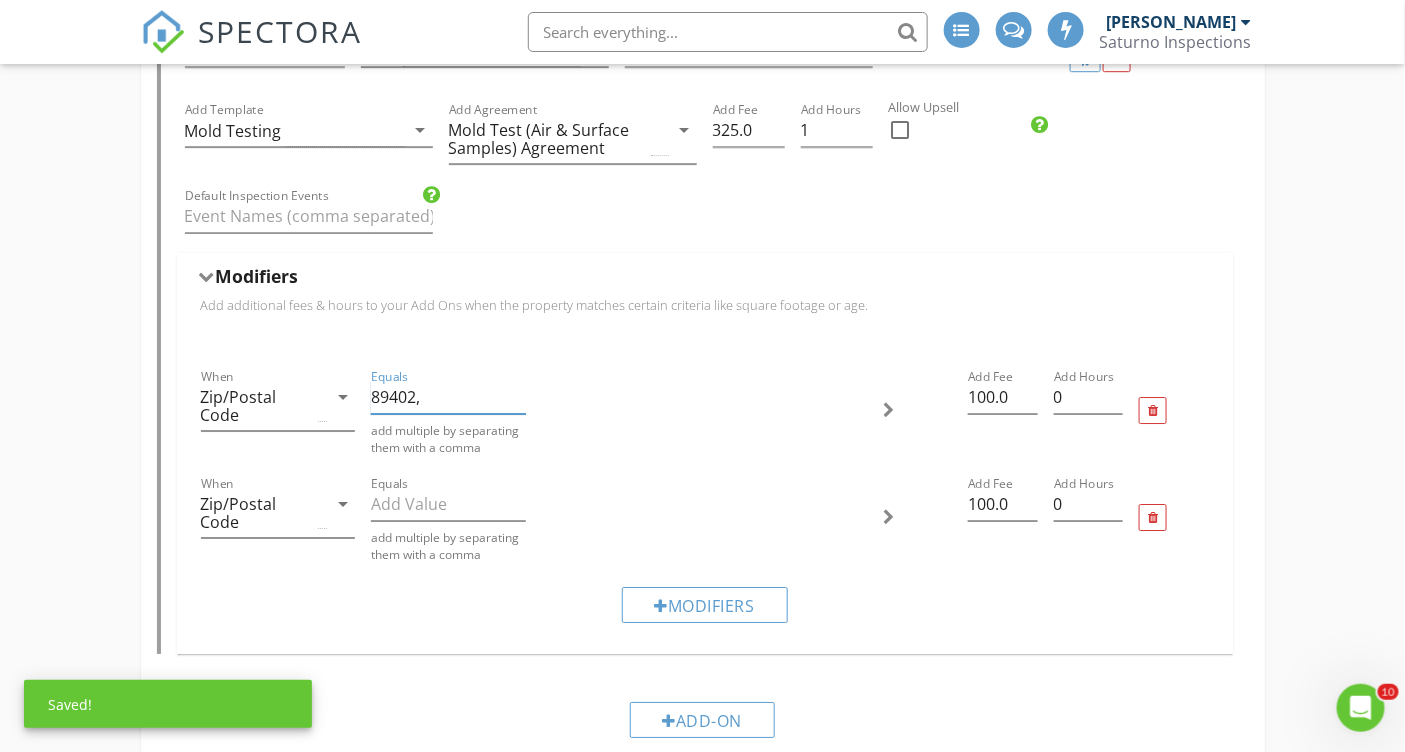 paste on "89451" 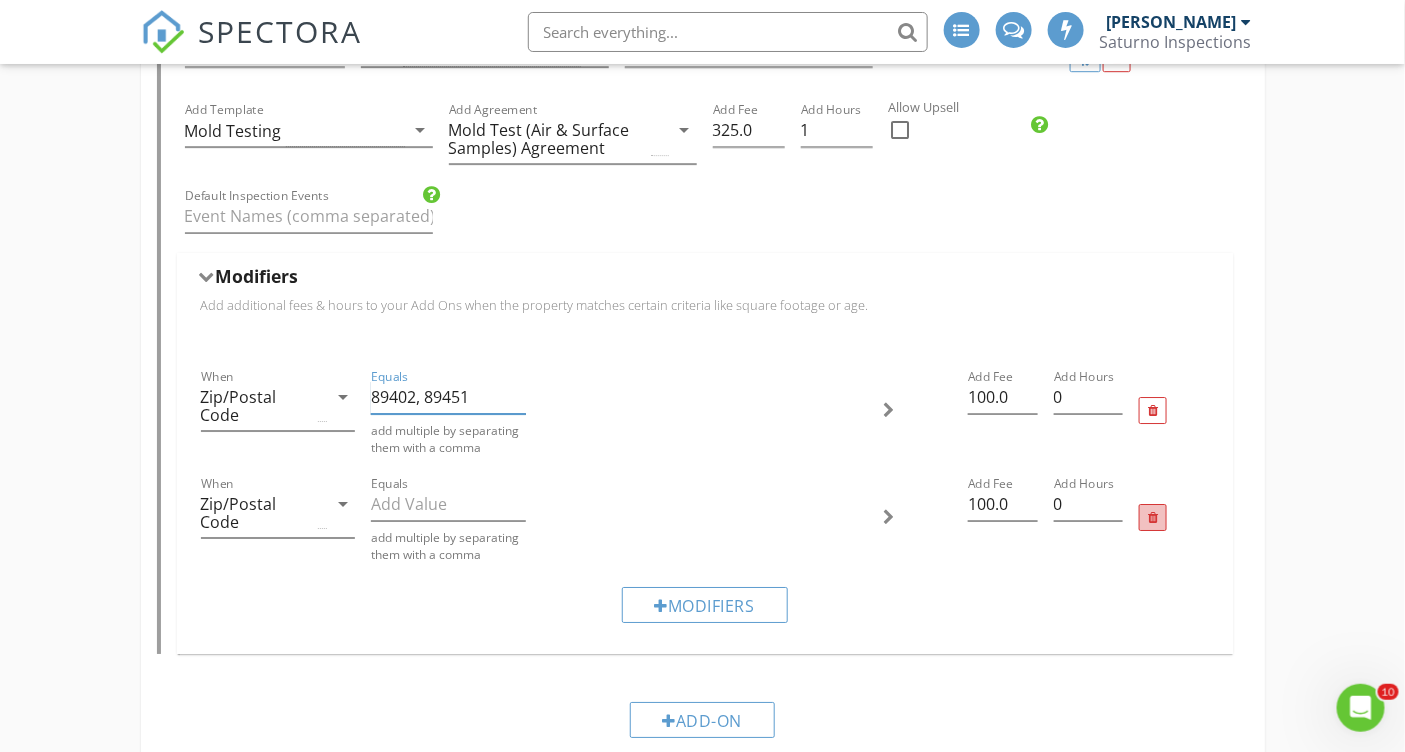 type on "89402, 89451" 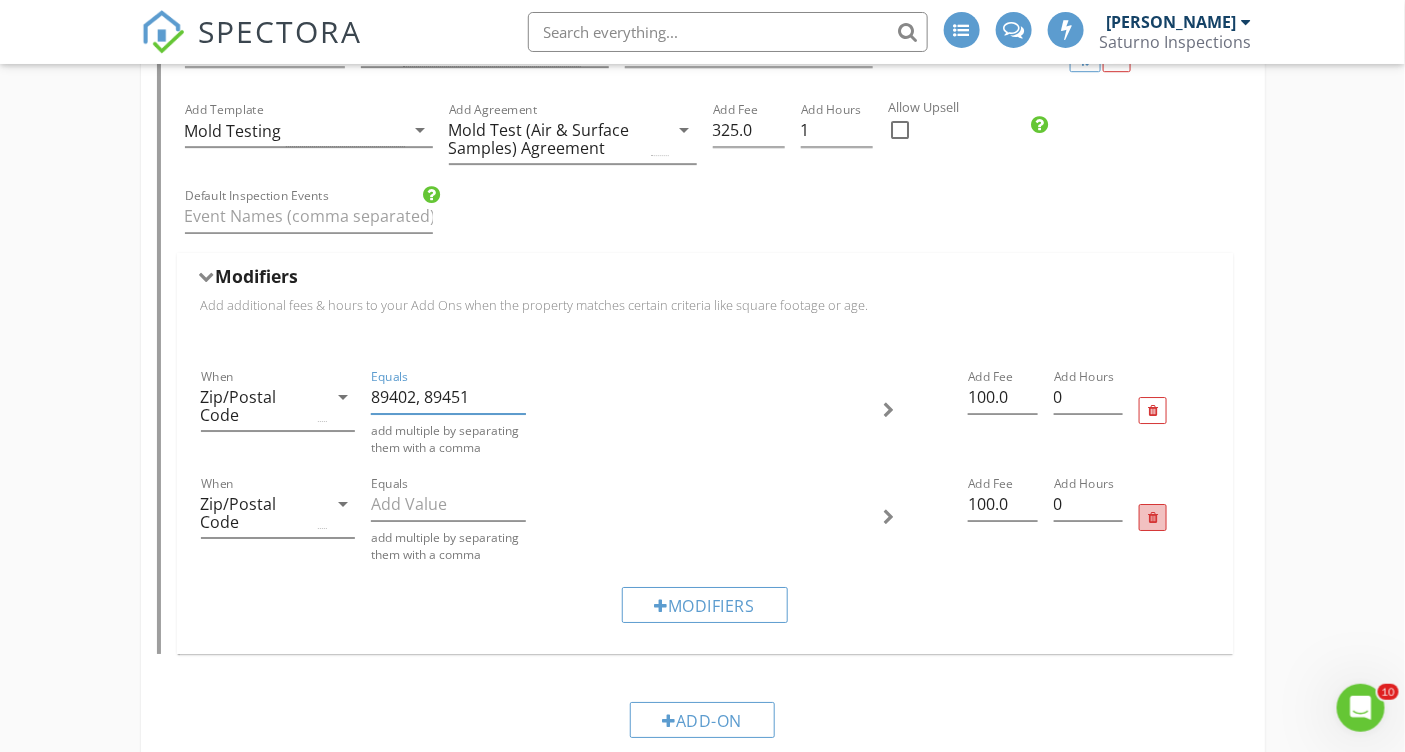 click at bounding box center (1153, 518) 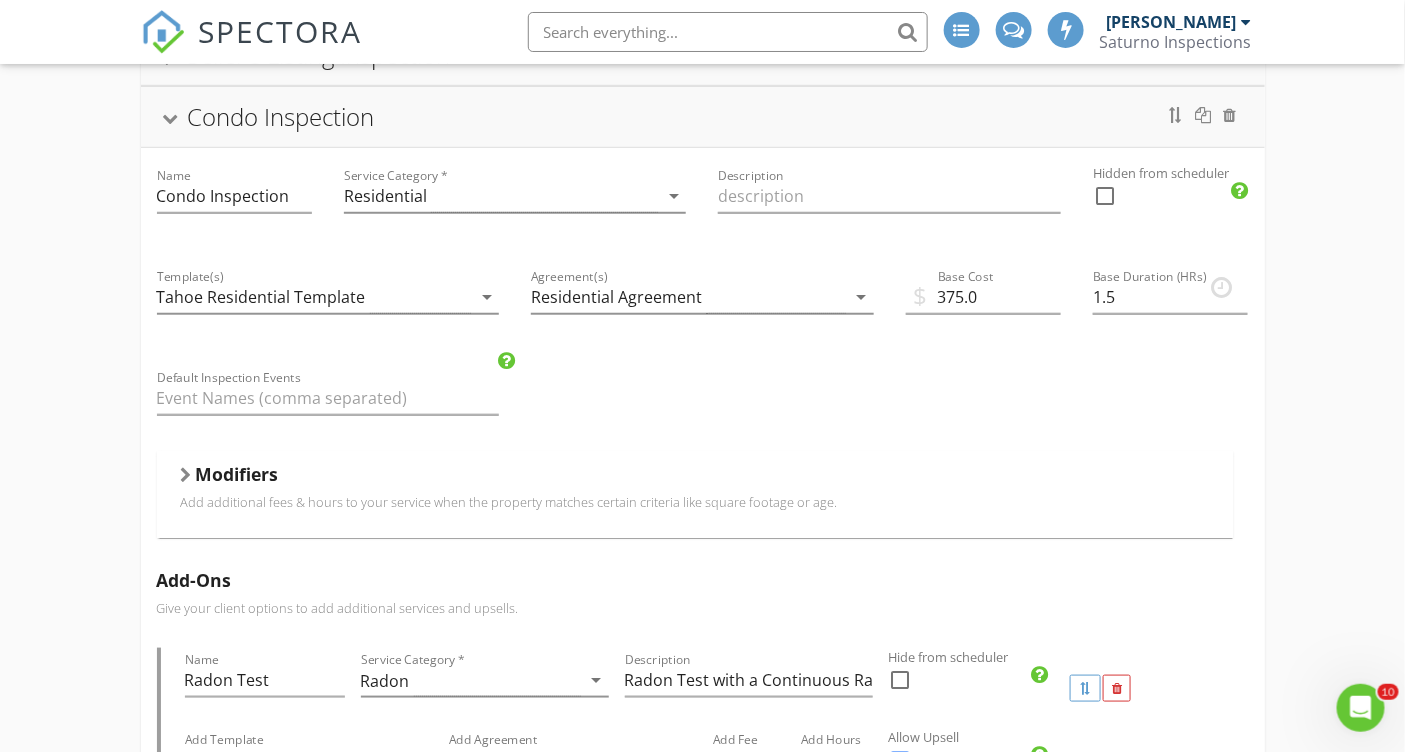 scroll, scrollTop: 252, scrollLeft: 0, axis: vertical 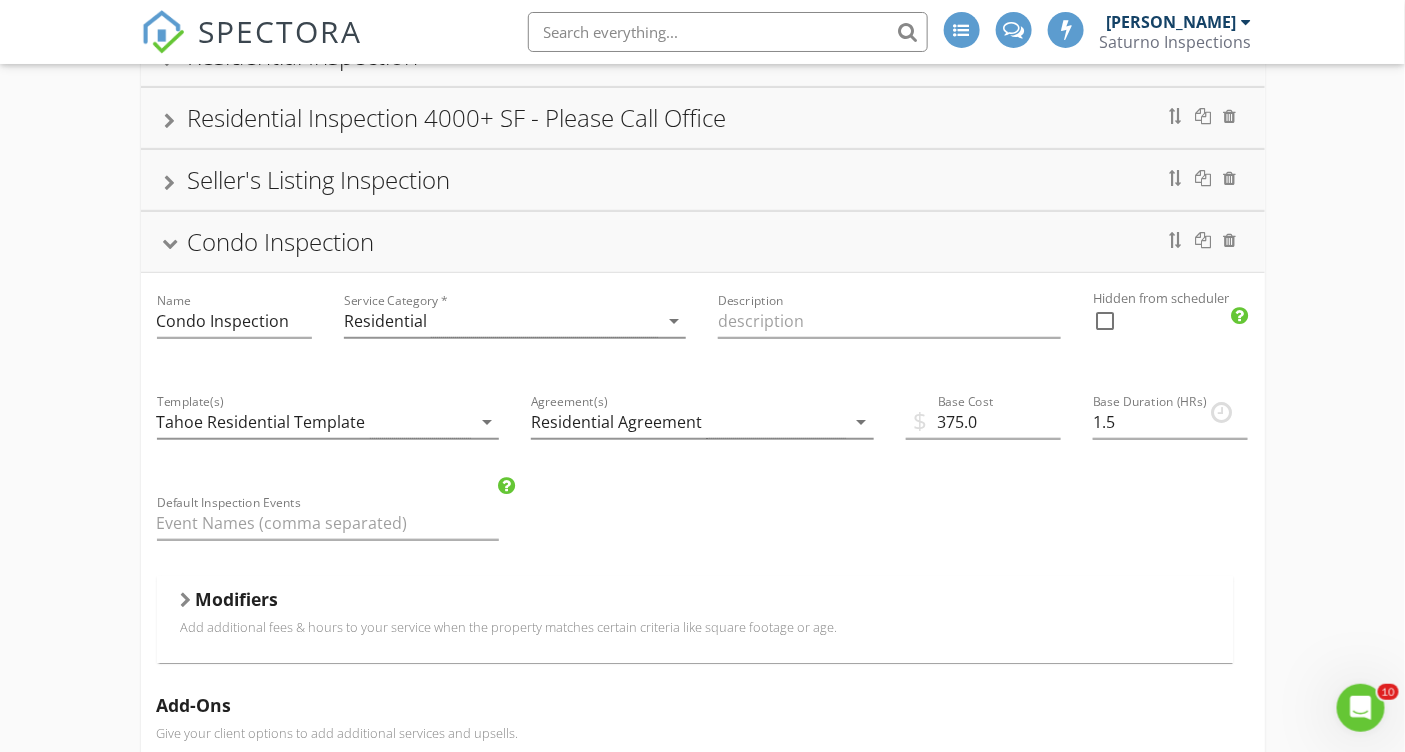 click at bounding box center (186, 600) 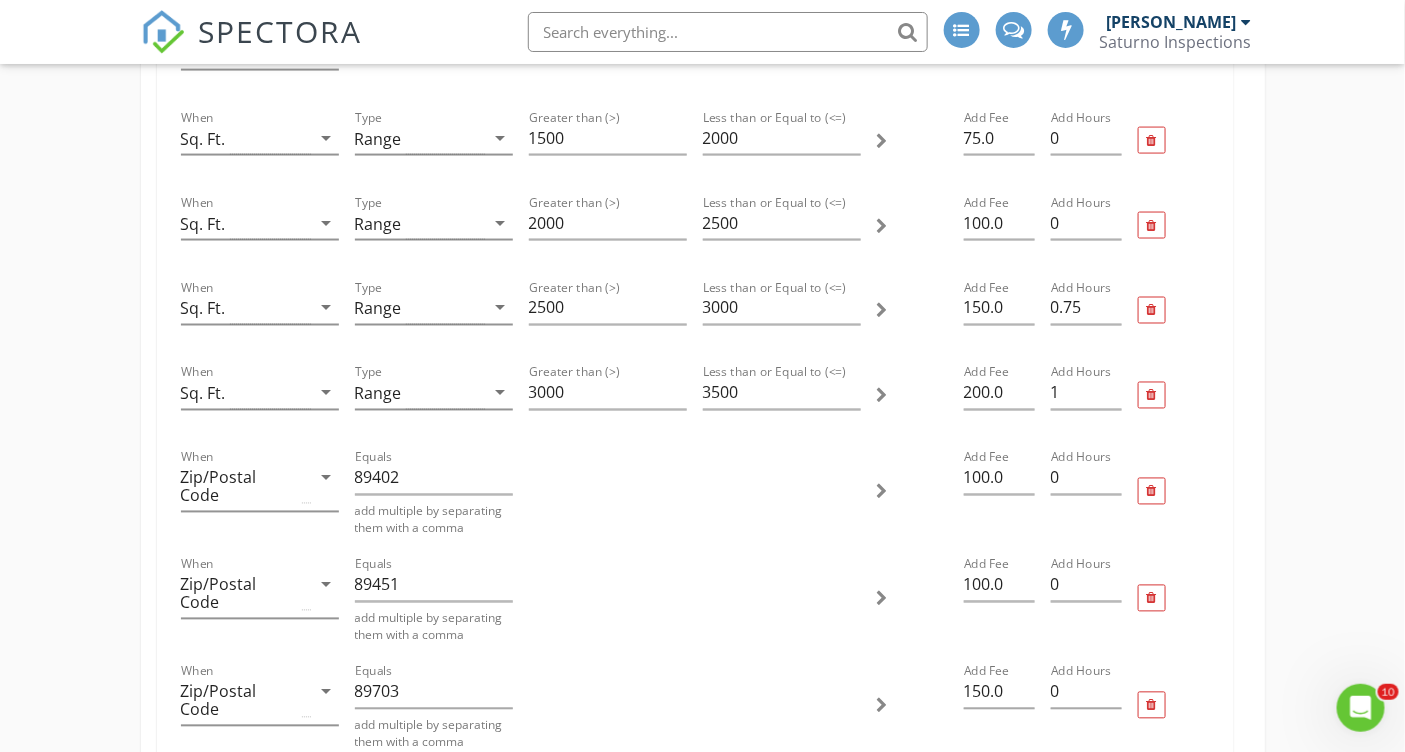 scroll, scrollTop: 955, scrollLeft: 0, axis: vertical 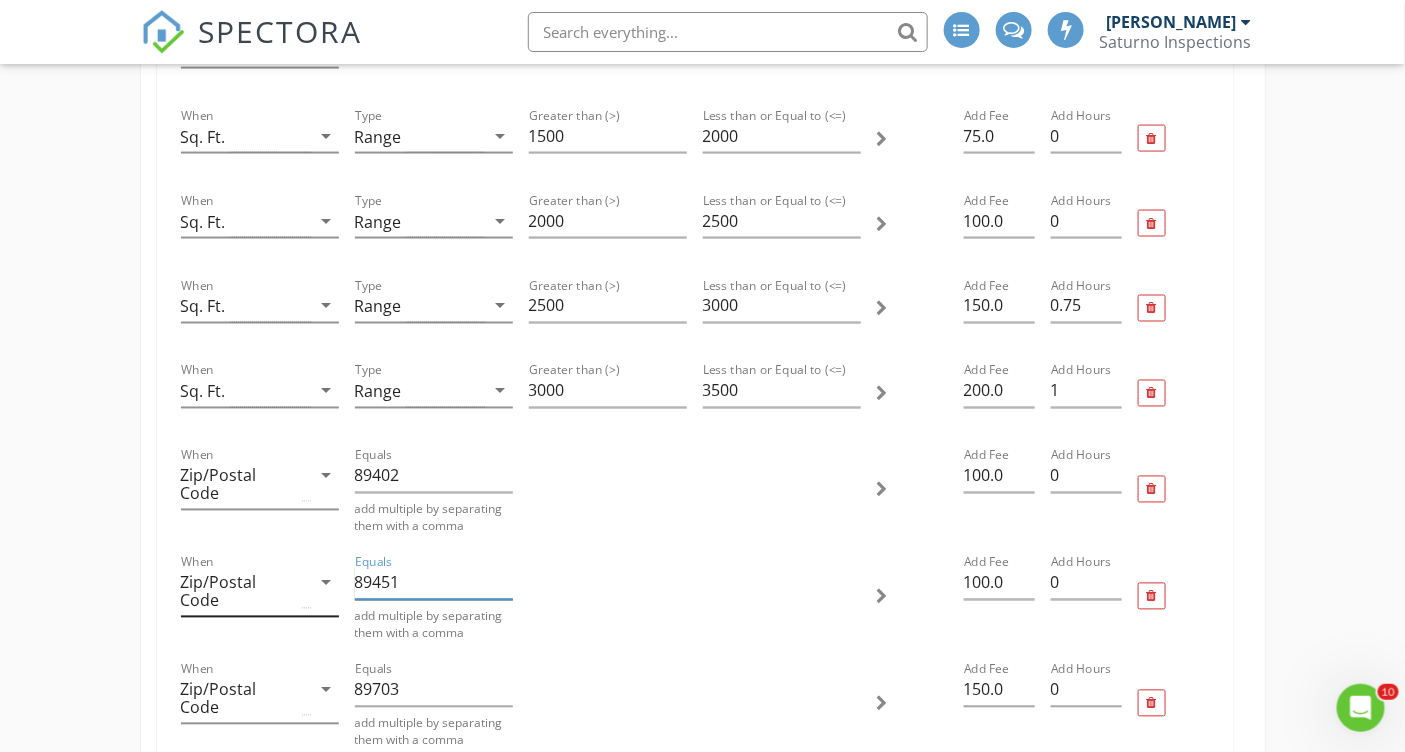 drag, startPoint x: 409, startPoint y: 575, endPoint x: 309, endPoint y: 575, distance: 100 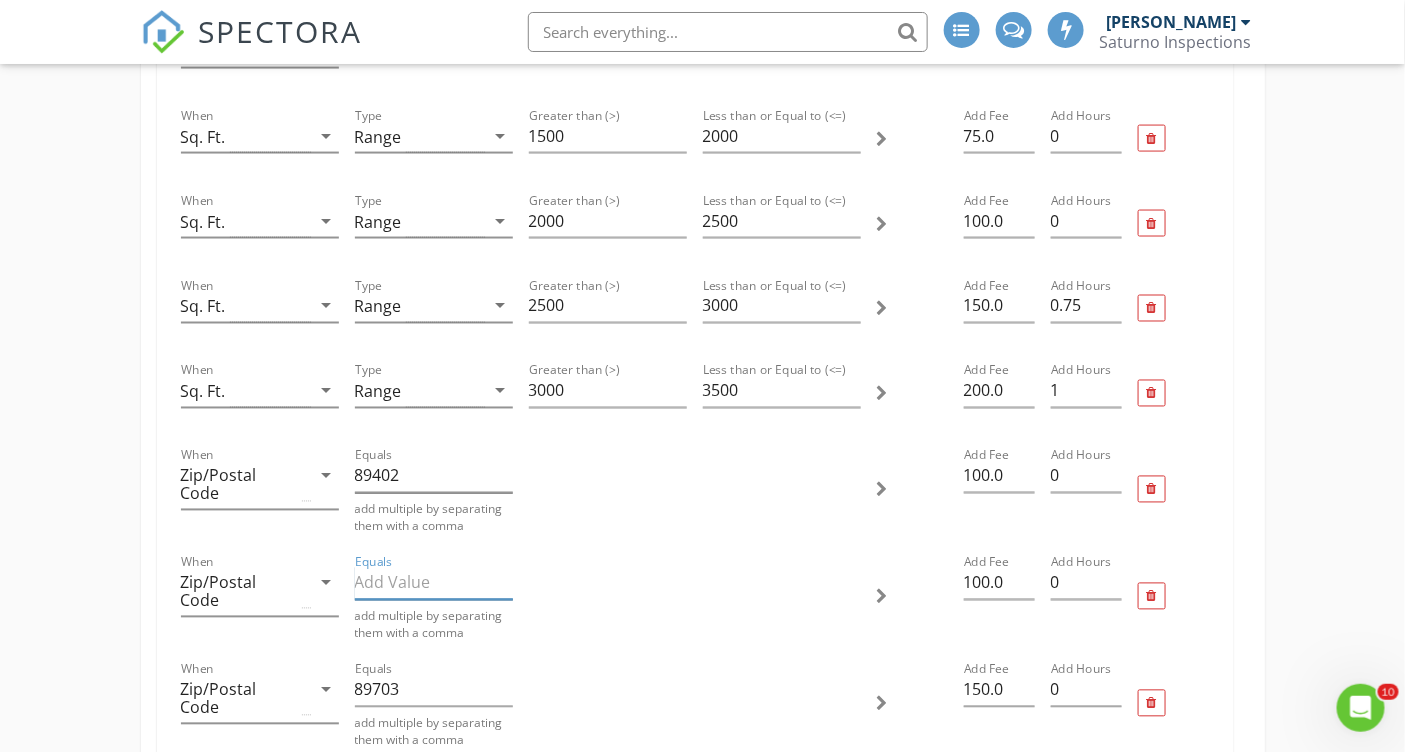 type 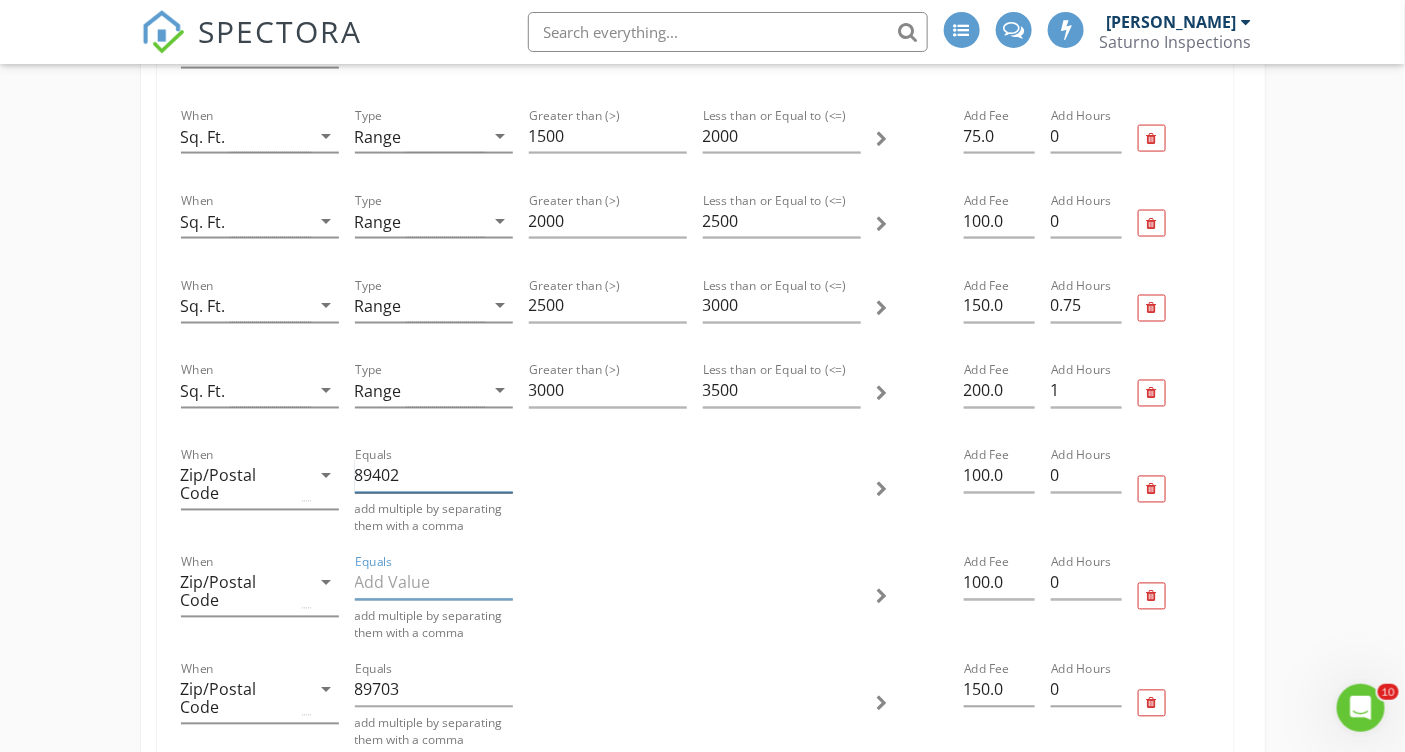 click on "89402" at bounding box center (434, 476) 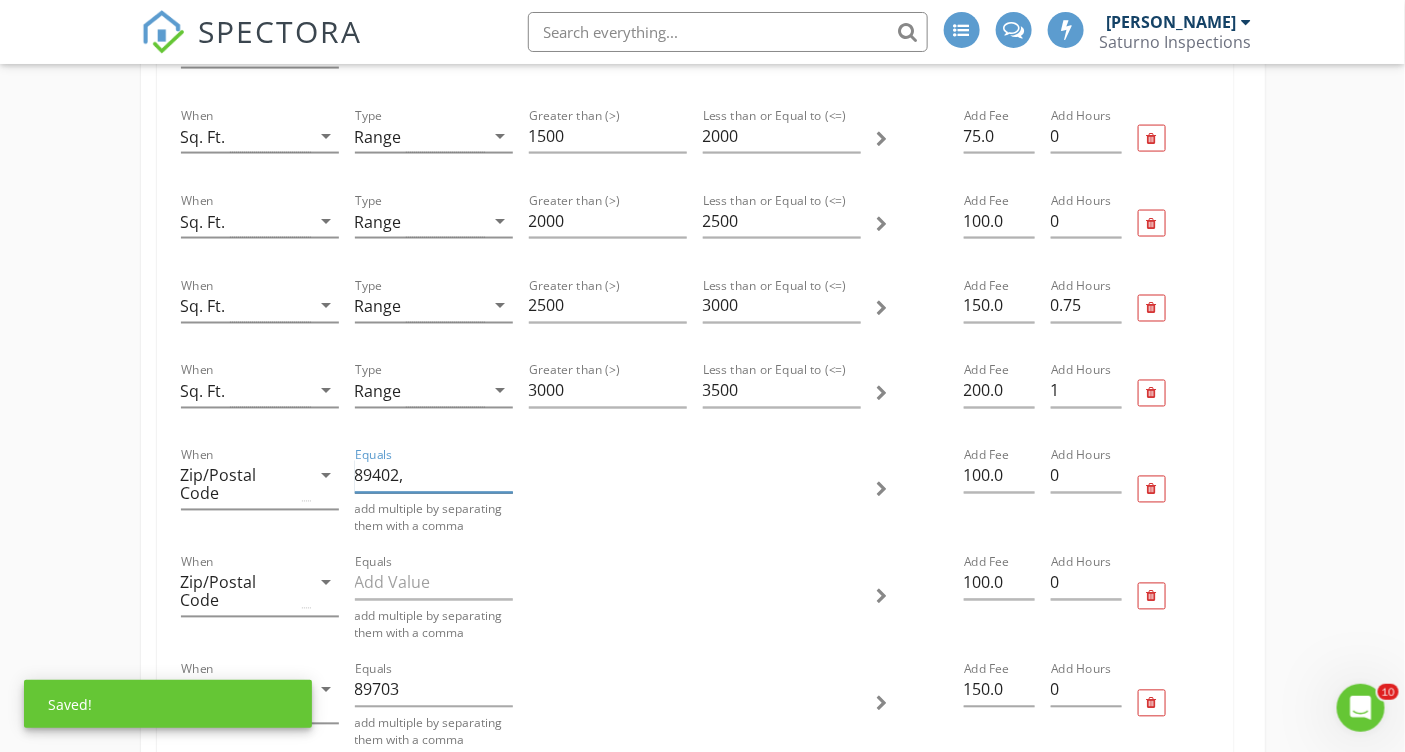 paste on "89451" 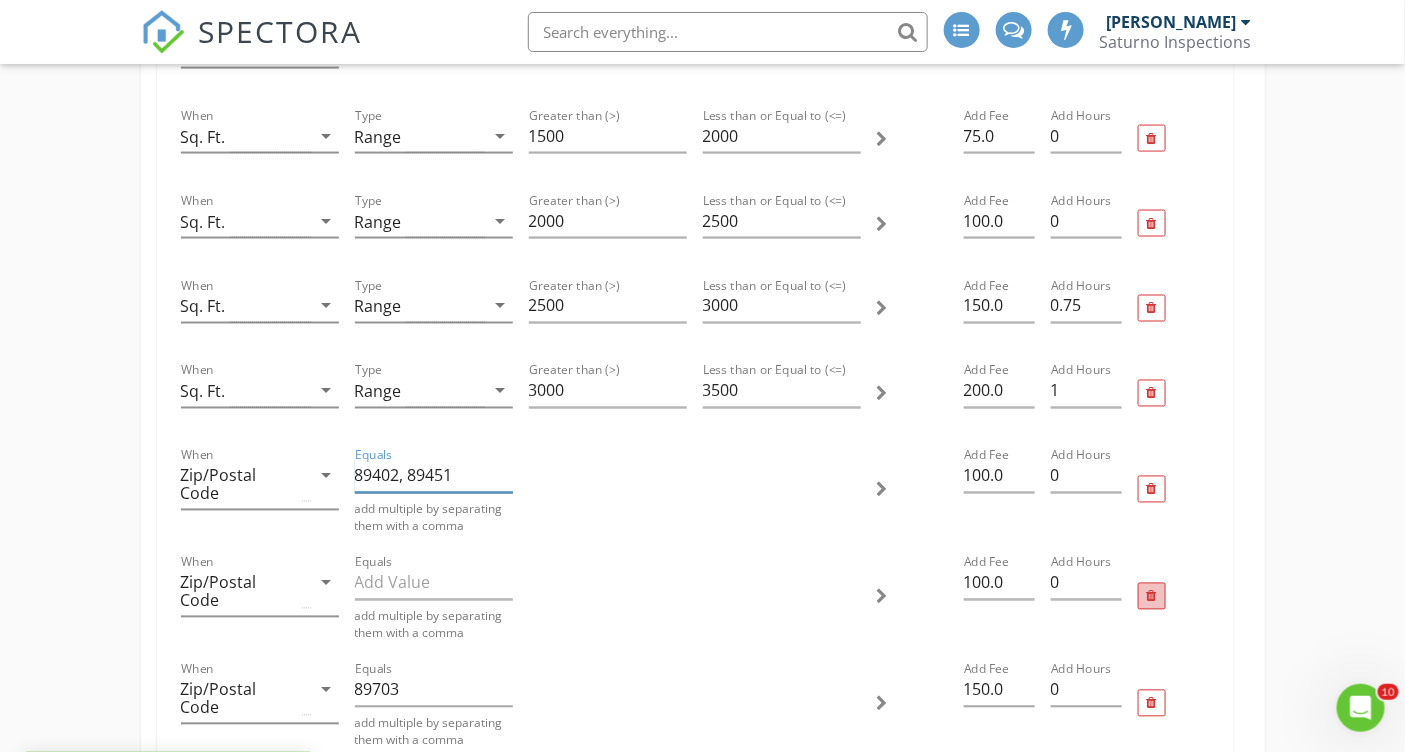 type on "89402, 89451" 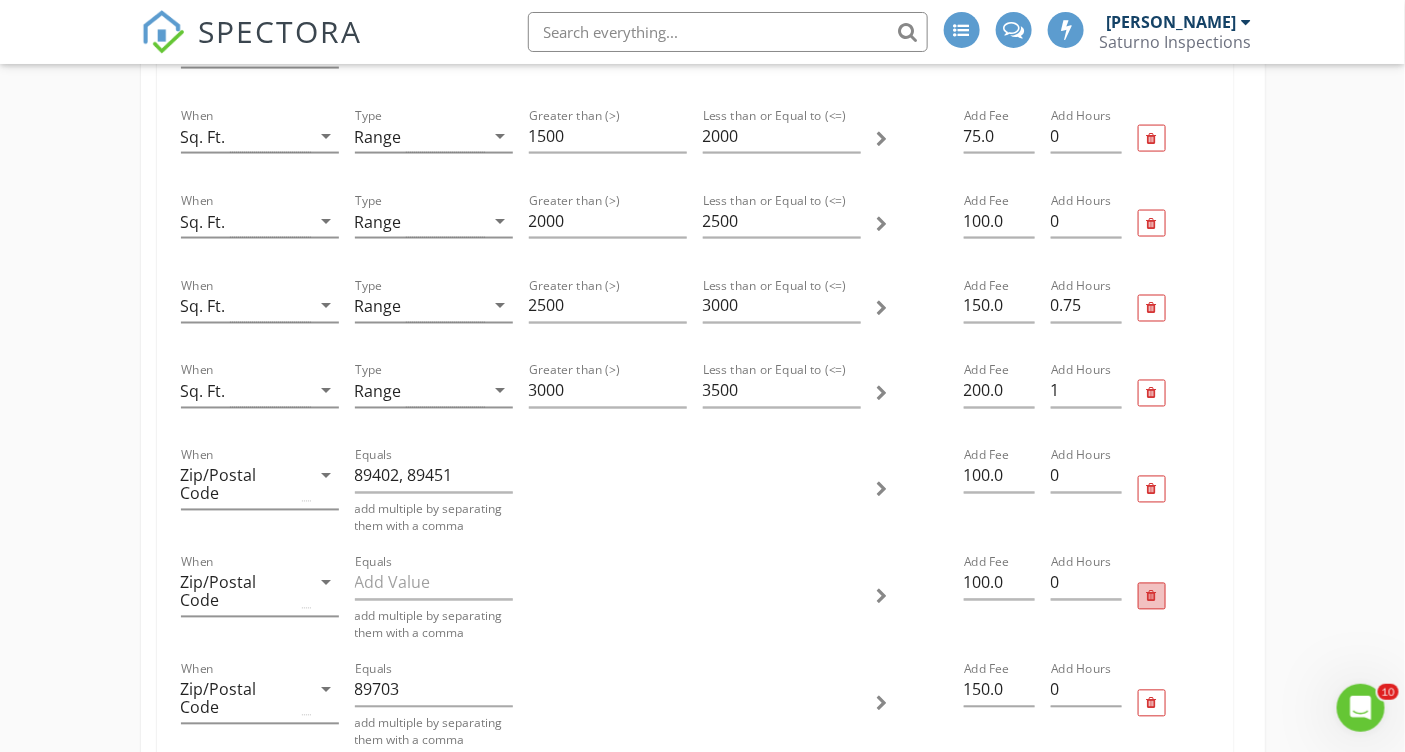 click at bounding box center [1152, 597] 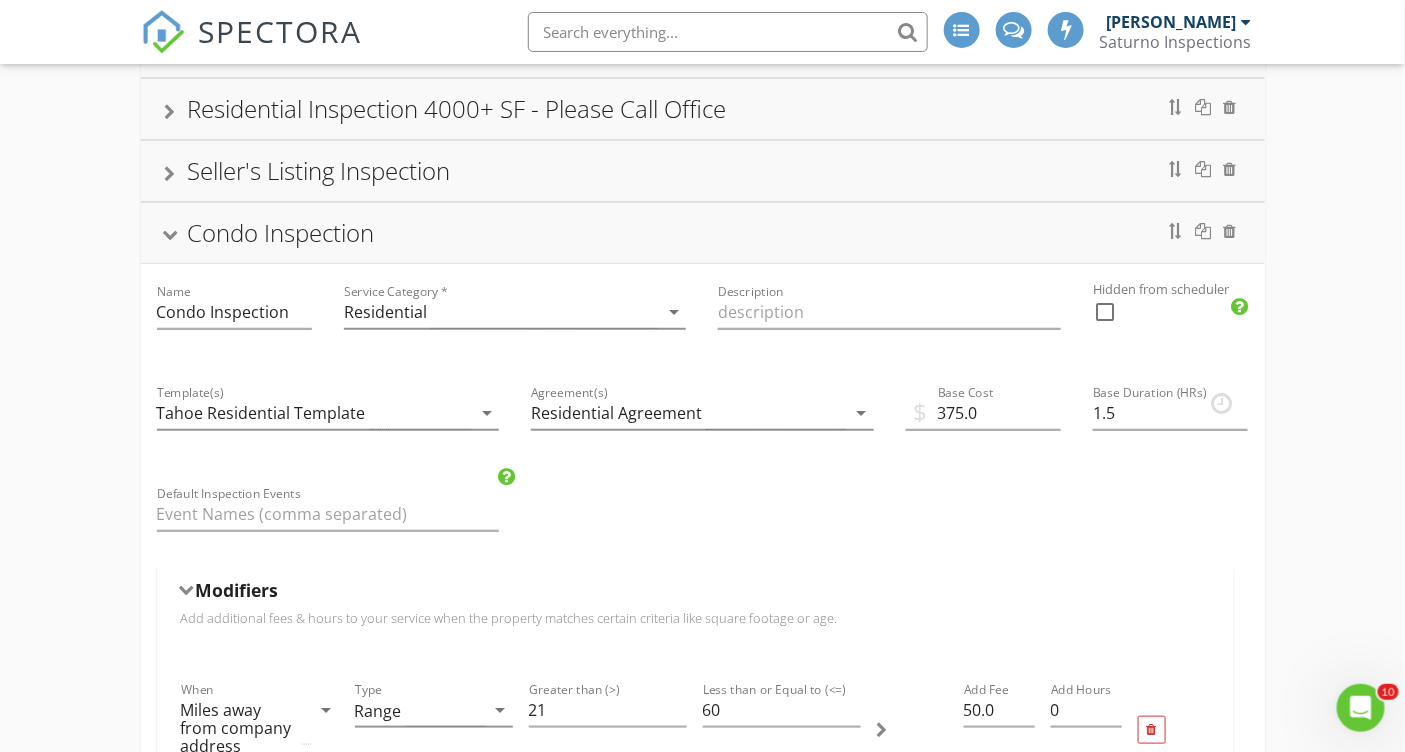 scroll, scrollTop: 0, scrollLeft: 0, axis: both 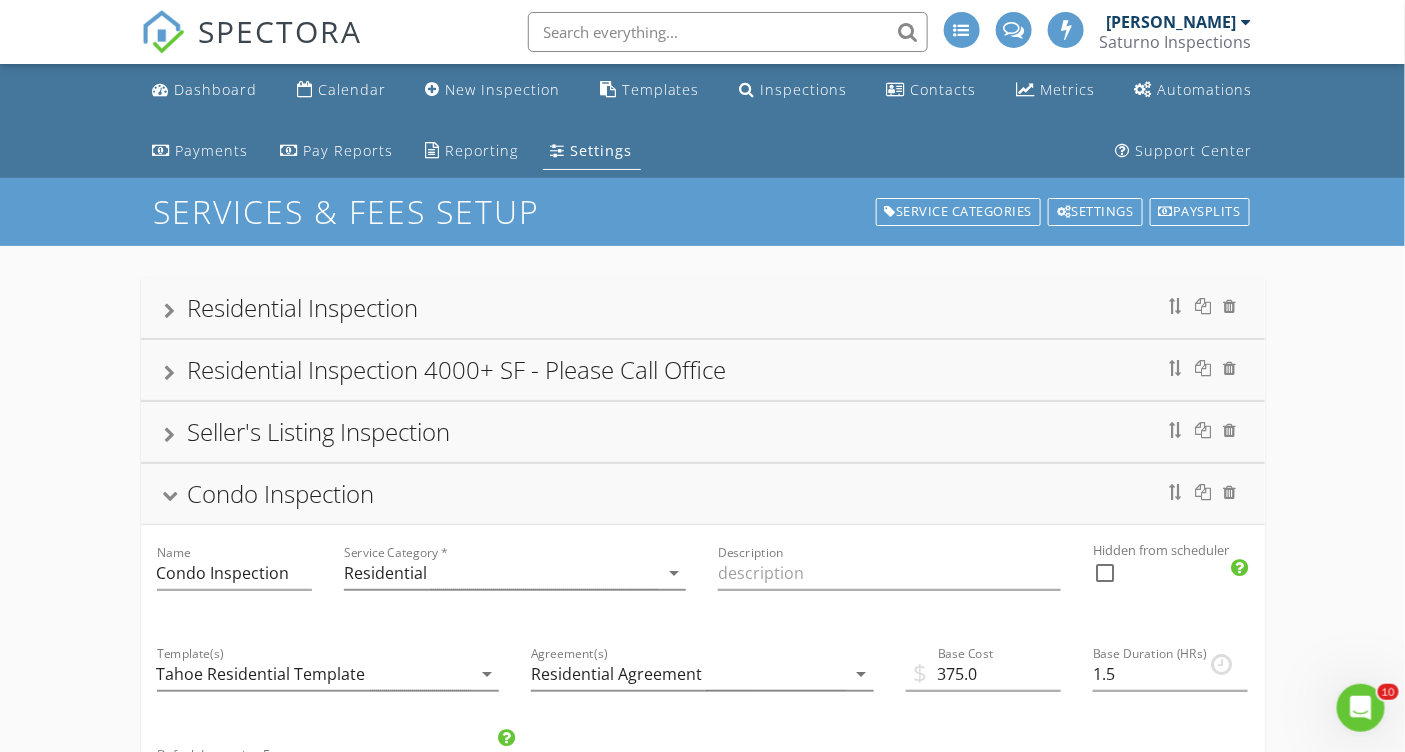 click at bounding box center (170, 311) 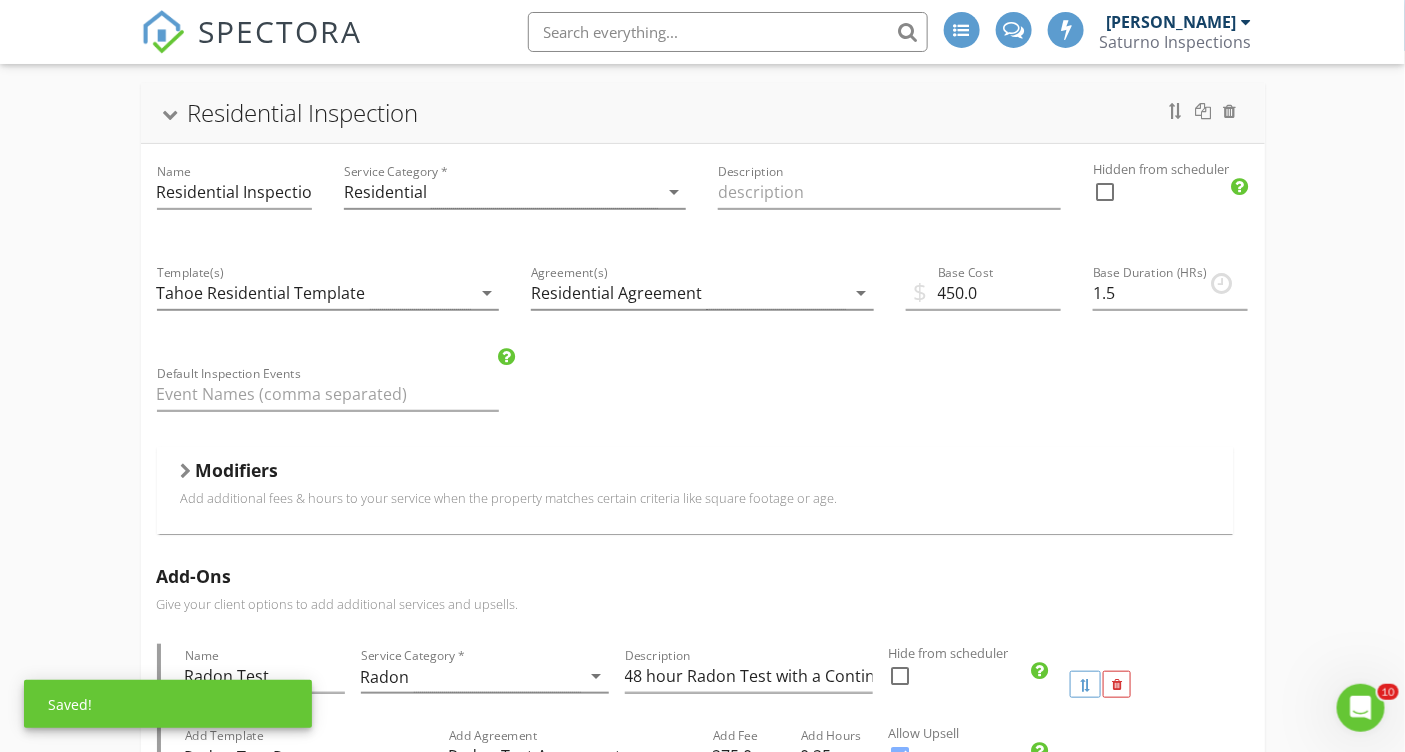 scroll, scrollTop: 197, scrollLeft: 0, axis: vertical 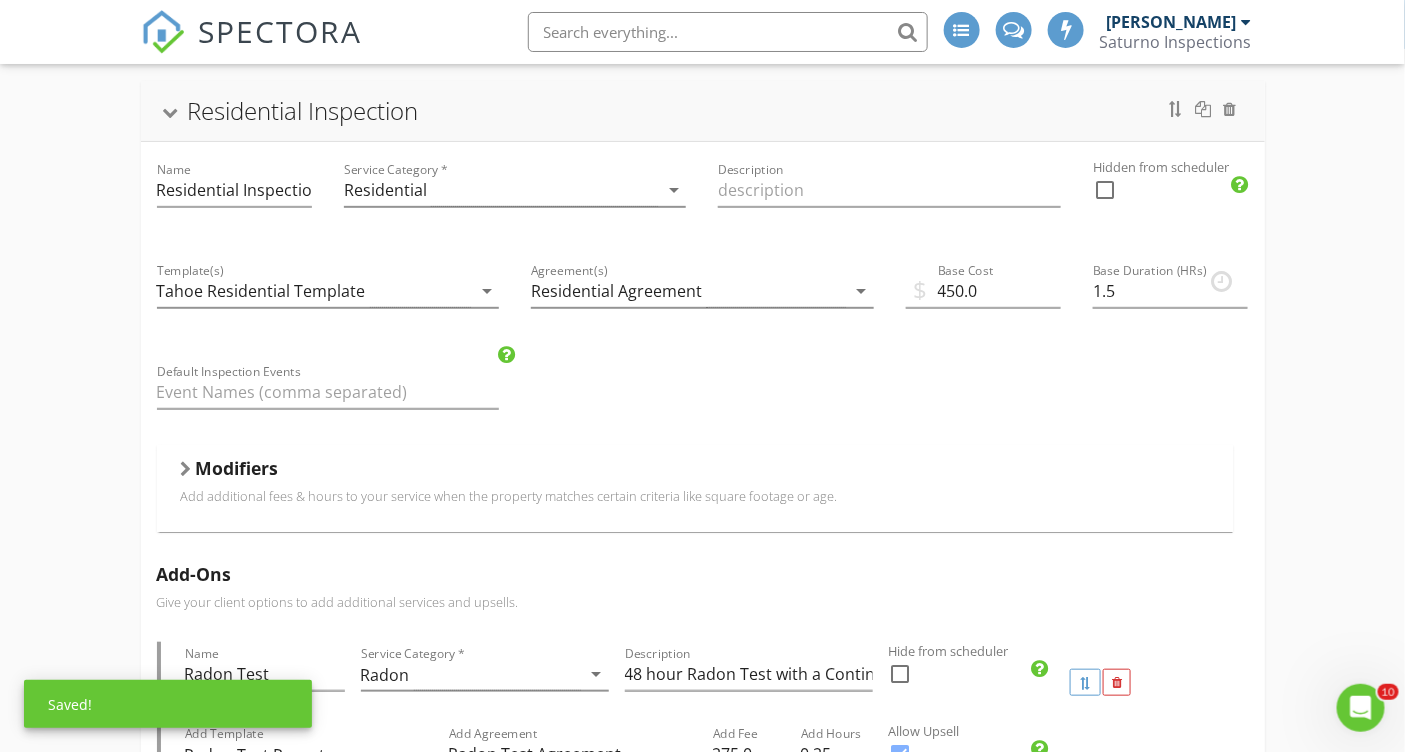 click at bounding box center [186, 469] 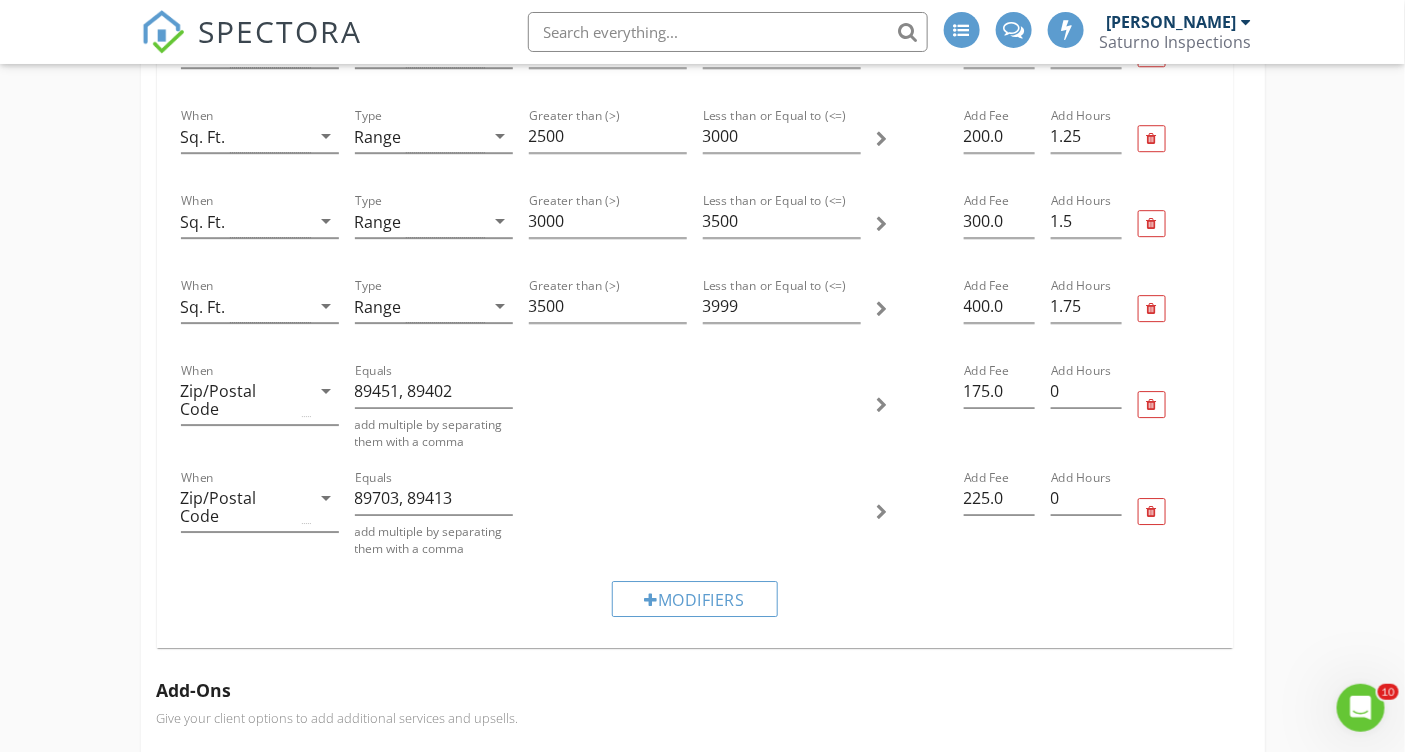 scroll, scrollTop: 1894, scrollLeft: 0, axis: vertical 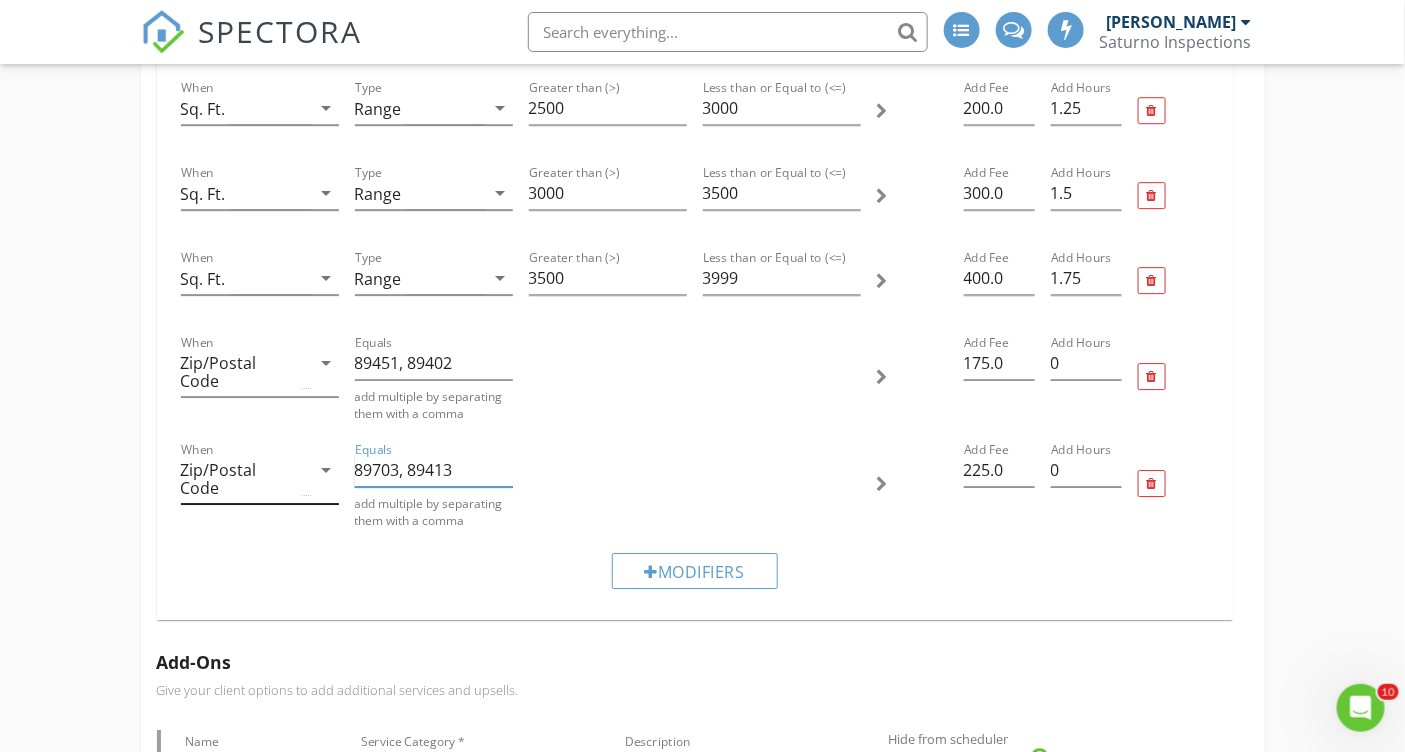 drag, startPoint x: 467, startPoint y: 442, endPoint x: 335, endPoint y: 443, distance: 132.00378 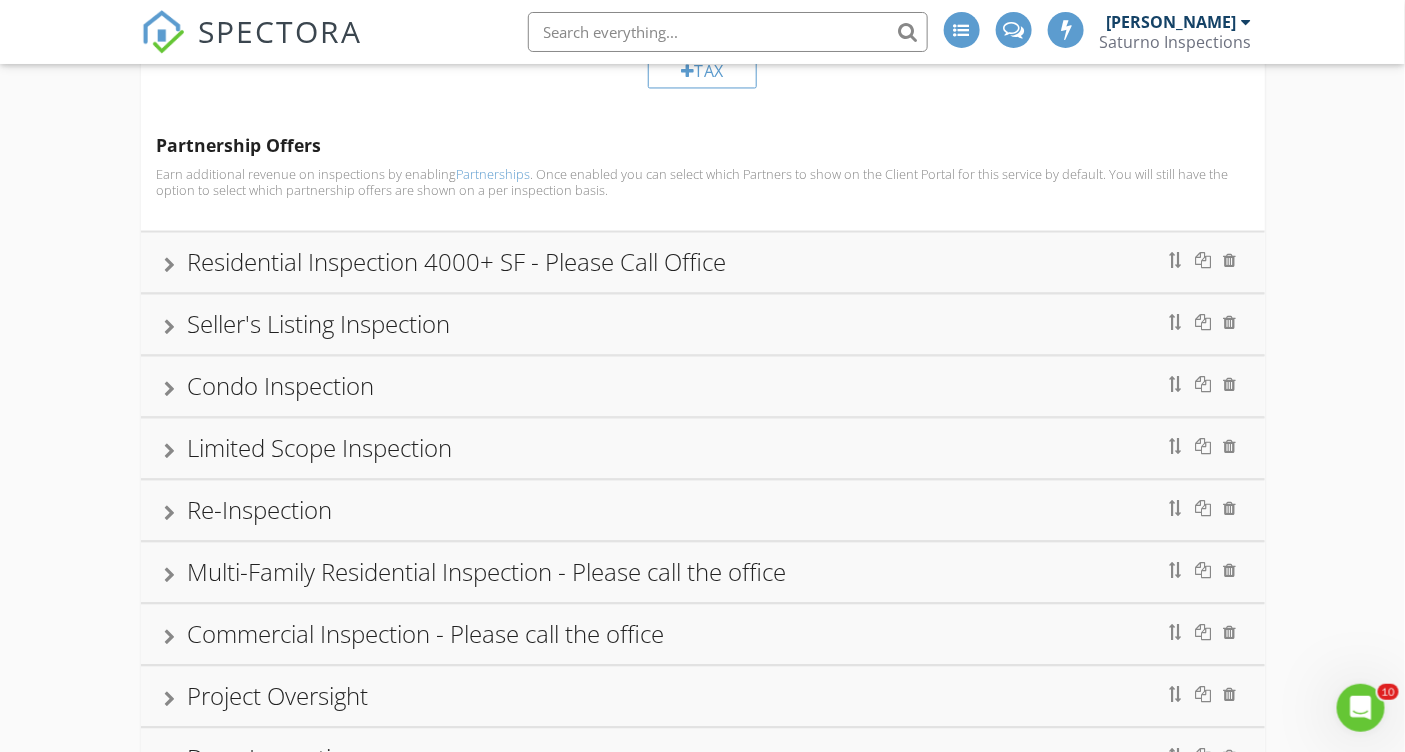 scroll, scrollTop: 3830, scrollLeft: 0, axis: vertical 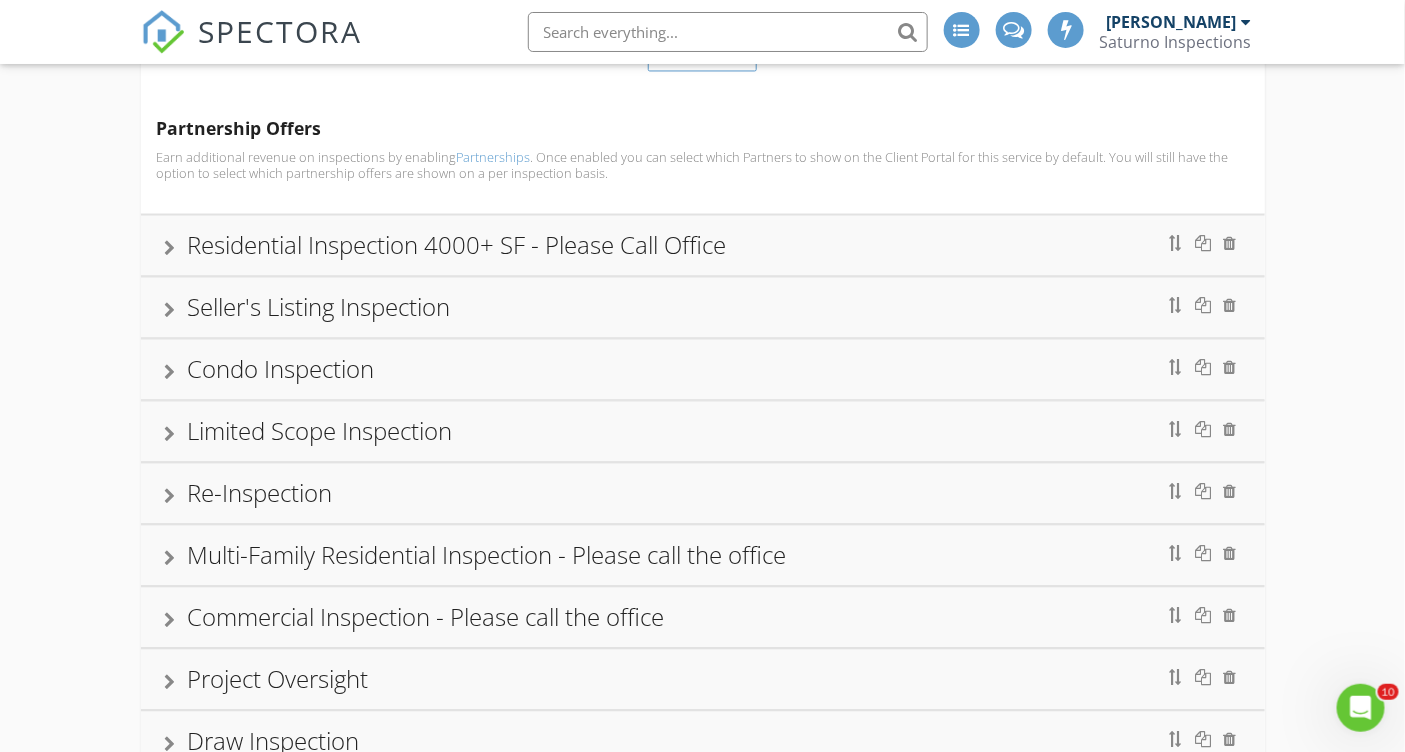 click at bounding box center (170, 372) 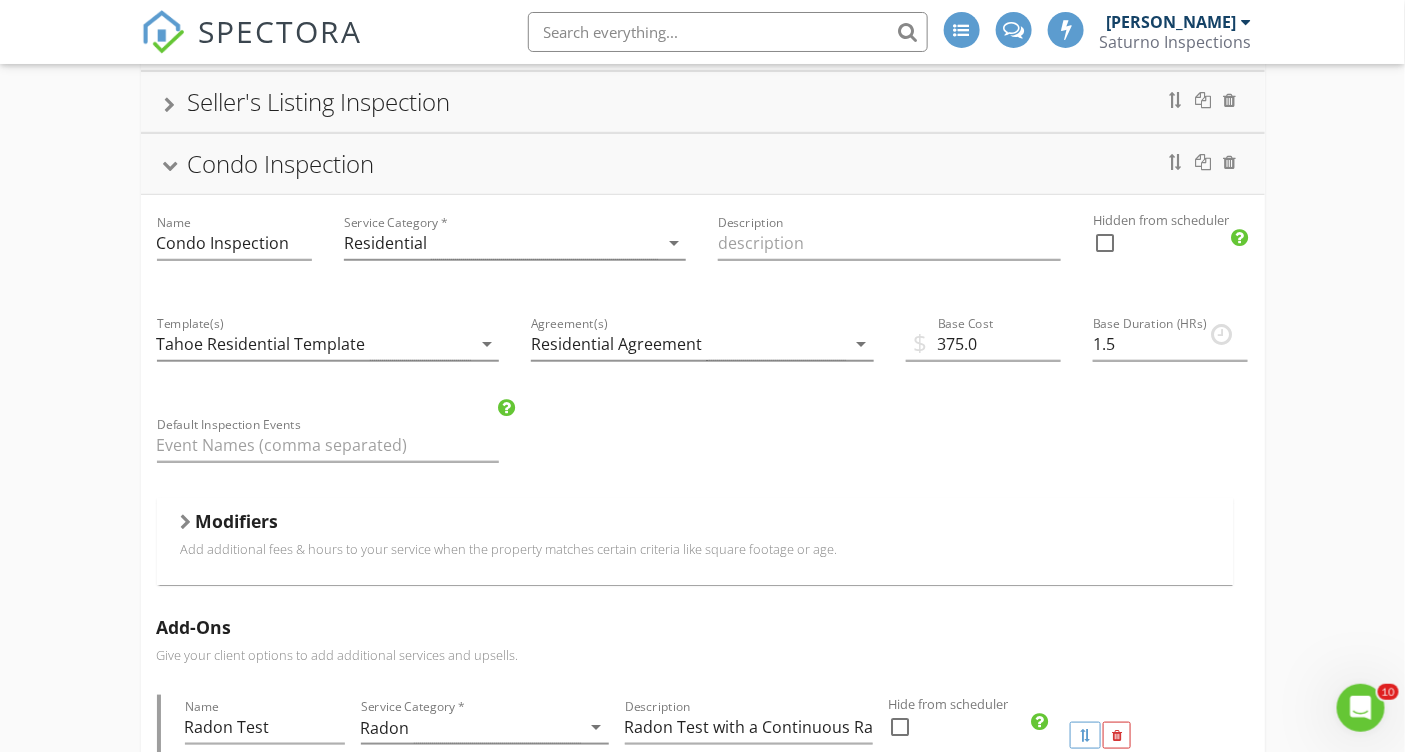 scroll, scrollTop: 331, scrollLeft: 0, axis: vertical 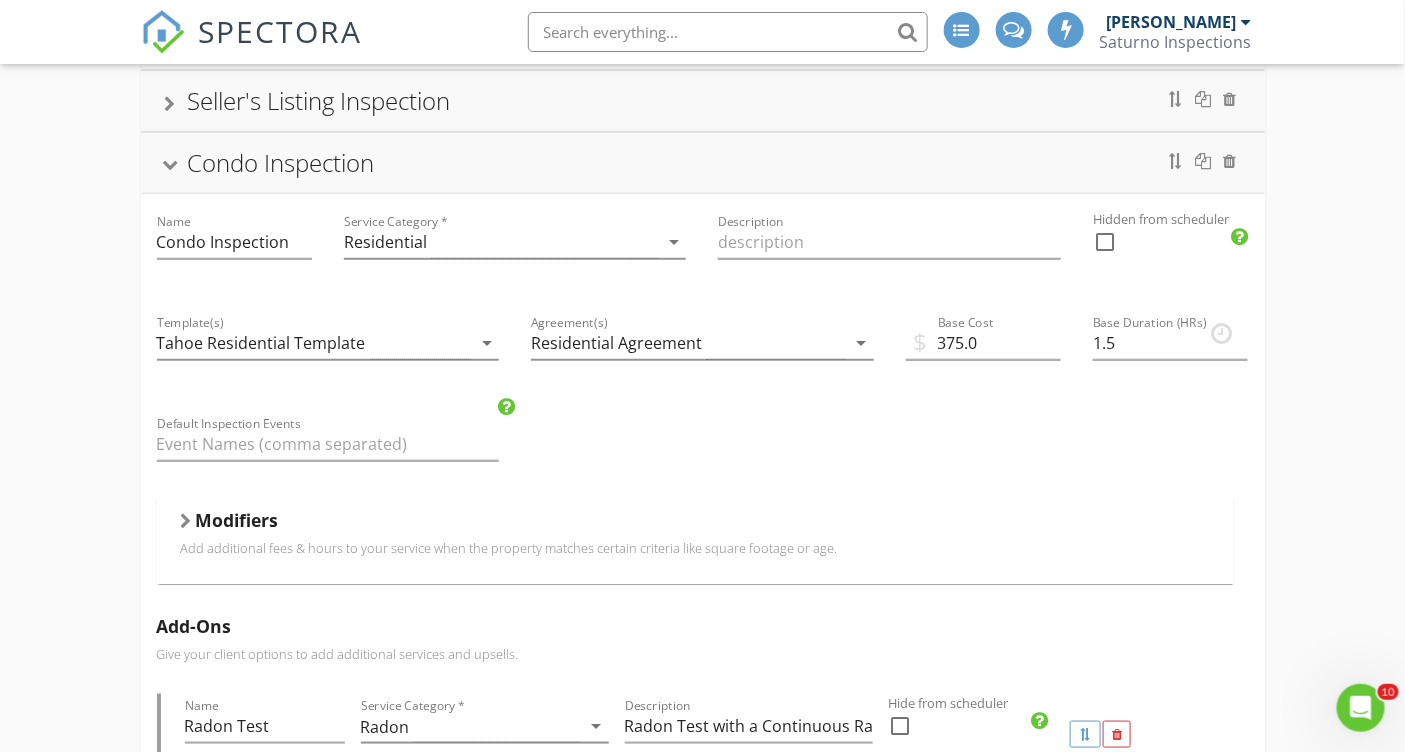 click at bounding box center (186, 521) 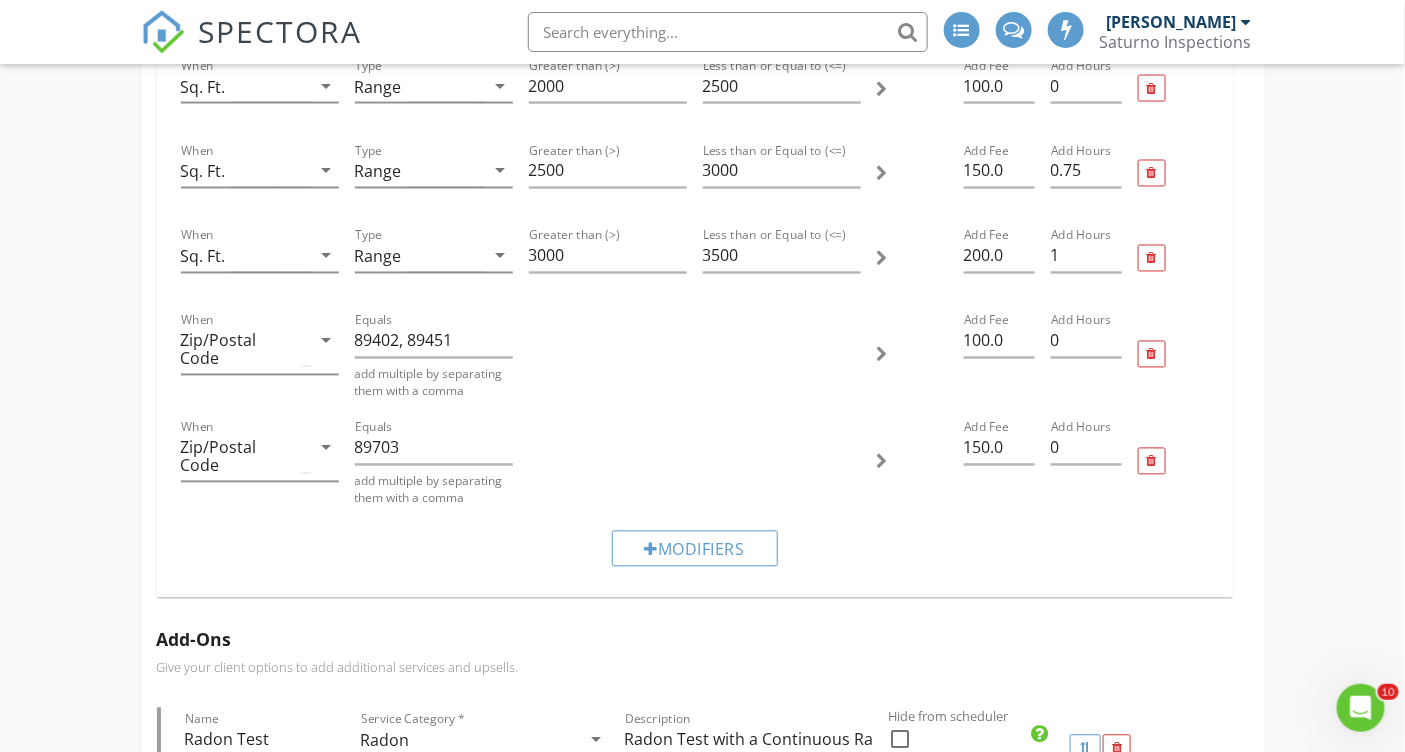 scroll, scrollTop: 1071, scrollLeft: 0, axis: vertical 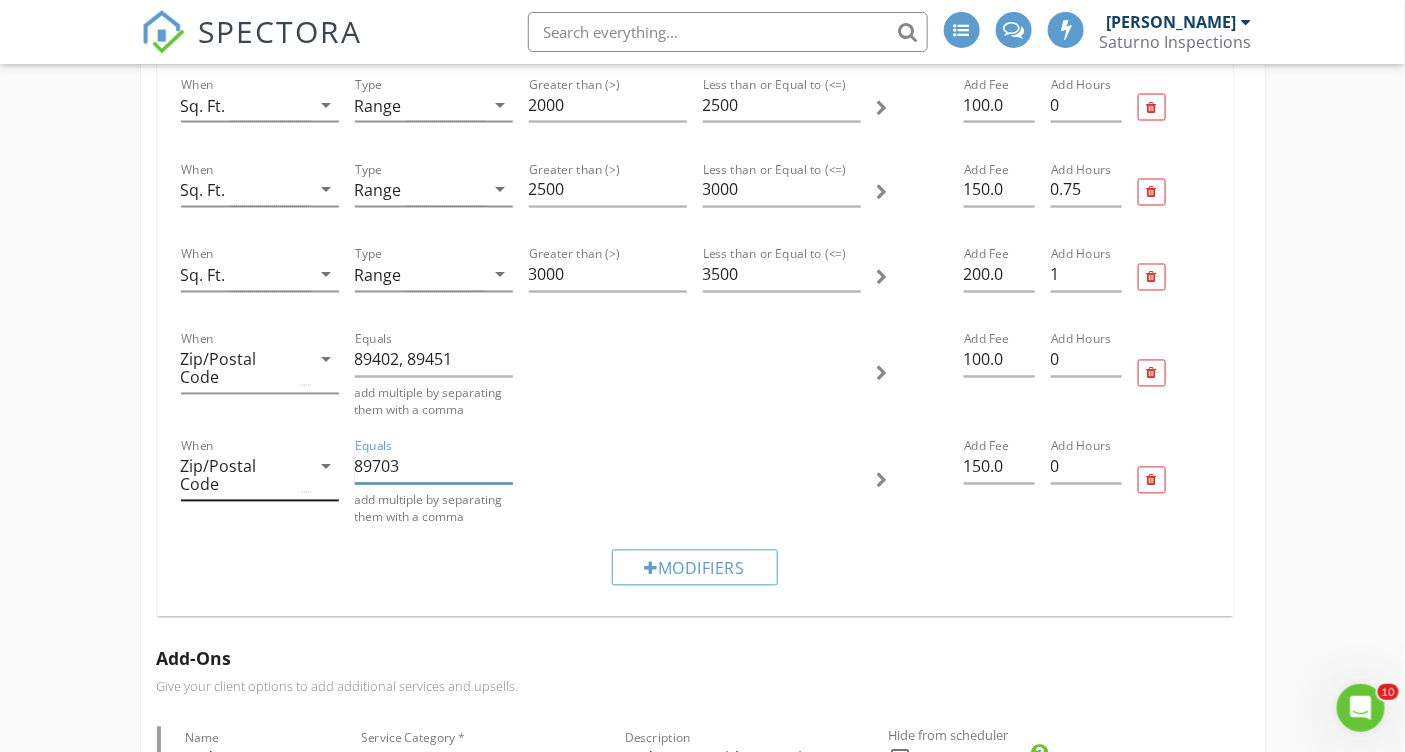 drag, startPoint x: 409, startPoint y: 454, endPoint x: 313, endPoint y: 455, distance: 96.00521 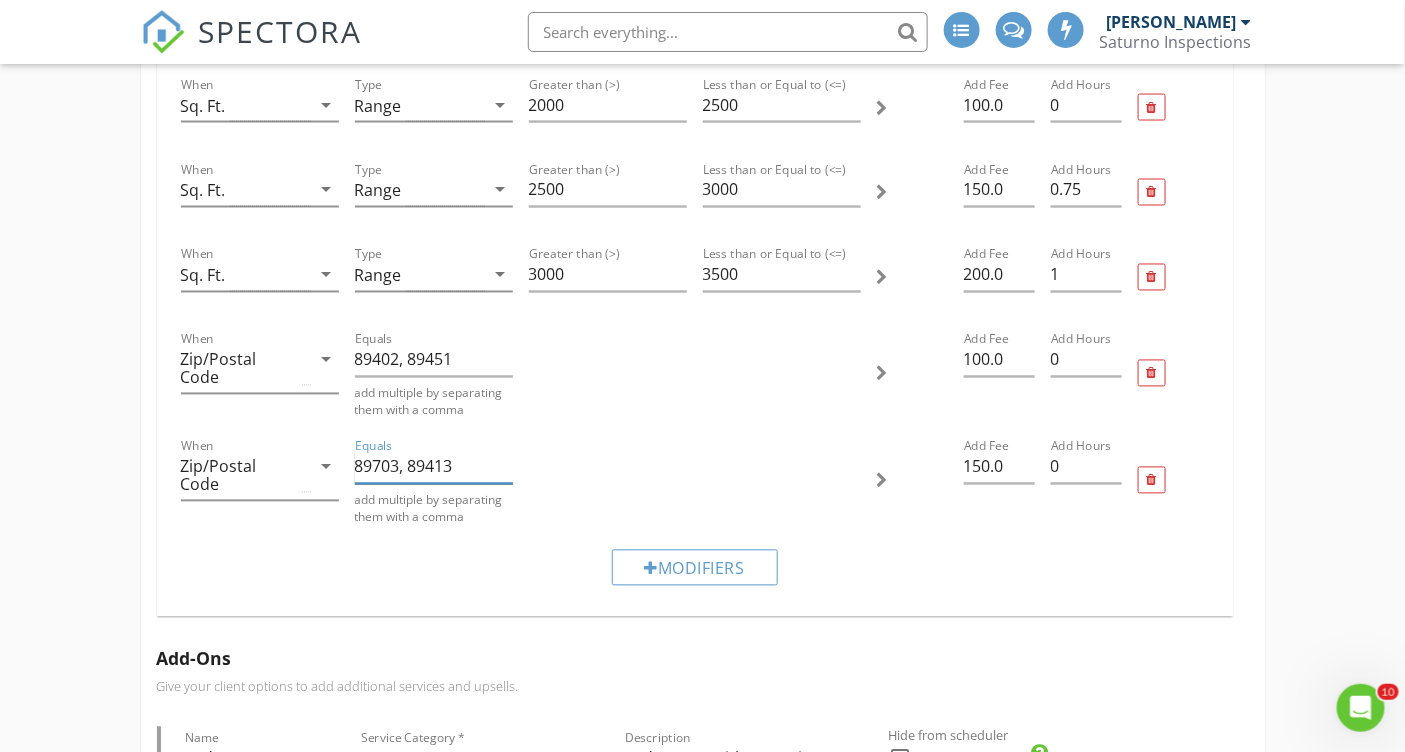 drag, startPoint x: 460, startPoint y: 460, endPoint x: 410, endPoint y: 466, distance: 50.358715 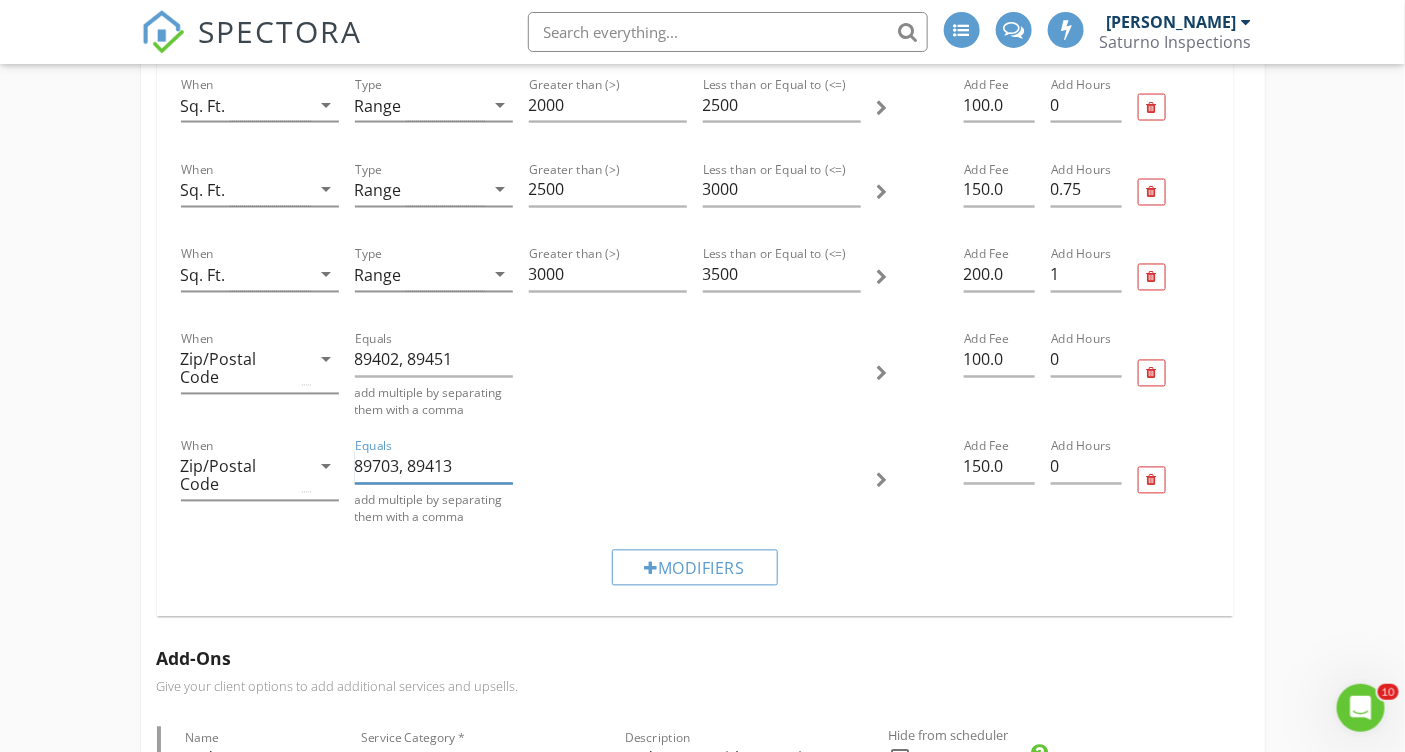 type on "89703, 89413" 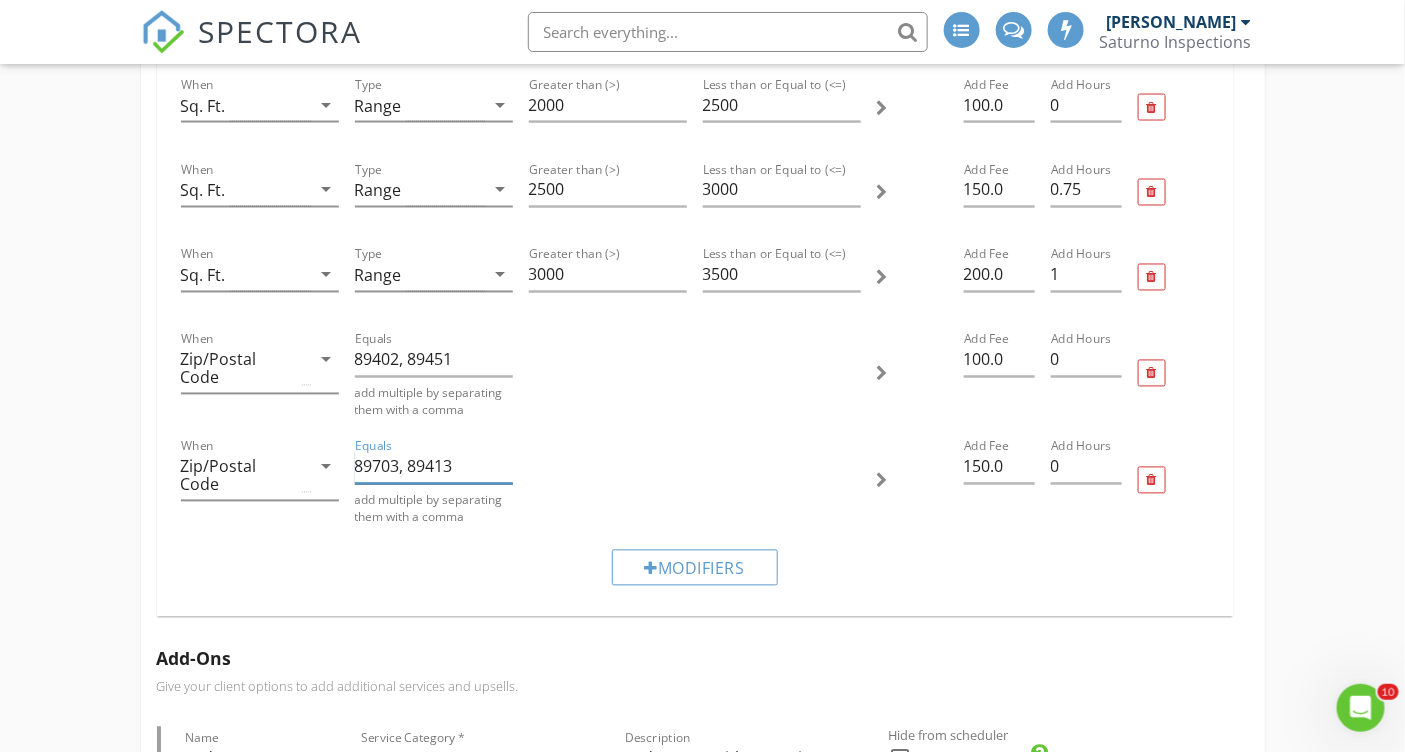 click on "89703, 89413" at bounding box center (434, 467) 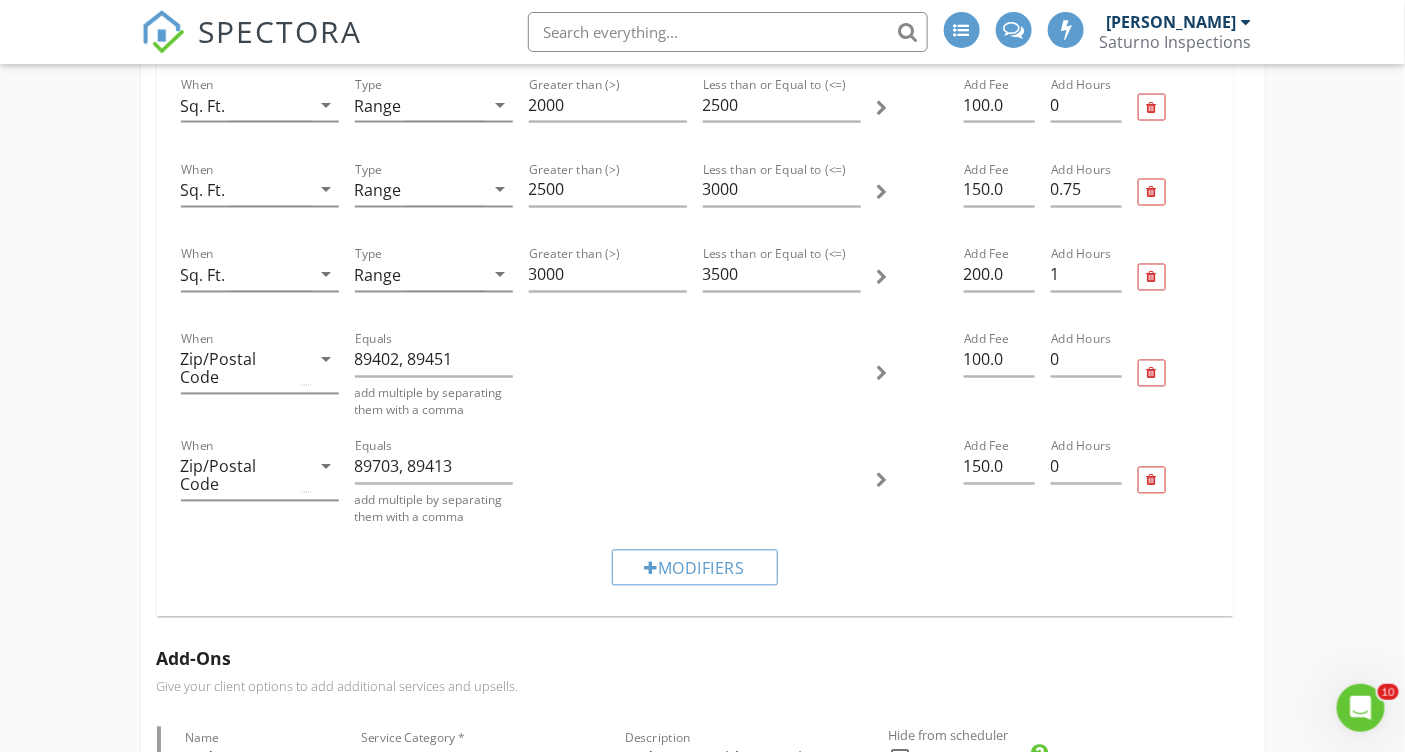 click at bounding box center (695, 373) 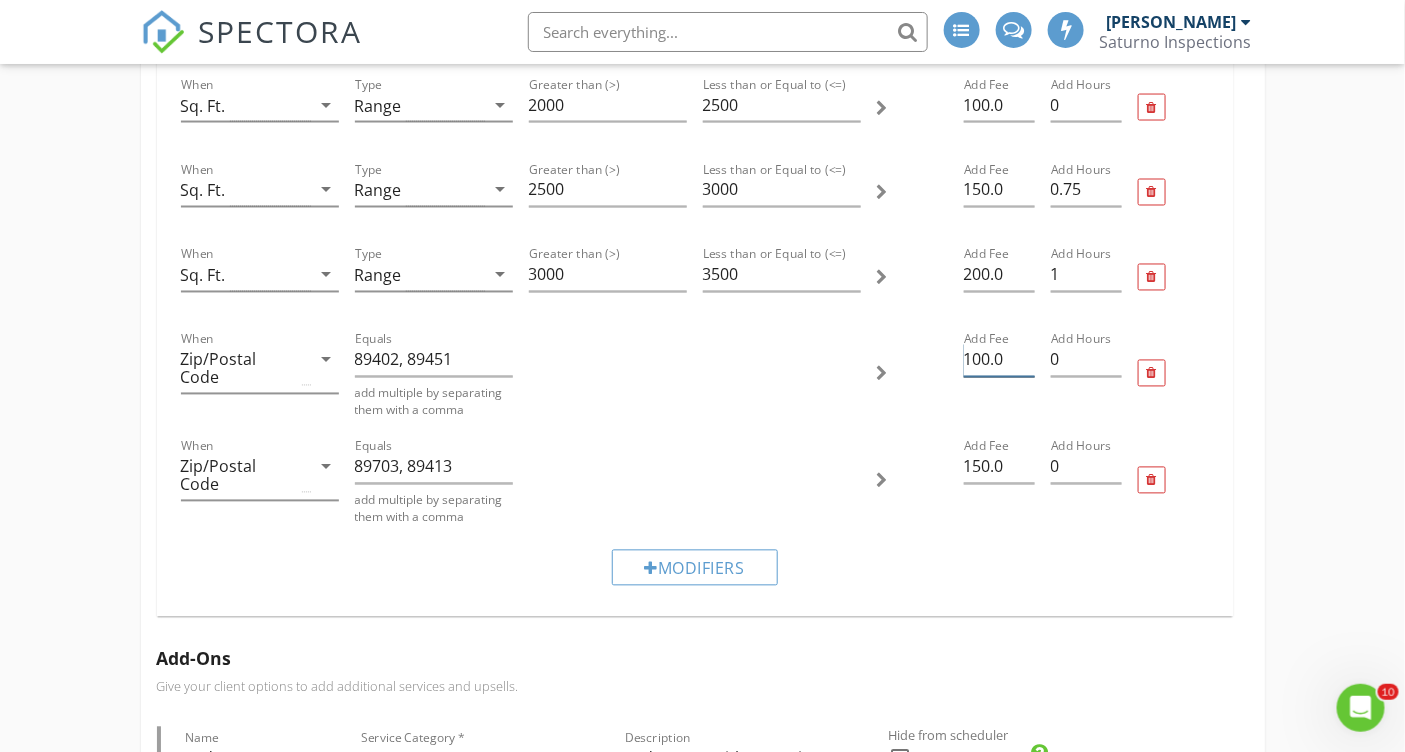 click on "100.0" at bounding box center [999, 360] 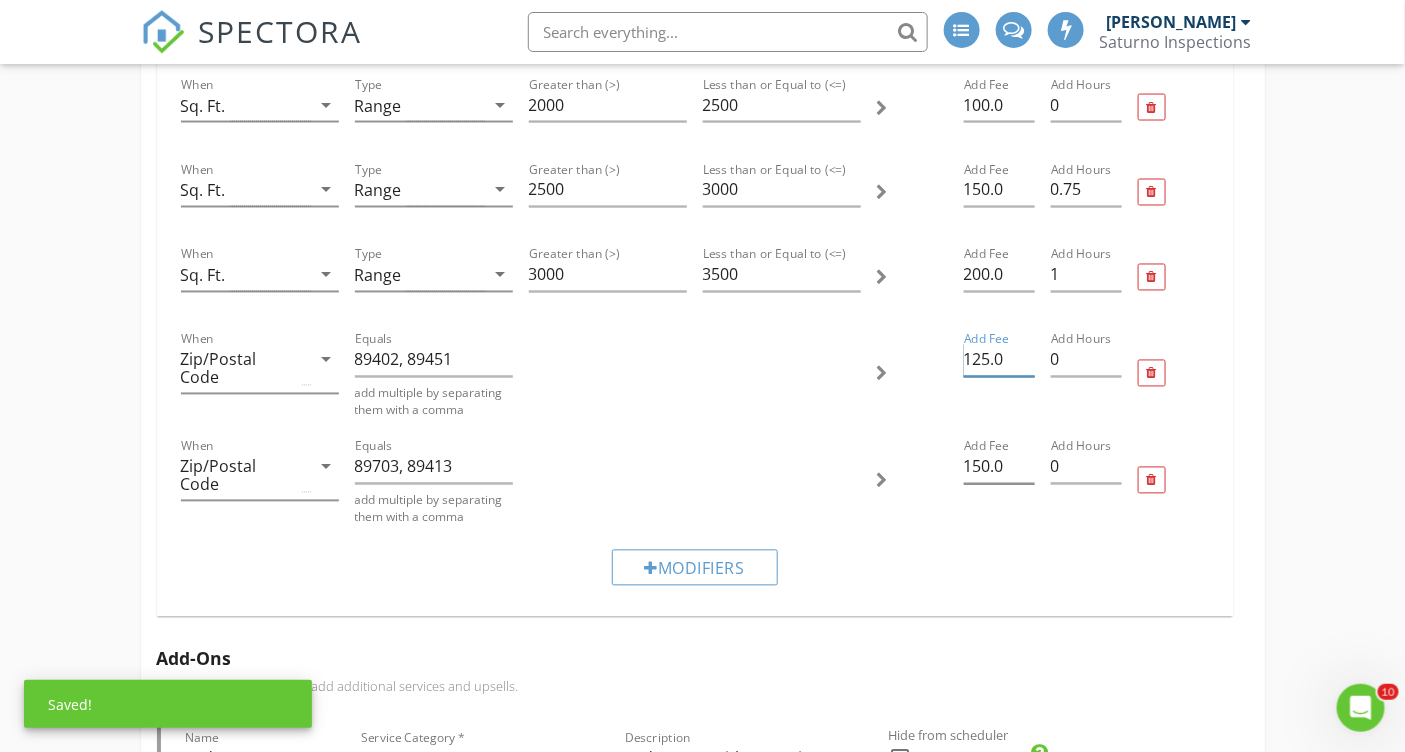 type on "125.0" 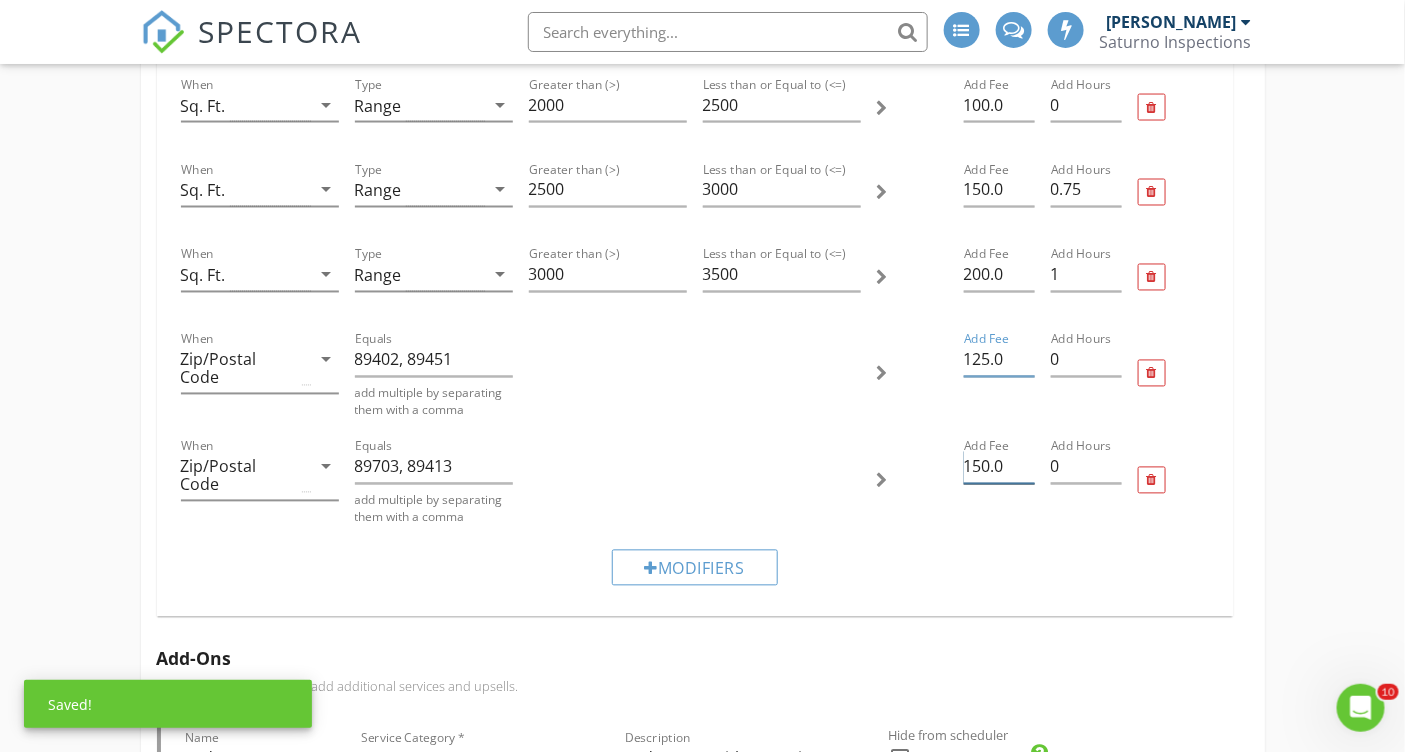 click on "150.0" at bounding box center [999, 467] 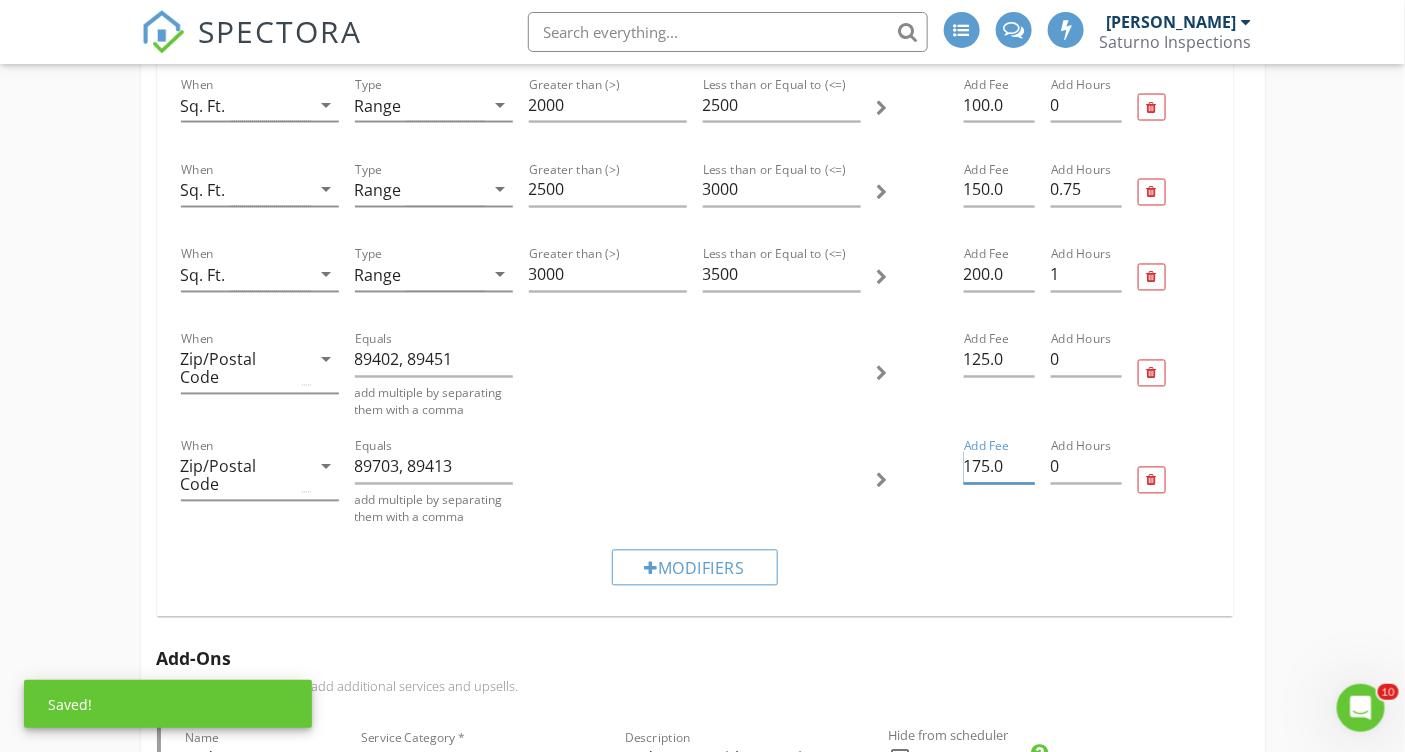 type on "175.0" 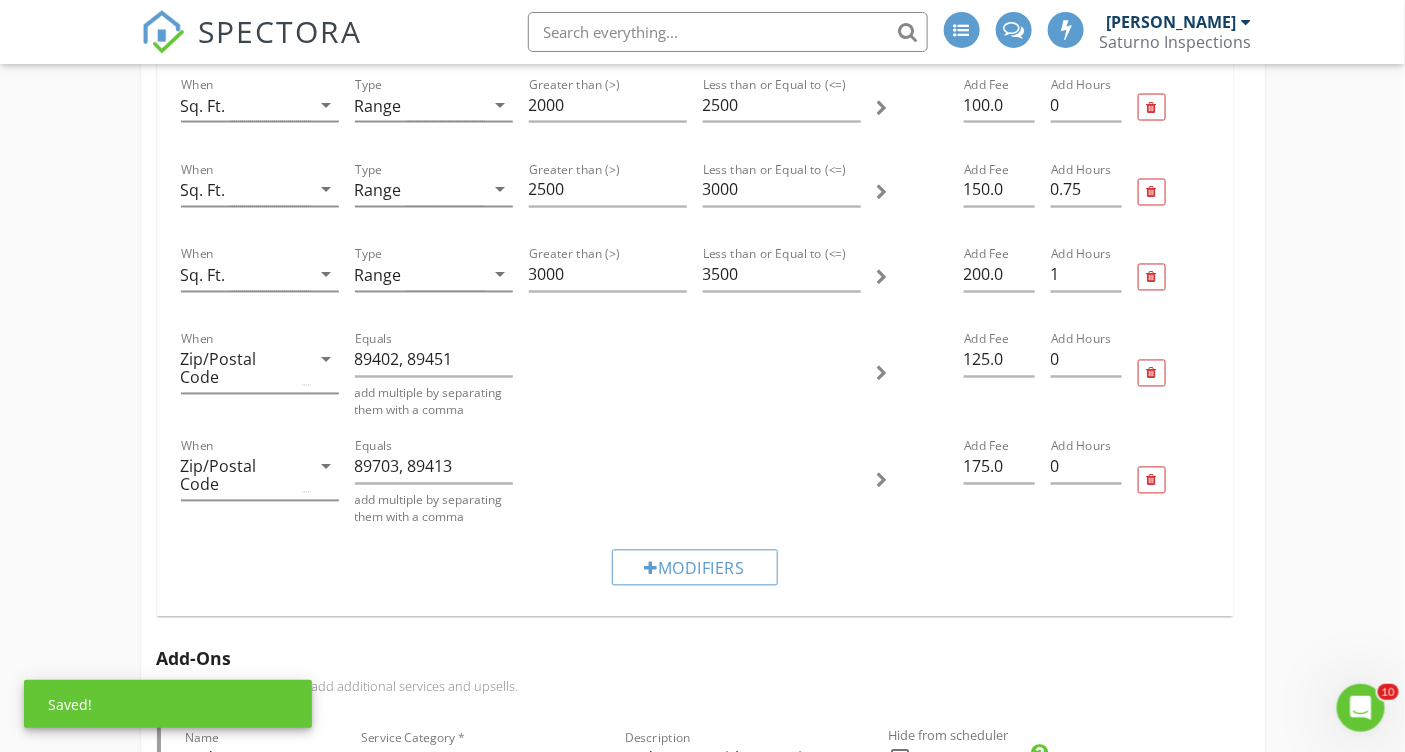 click on "Modifiers" at bounding box center [695, 567] 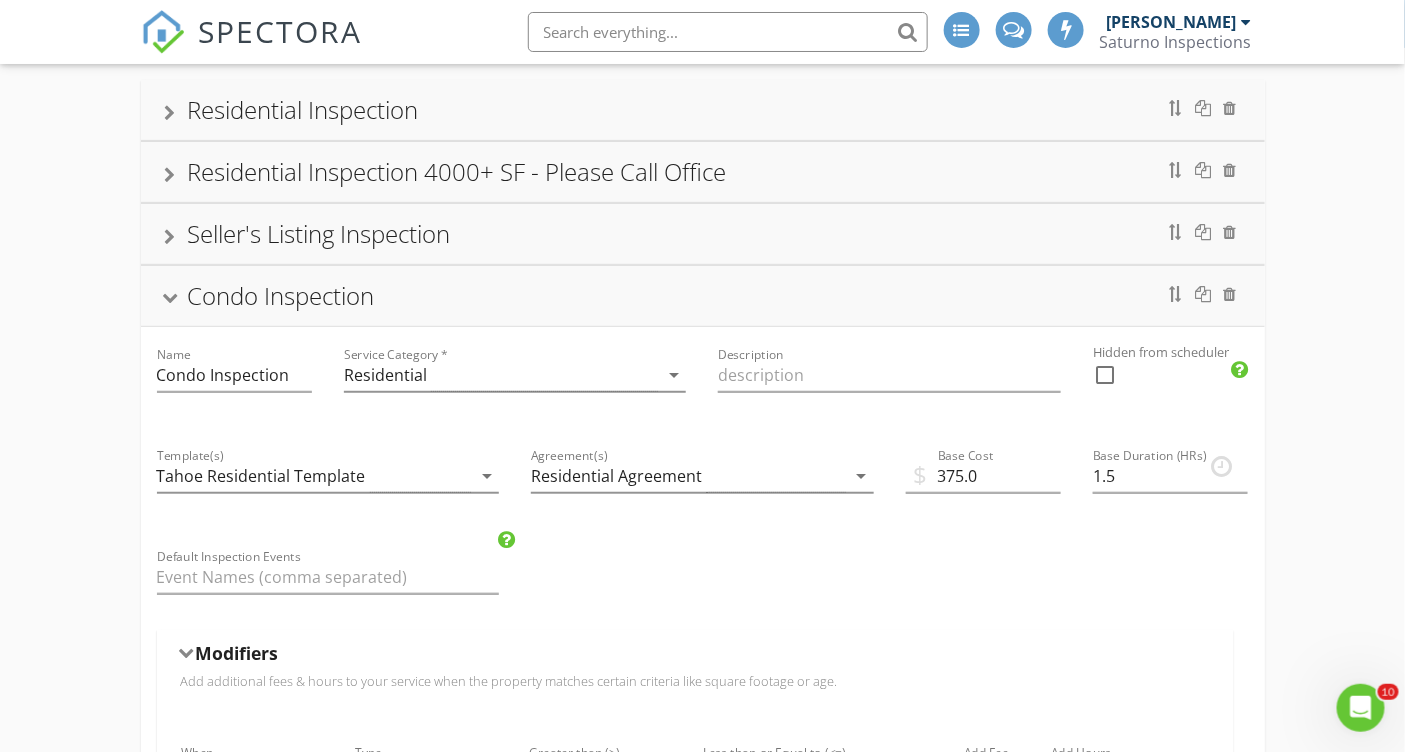 scroll, scrollTop: 0, scrollLeft: 0, axis: both 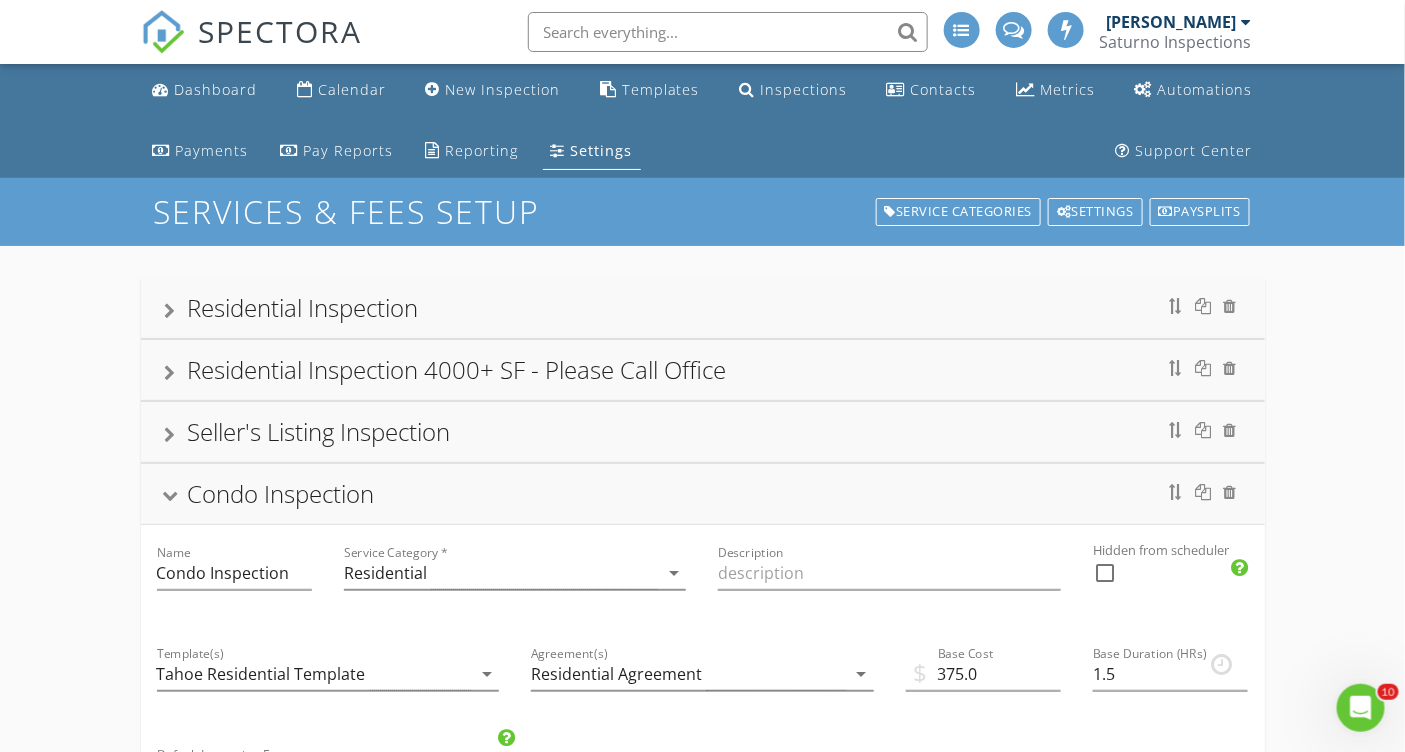 click at bounding box center [170, 496] 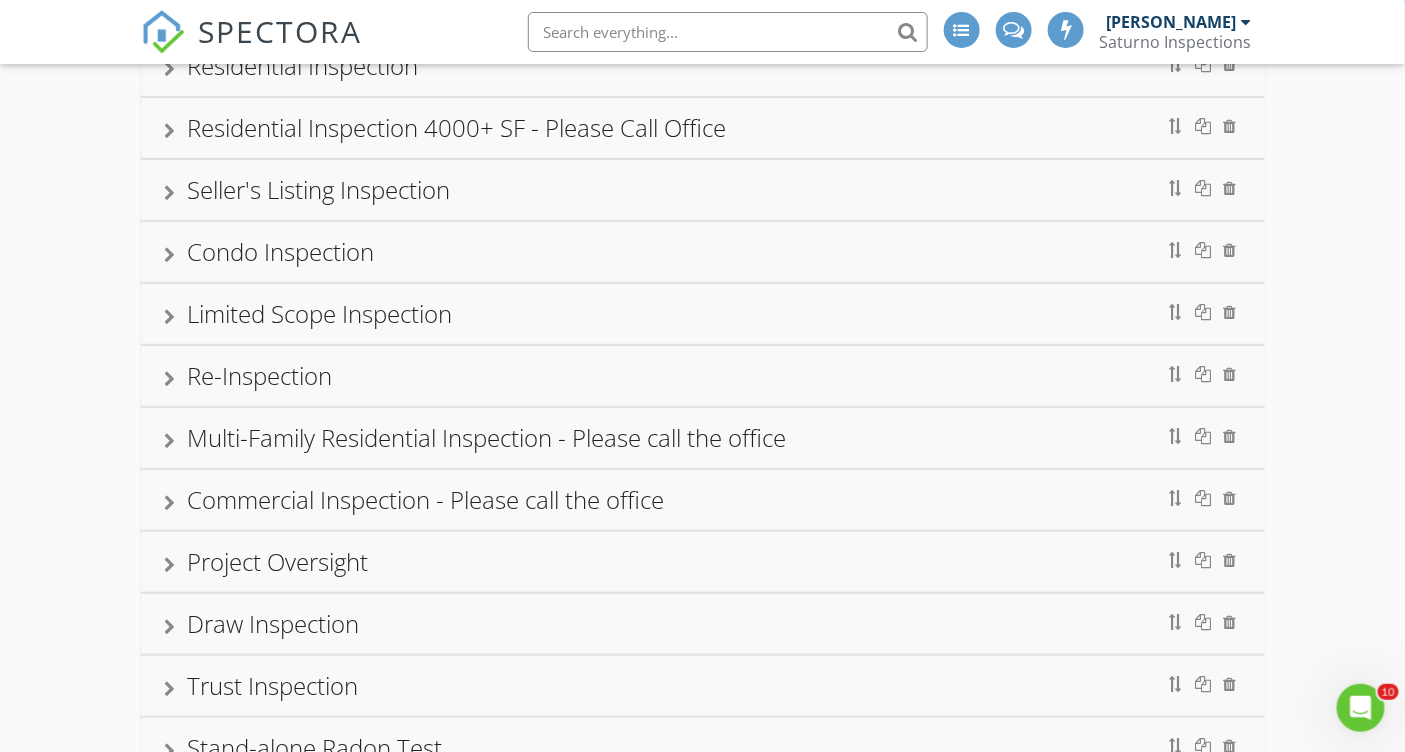 scroll, scrollTop: 243, scrollLeft: 0, axis: vertical 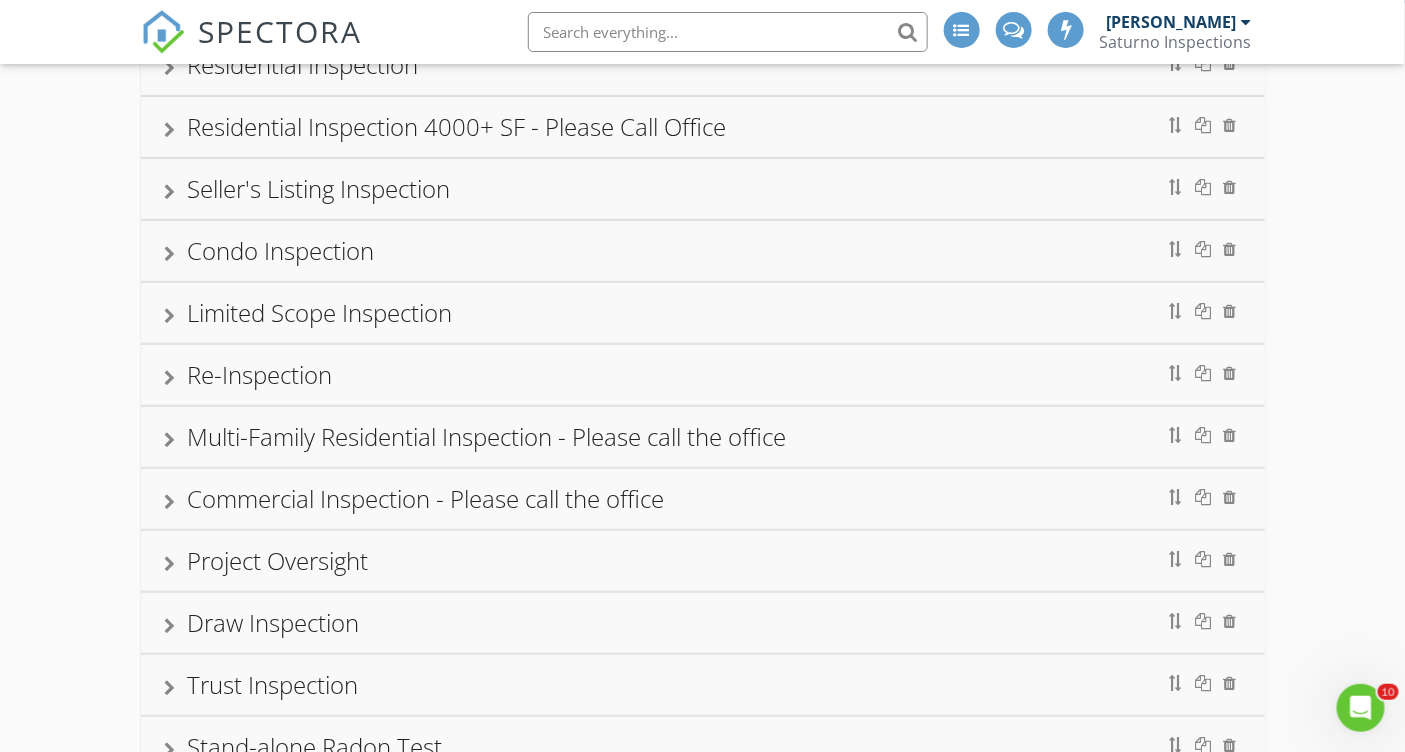 click on "Residential Inspection   Name Residential Inspection   Service Category * Residential arrow_drop_down   Description   Hidden from scheduler   check_box_outline_blank             Residential Inspection 4000+ SF - Please Call Office         Seller's Listing Inspection         Condo Inspection   Name Condo Inspection   Service Category * Residential arrow_drop_down   Description   Hidden from scheduler   check_box_outline_blank             Limited Scope Inspection         Re-Inspection         Multi-Family Residential Inspection - Please call the office         Commercial Inspection - Please call the office         Project Oversight         Draw Inspection         Trust Inspection         Stand-alone Radon Test         Mold Test         Cancelation Fee         Rescheduling Fee         Cash Discount         Additional Mold Samples         Additional Radon Monitor         Hourly Consulting         Elevated Elements Inspection
Add Service
Undelete Service" at bounding box center (702, 696) 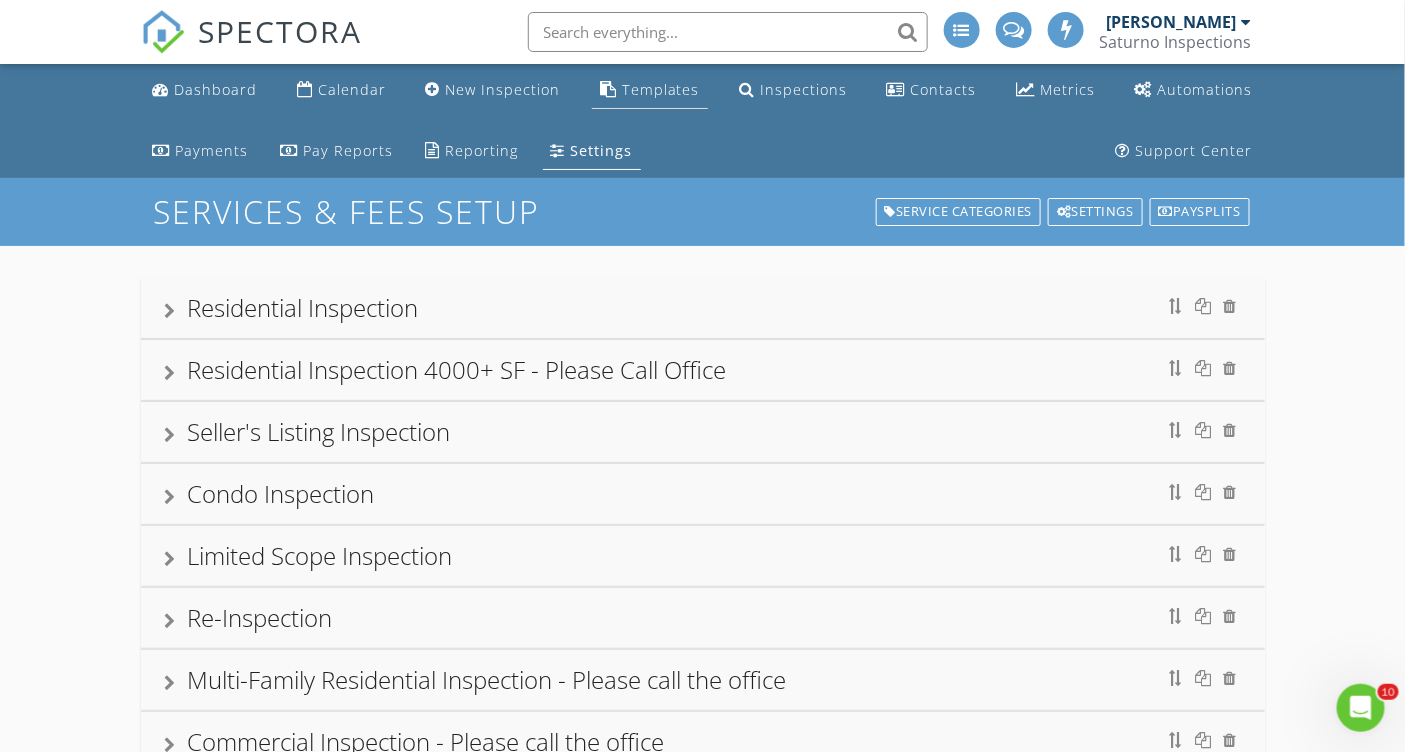 click on "Templates" at bounding box center (661, 89) 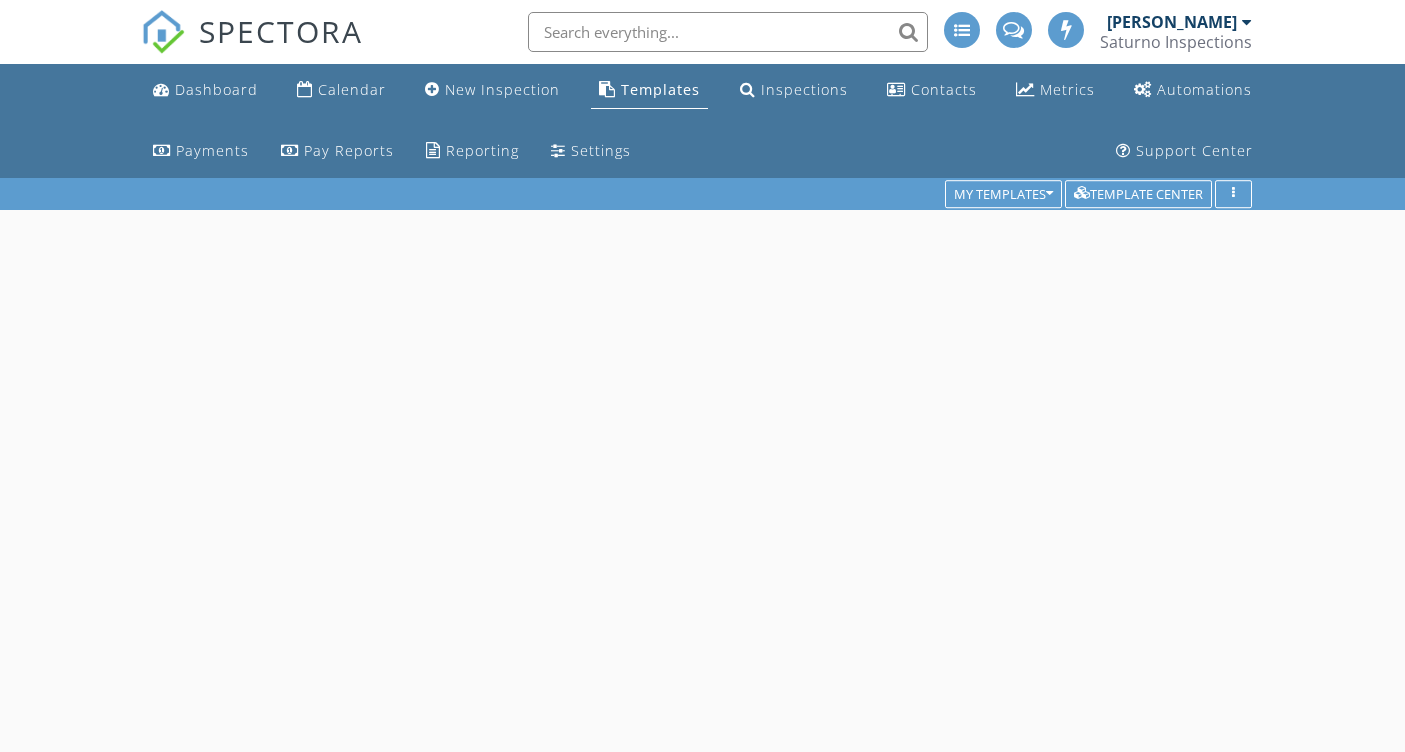 scroll, scrollTop: 0, scrollLeft: 0, axis: both 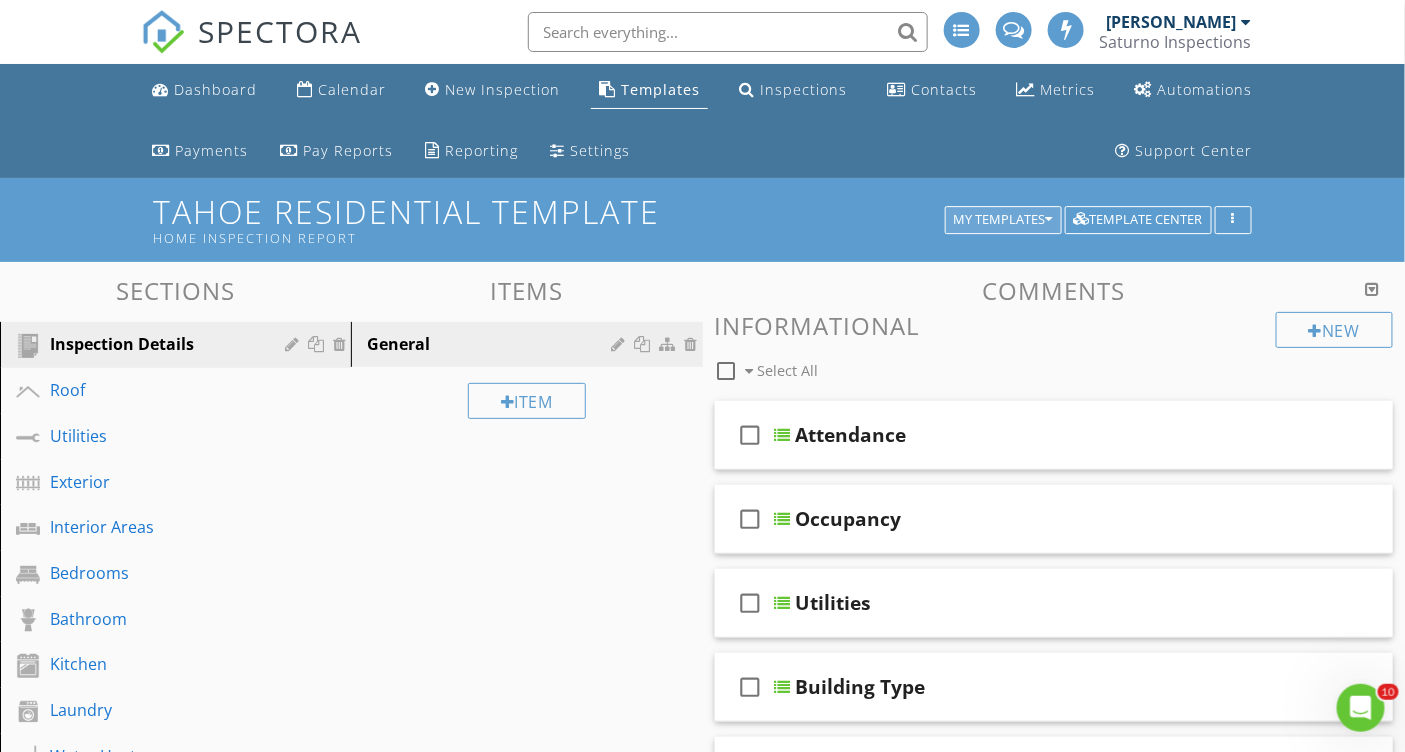 click on "My Templates" at bounding box center (1003, 220) 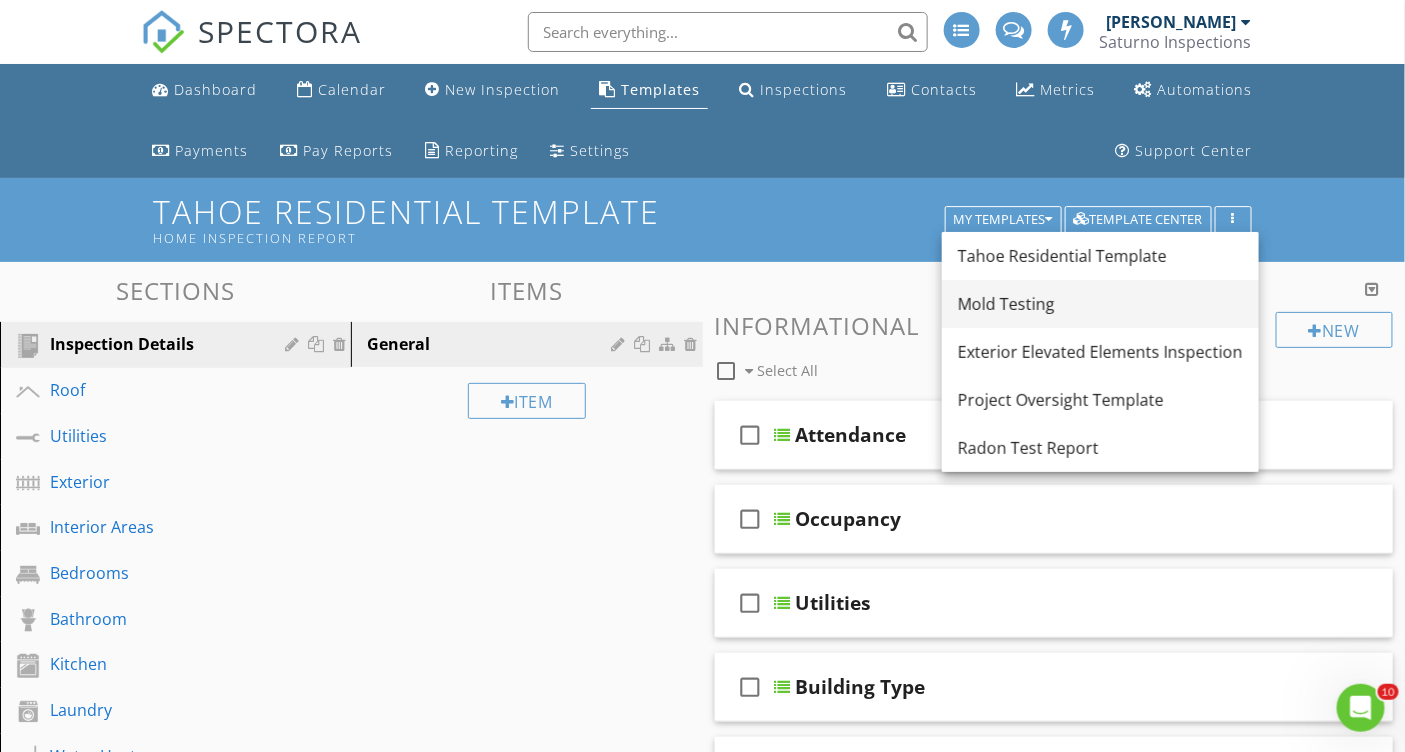 click on "Mold Testing" at bounding box center (1100, 304) 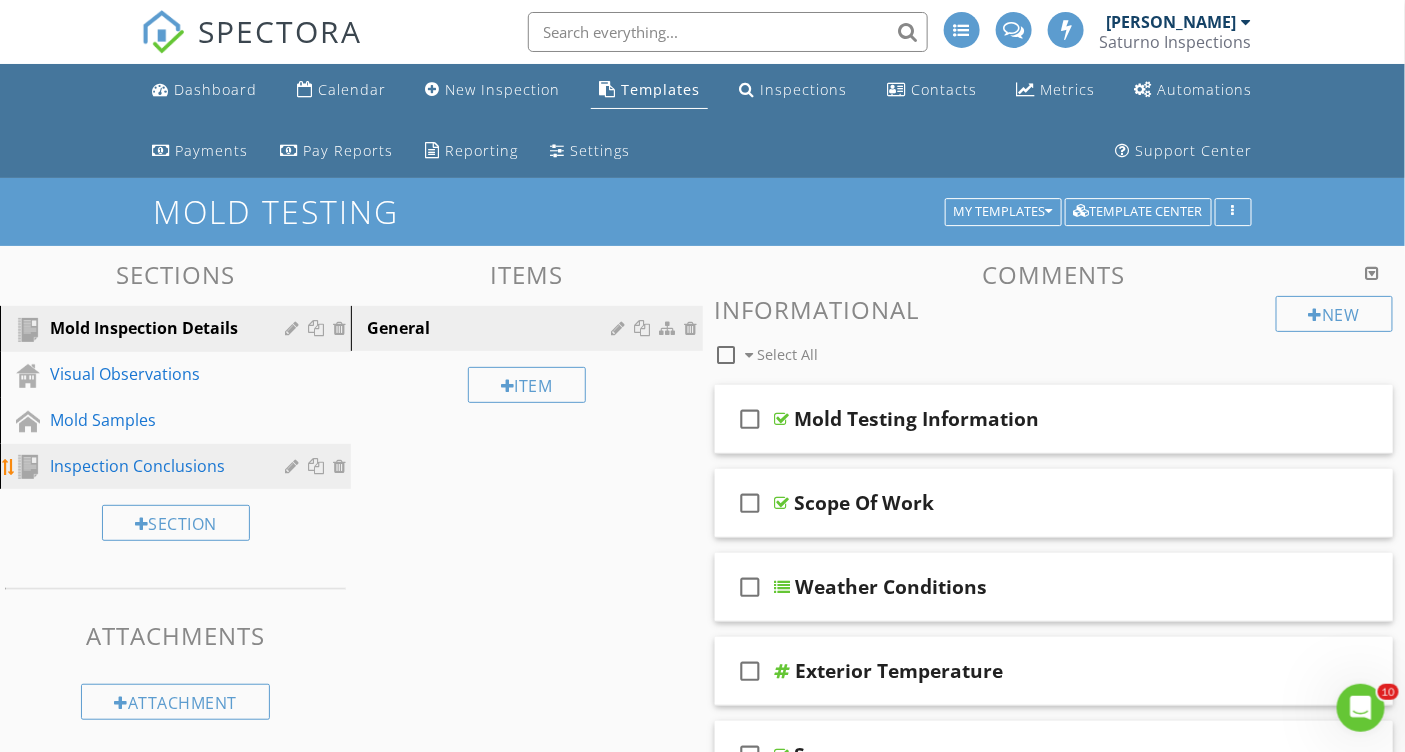 click on "Inspection Conclusions" at bounding box center [153, 466] 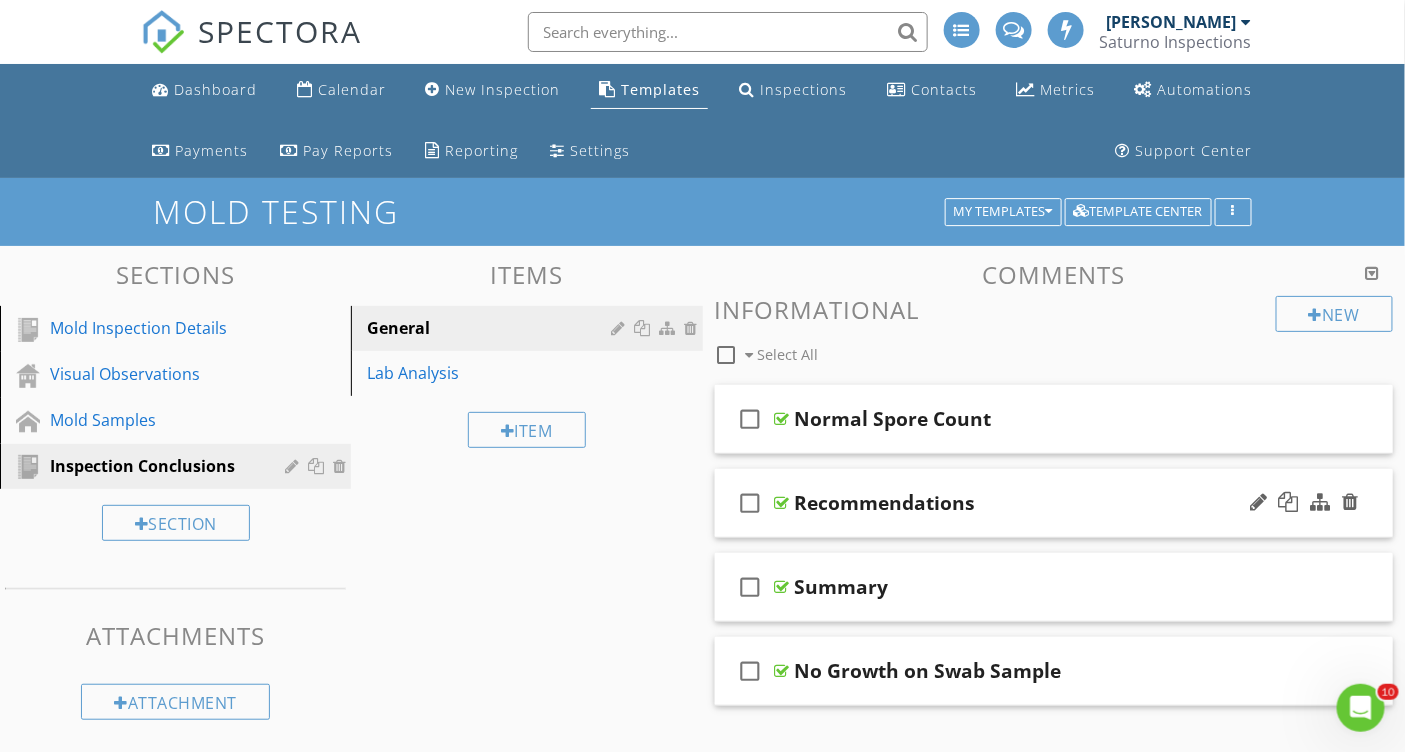 click on "check_box_outline_blank
Recommendations" at bounding box center [1054, 503] 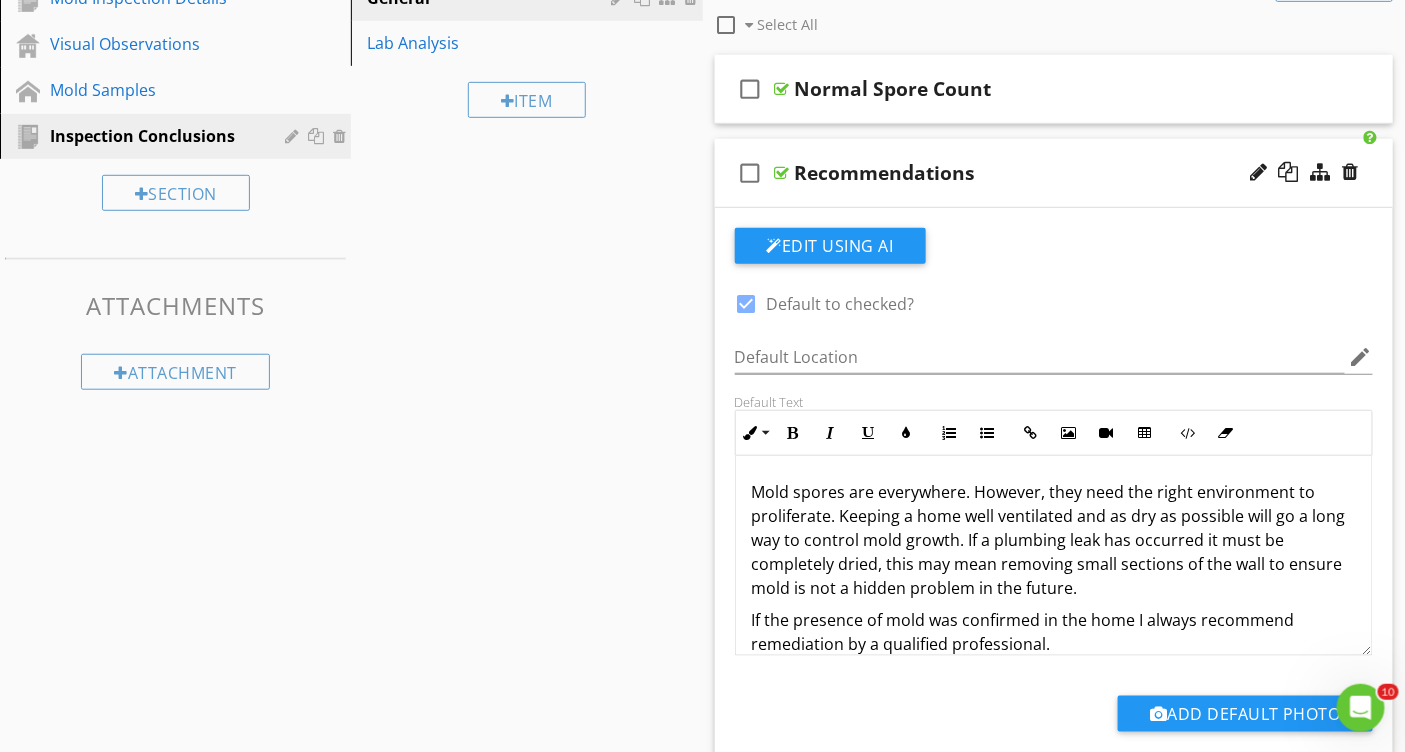 scroll, scrollTop: 331, scrollLeft: 0, axis: vertical 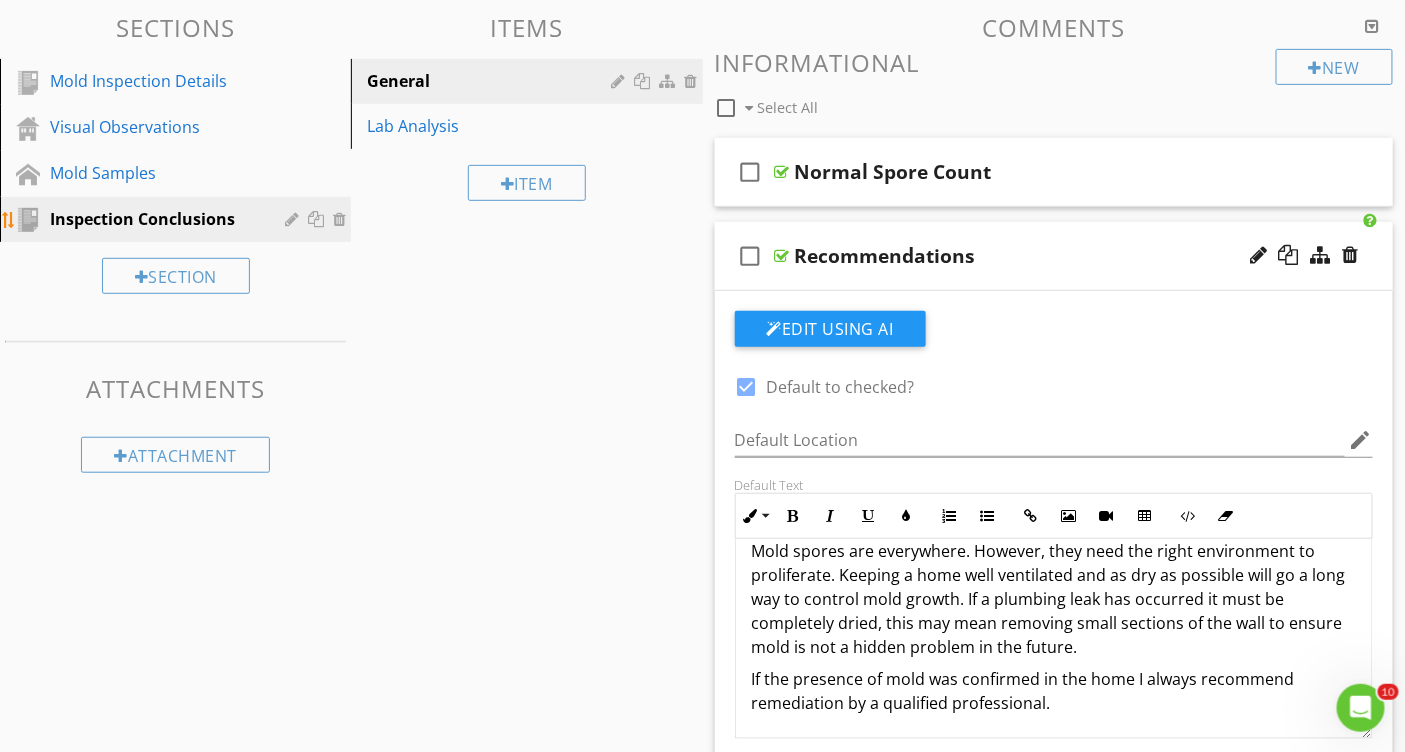 click on "Inspection Conclusions" at bounding box center (153, 219) 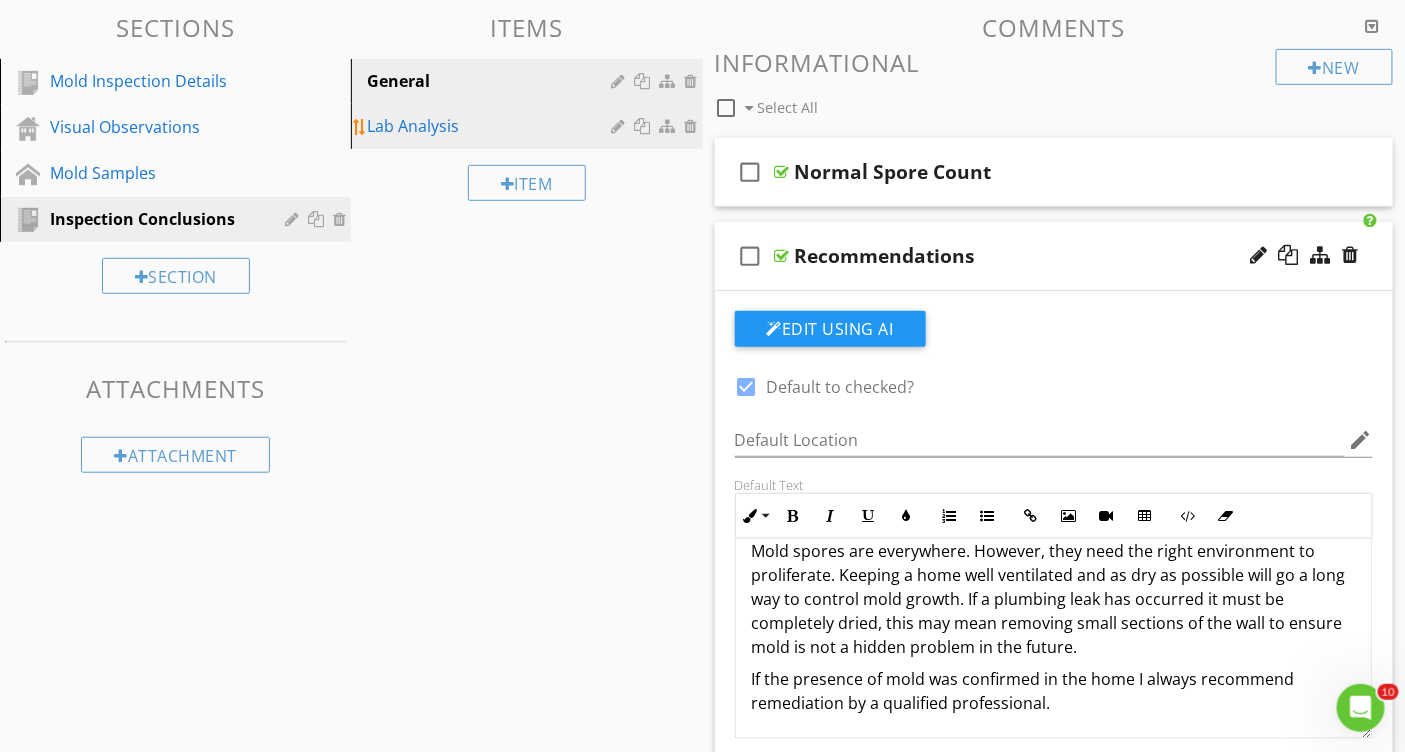 click on "Lab Analysis" at bounding box center (492, 126) 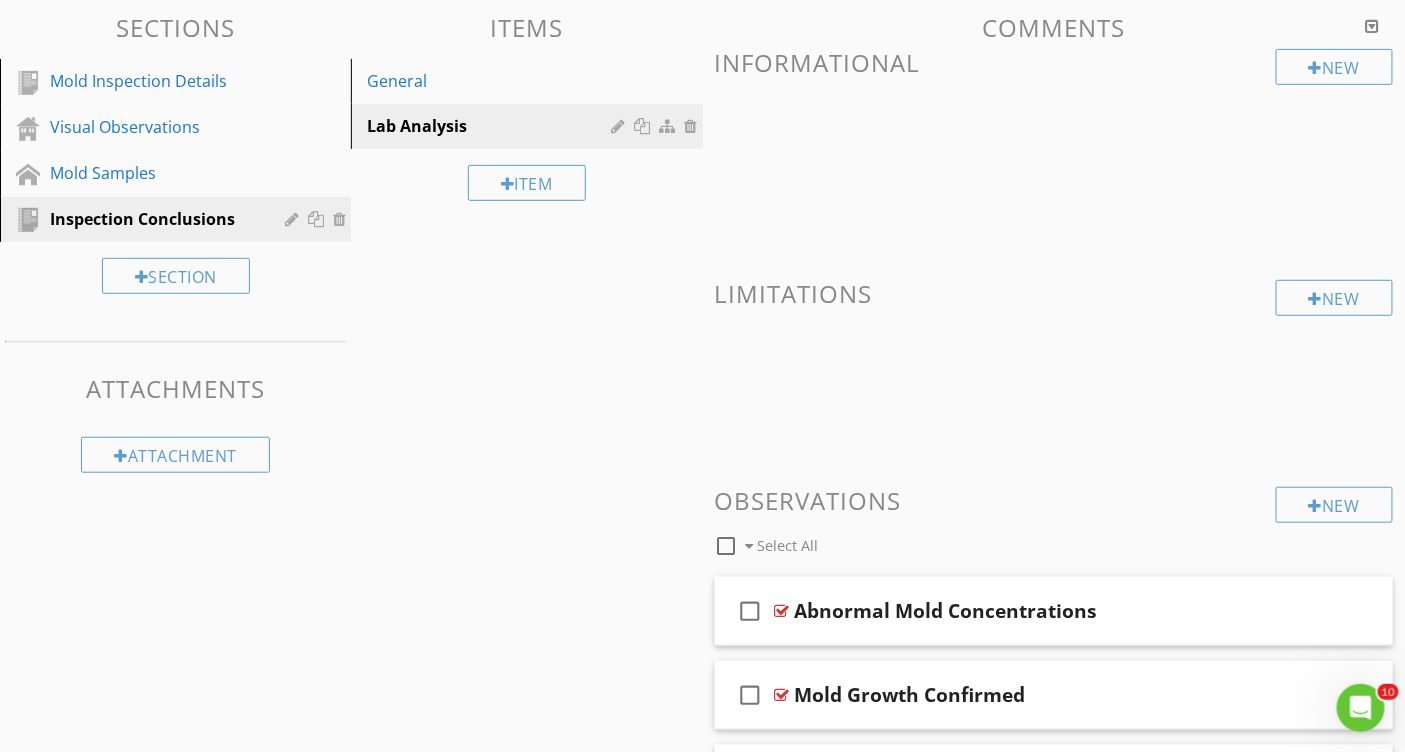 scroll, scrollTop: 390, scrollLeft: 0, axis: vertical 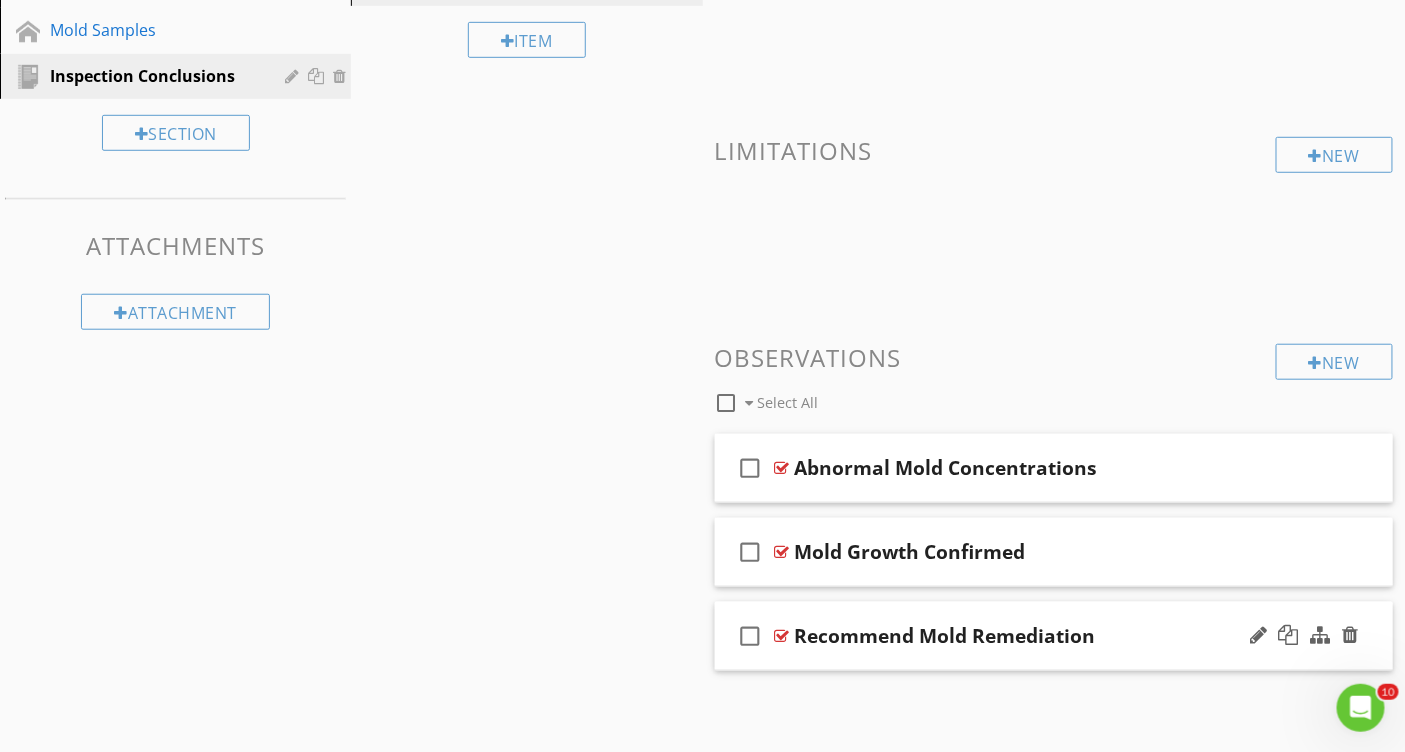 click on "check_box_outline_blank
Recommend Mold Remediation" at bounding box center (1054, 636) 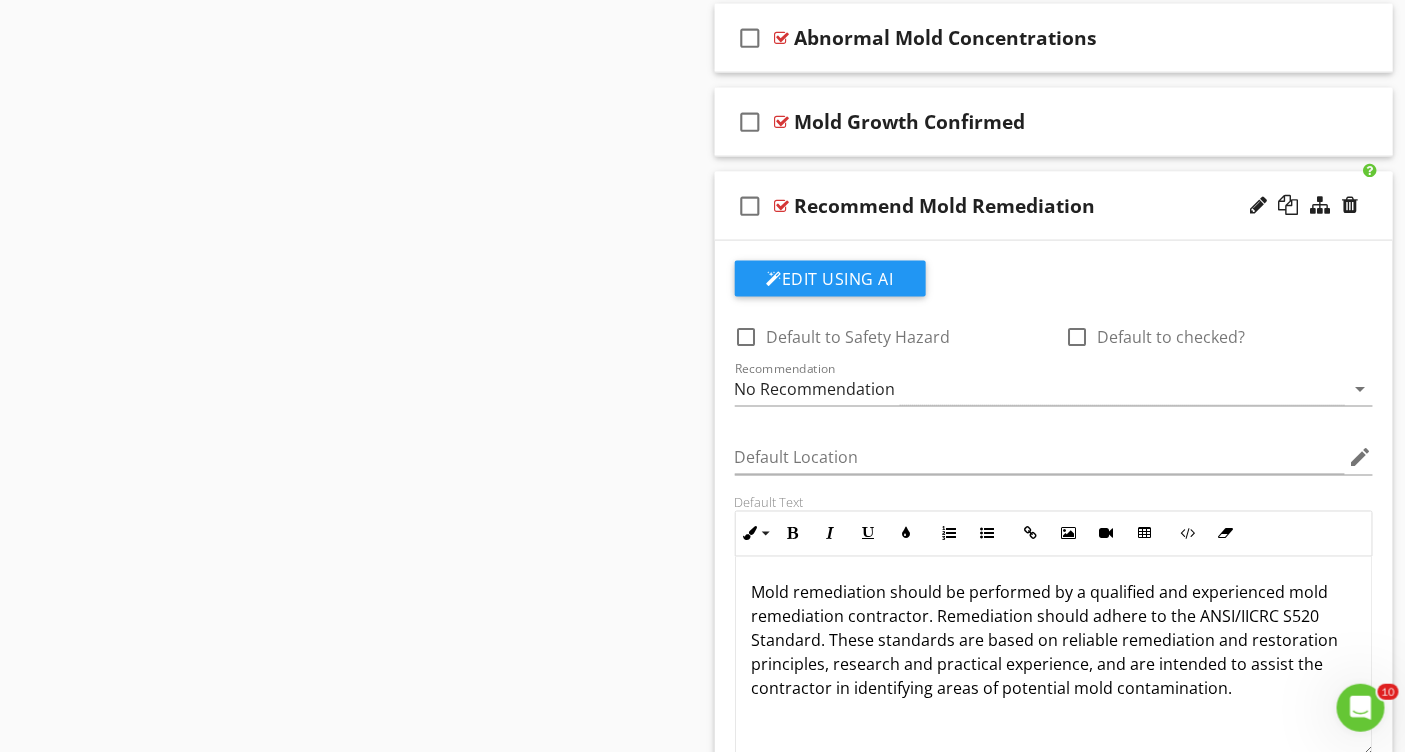 scroll, scrollTop: 821, scrollLeft: 0, axis: vertical 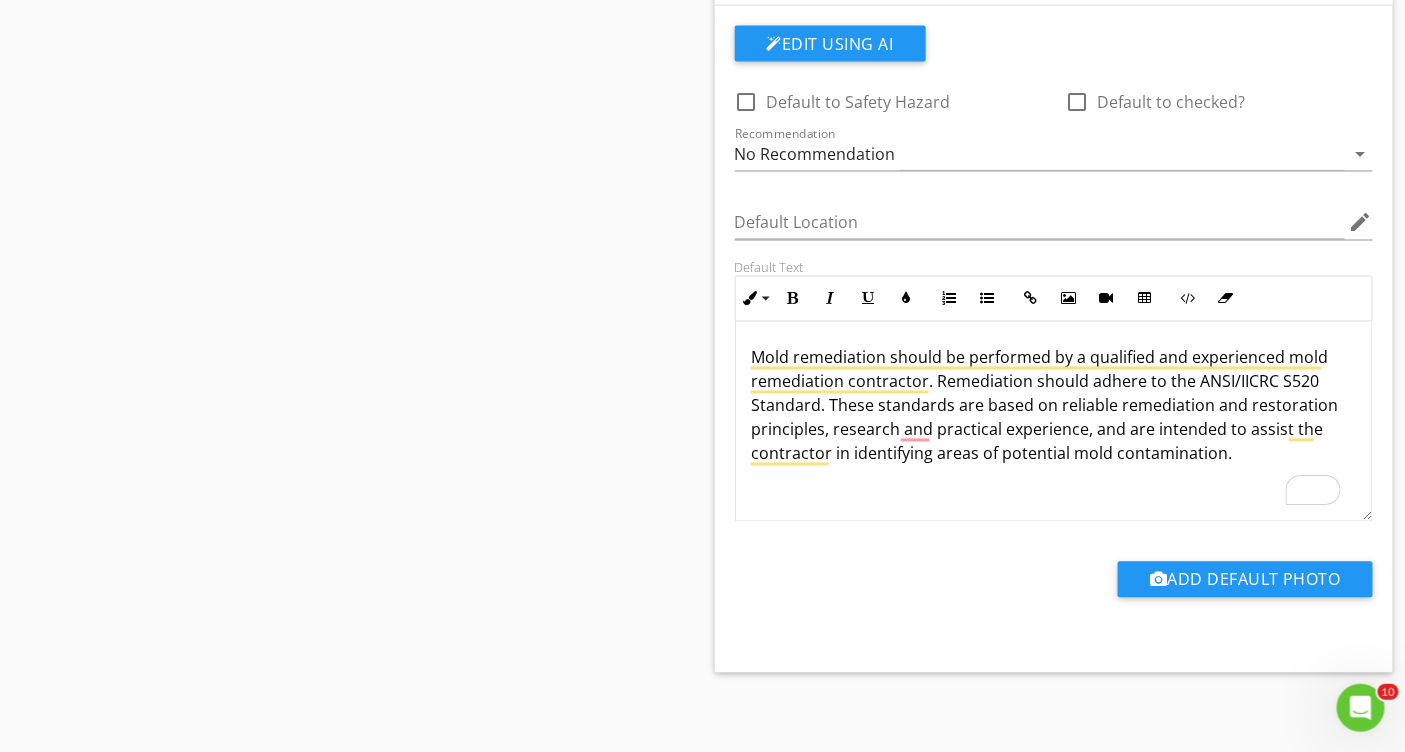 click on "check_box_outline_blank
Recommend Mold Remediation
Edit Using AI
check_box_outline_blank Default to Safety Hazard       check_box_outline_blank Default to checked?           Recommendation No Recommendation arrow_drop_down   Default Location edit       Default Text   Inline Style XLarge Large Normal Small Light Small/Light Bold Italic Underline Colors Ordered List Unordered List Insert Link Insert Image Insert Video Insert Table Code View Clear Formatting Mold remediation should be performed by a qualified and experienced mold remediation contractor. Remediation should adhere to the ANSI/IICRC S520 Standard. These standards are based on reliable remediation and restoration principles, research and practical experience, and are intended to assist the contractor in identifying areas of potential mold contamination.  Enter text here
Add Default Photo" at bounding box center (1054, 305) 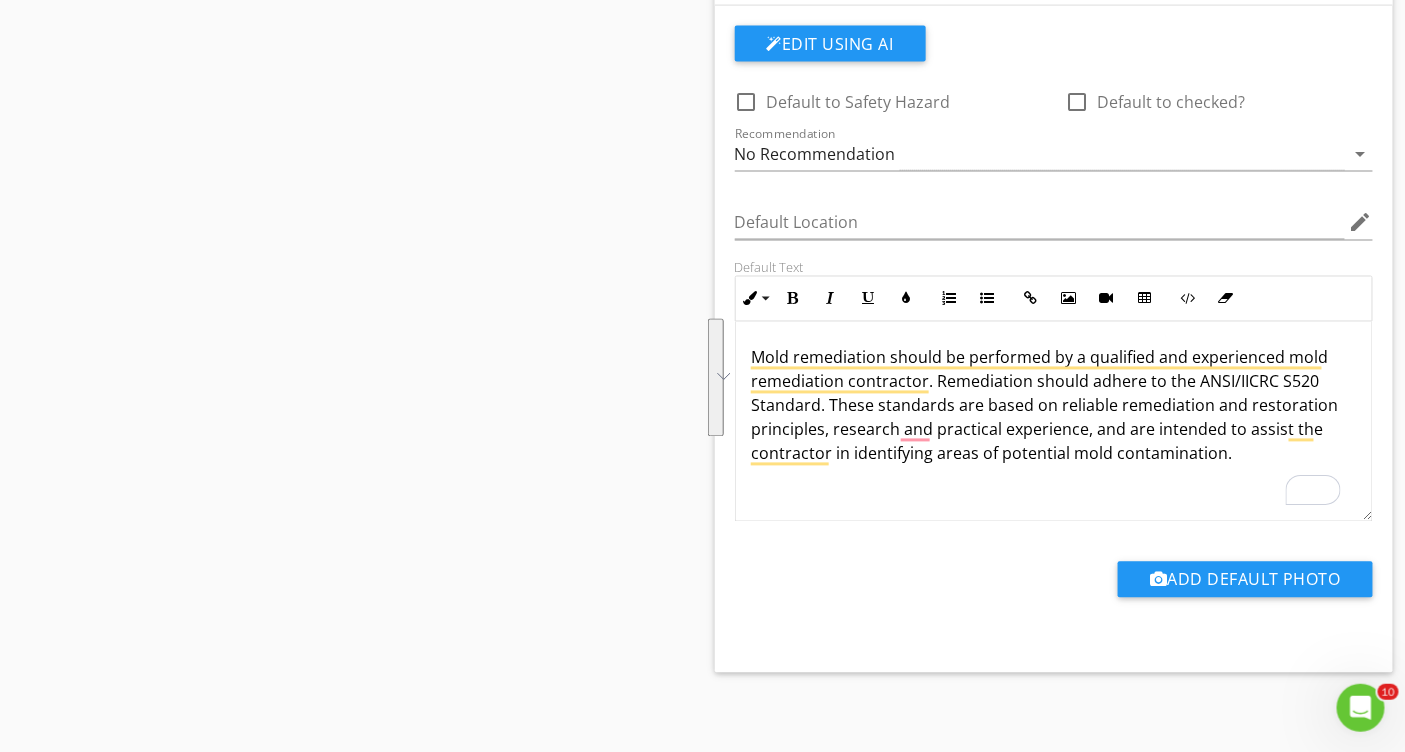 scroll, scrollTop: 0, scrollLeft: 0, axis: both 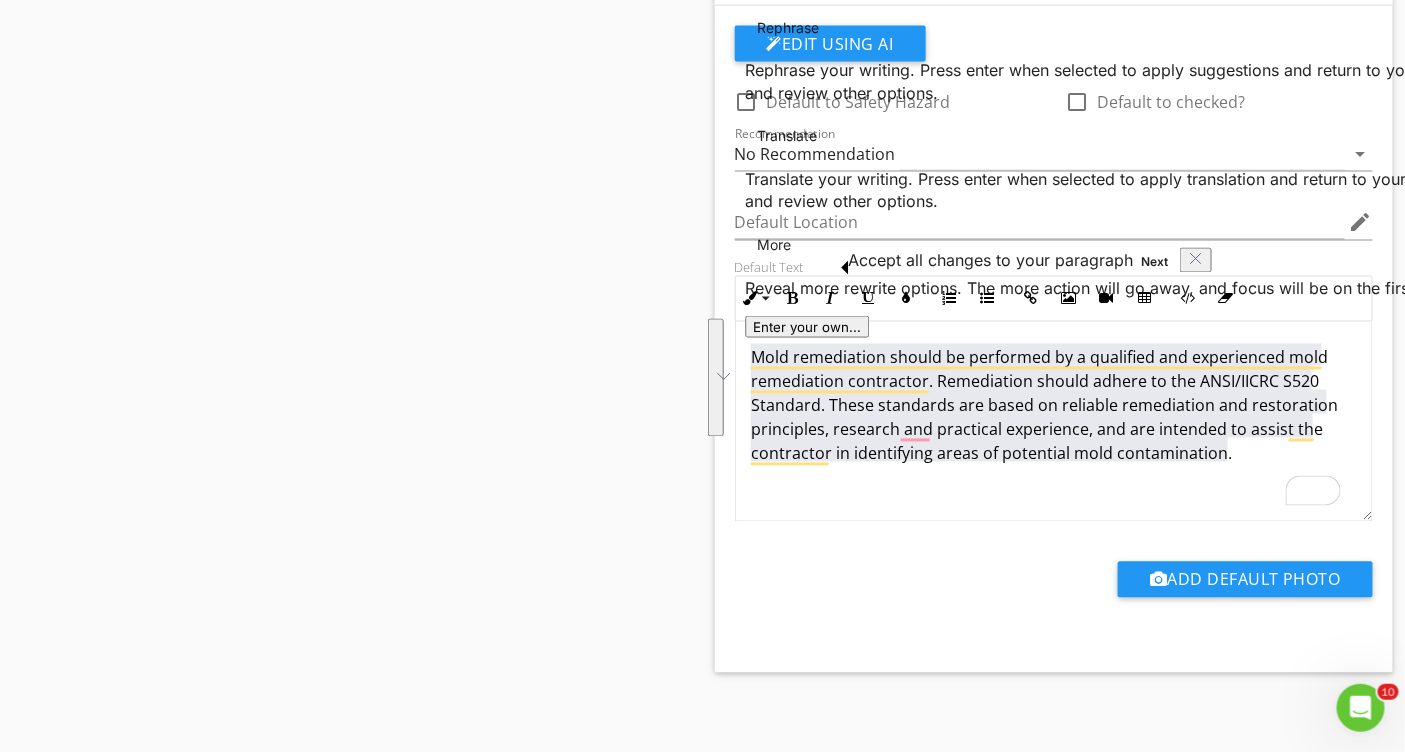 click on "Mold remediation should be performed by a qualified and experienced mold remediation contractor. Remediation should adhere to the ANSI/IICRC S520 Standard. These standards are based on reliable remediation and restoration principles, research and practical experience, and are intended to assist the contractor in identifying areas of potential mold contamination." at bounding box center (1054, 406) 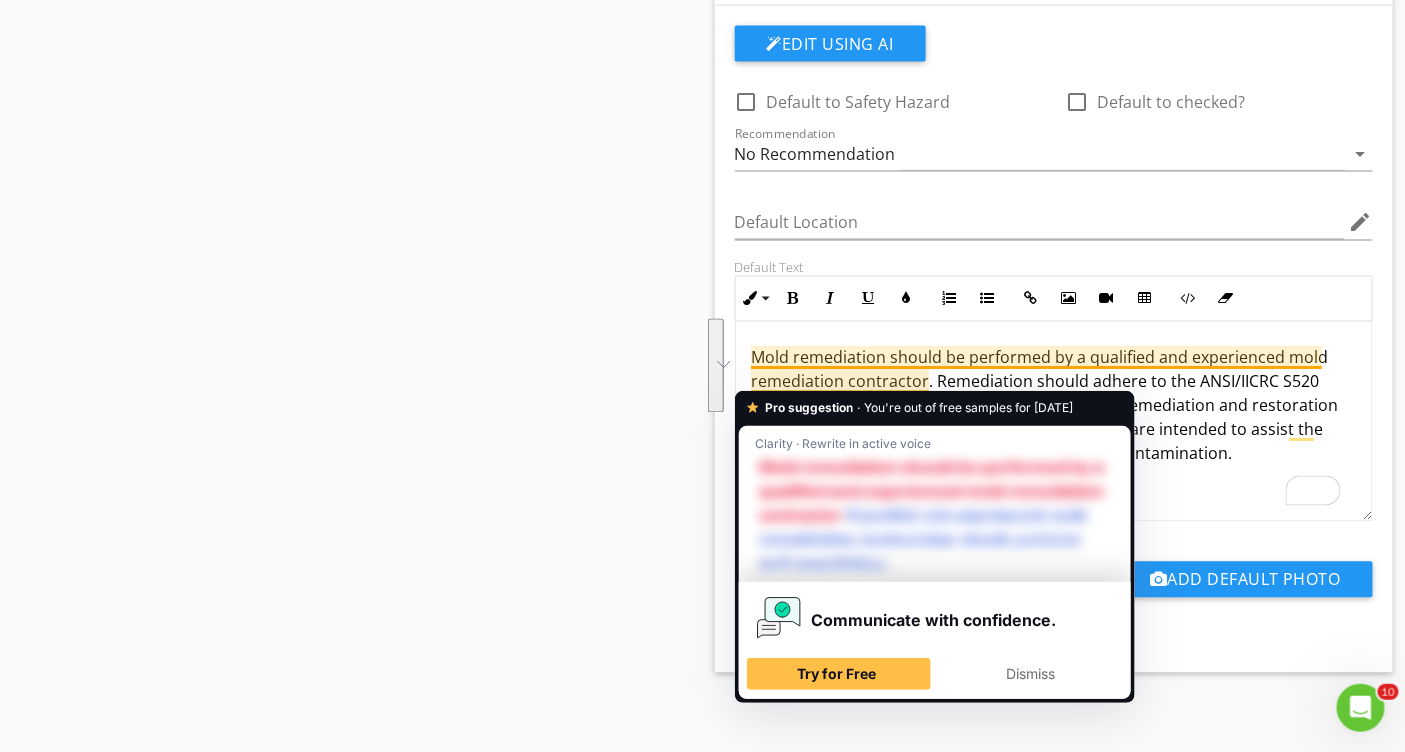 drag, startPoint x: 1234, startPoint y: 447, endPoint x: 931, endPoint y: 377, distance: 310.9807 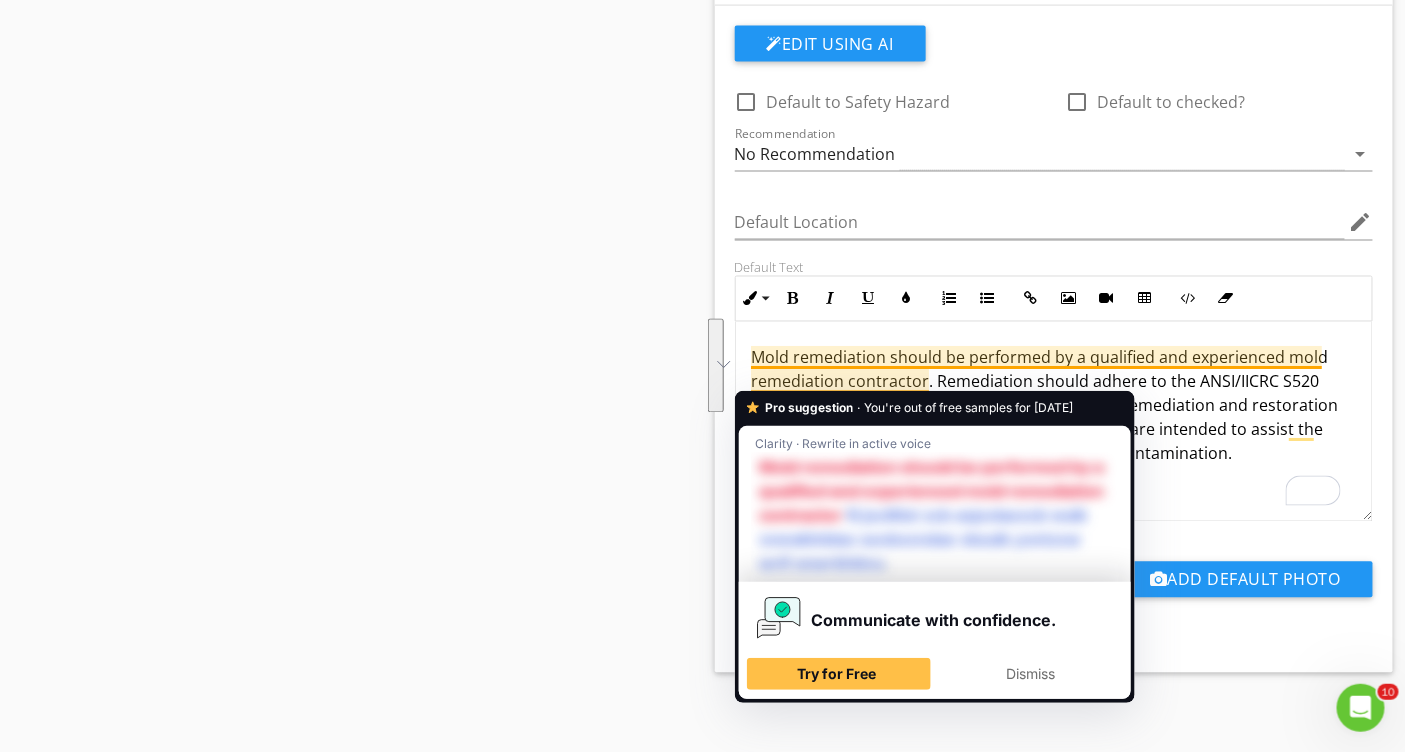 click on "Mold remediation should be performed by a qualified and experienced mold remediation contractor. Remediation should adhere to the ANSI/IICRC S520 Standard. These standards are based on reliable remediation and restoration principles, research and practical experience, and are intended to assist the contractor in identifying areas of potential mold contamination." at bounding box center (1054, 406) 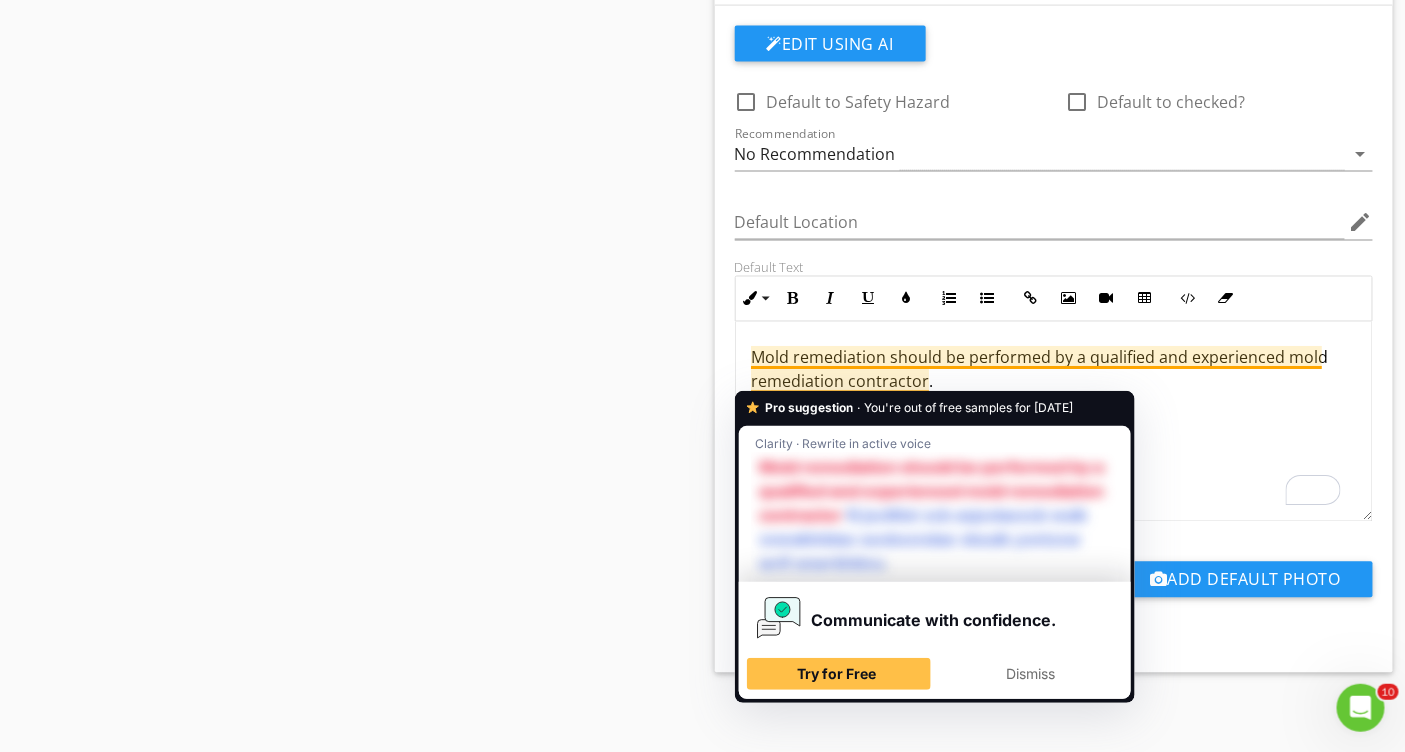 click on "Mold remediation should be performed by a qualified and experienced mold remediation contractor." at bounding box center [1054, 422] 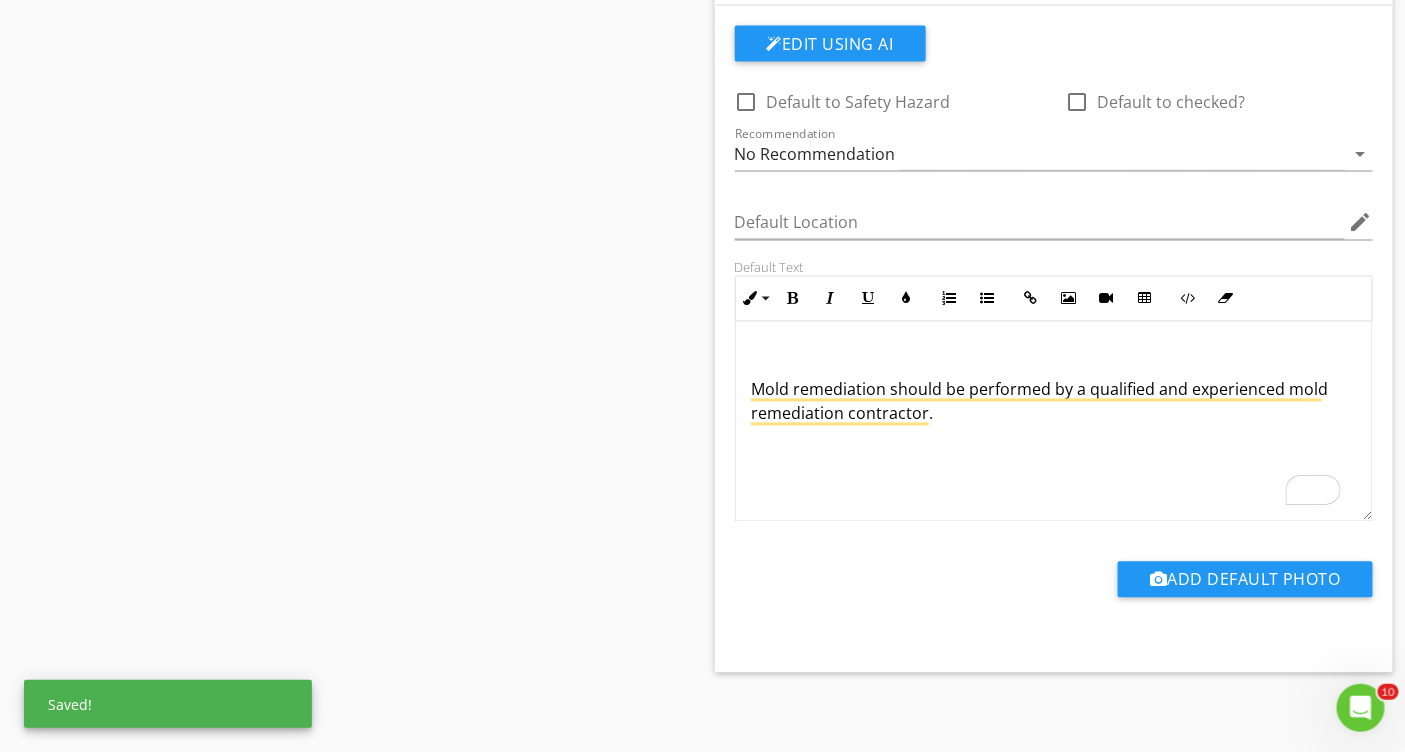 scroll, scrollTop: 13, scrollLeft: 0, axis: vertical 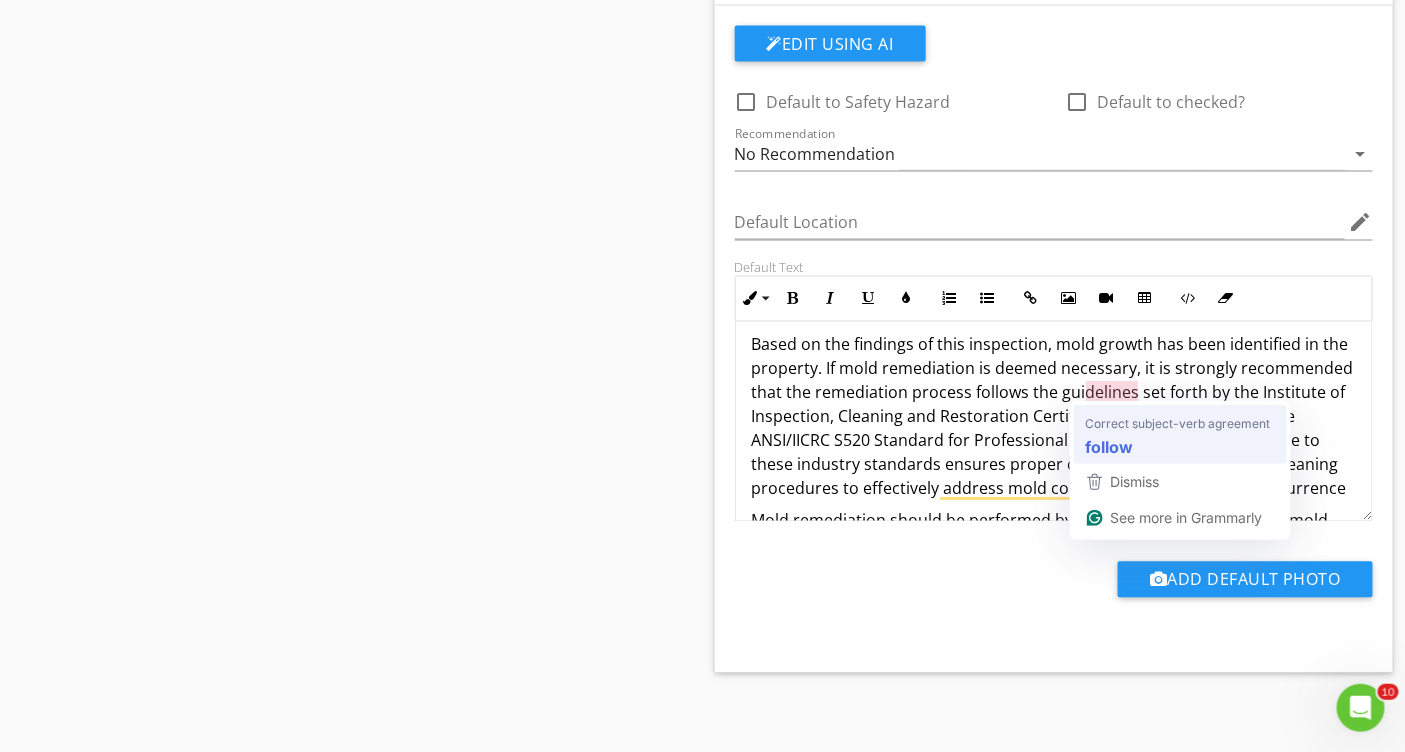 type 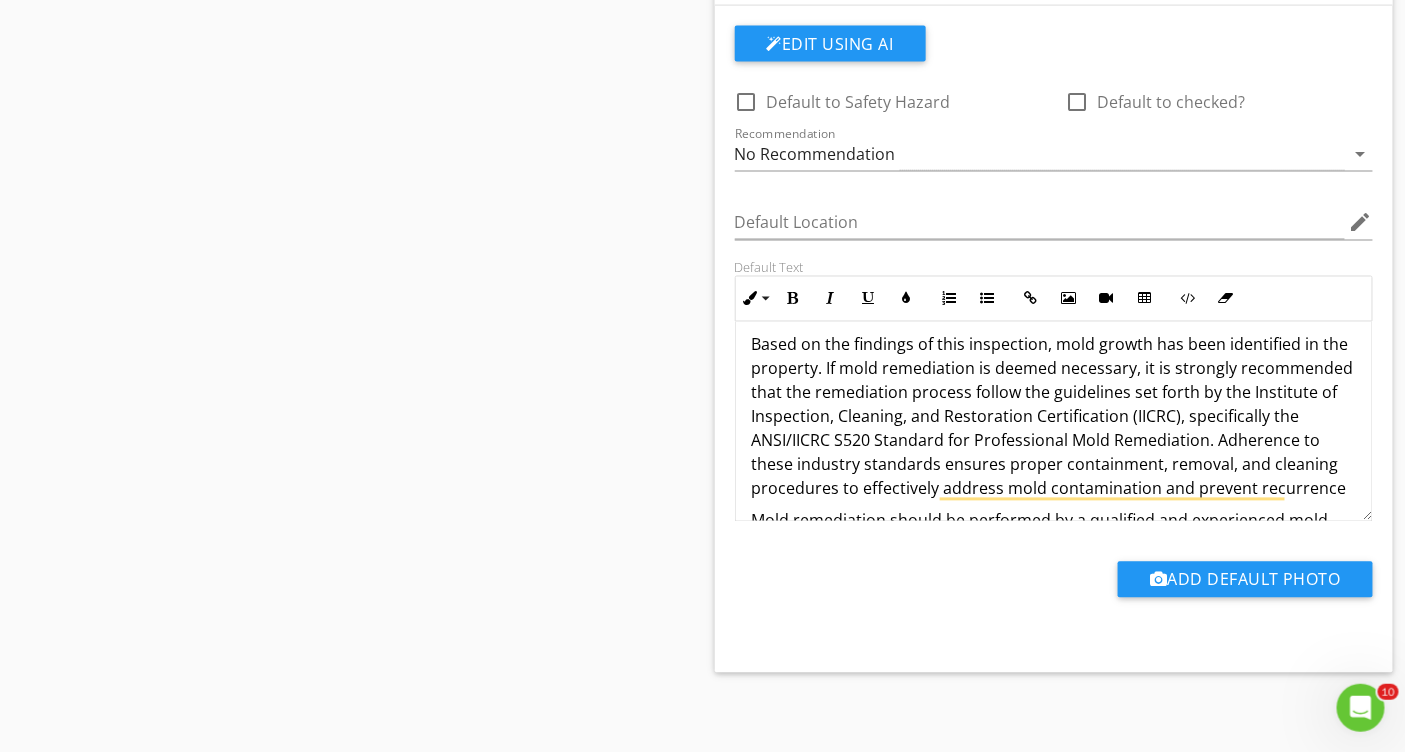 scroll, scrollTop: 30, scrollLeft: 0, axis: vertical 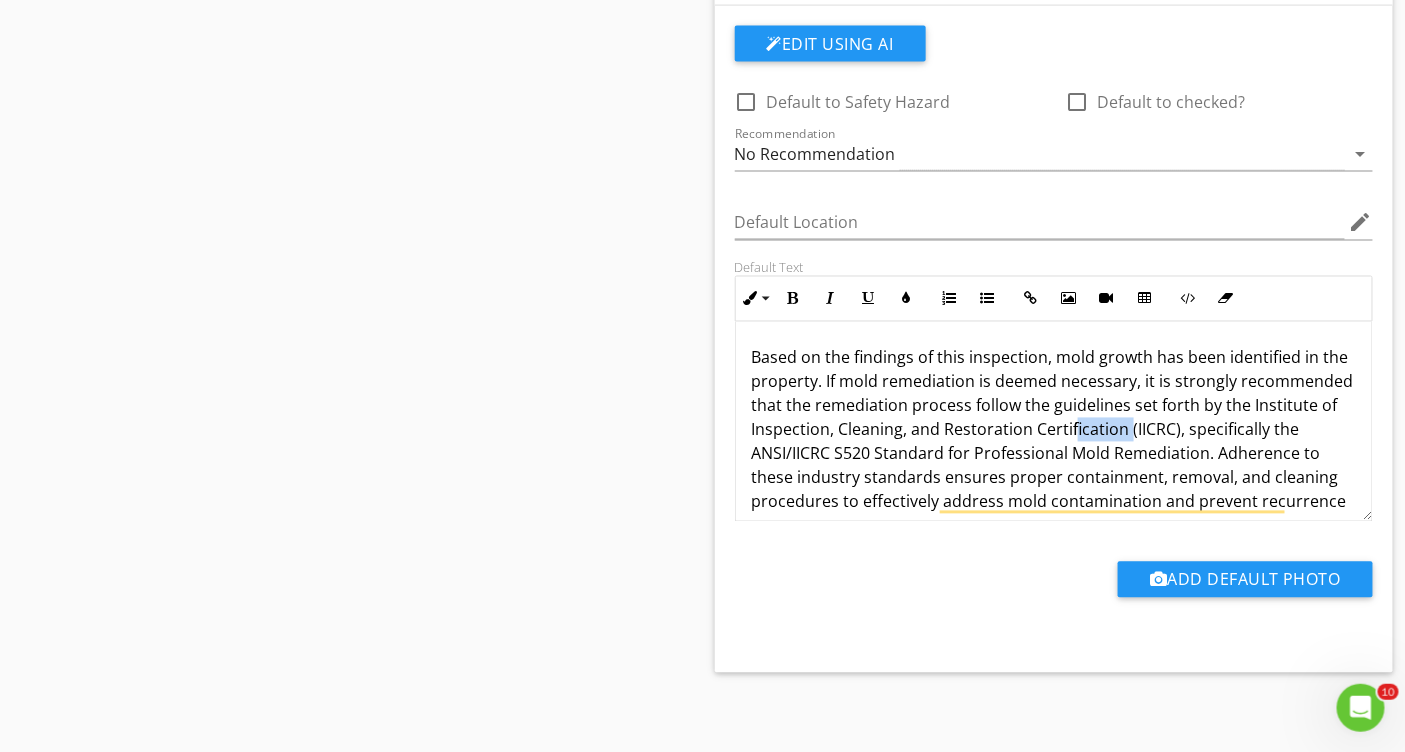 drag, startPoint x: 1243, startPoint y: 426, endPoint x: 1187, endPoint y: 431, distance: 56.22277 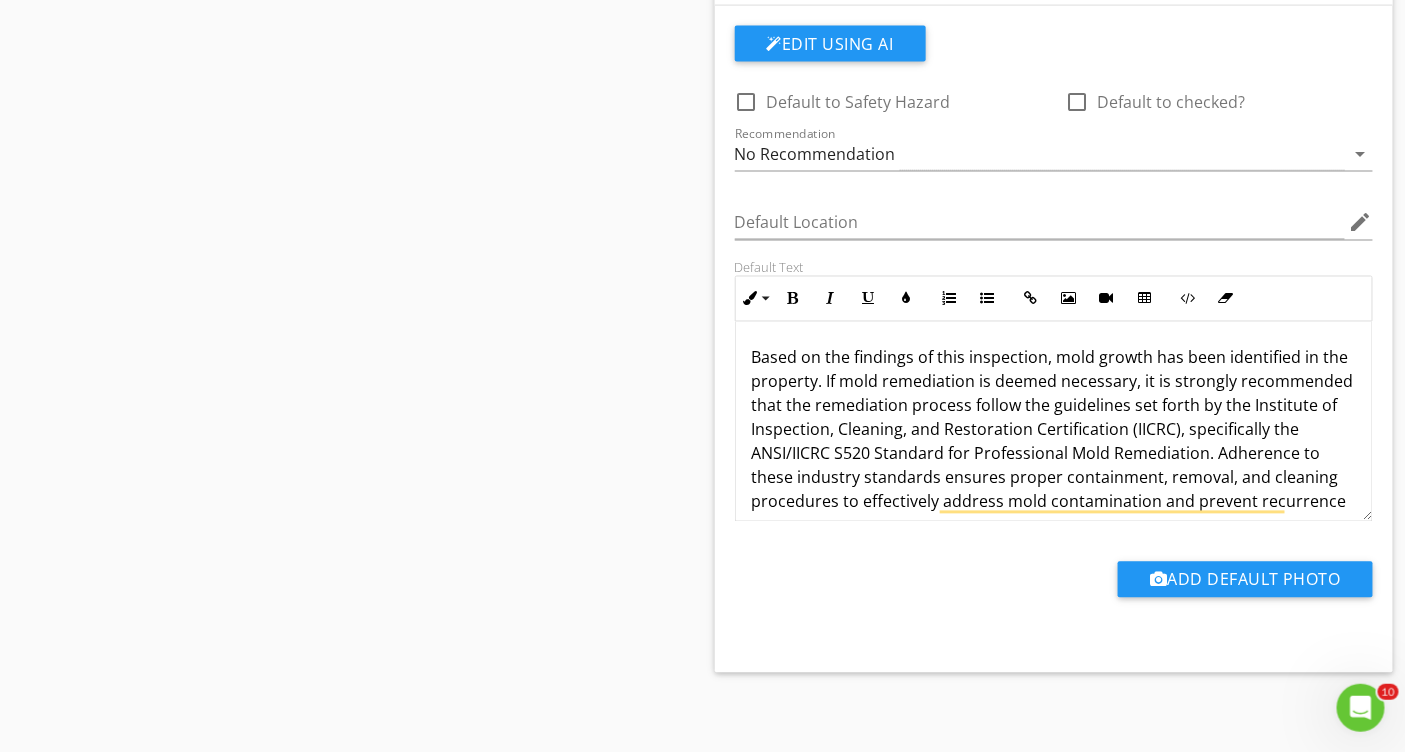 click on "Based on the findings of this inspection, mold growth has been identified in the property. If mold remediation is deemed necessary, it is strongly recommended that the remediation process follow the guidelines set forth by the Institute of Inspection, Cleaning, and Restoration Certification (IICRC), specifically the ANSI/IICRC S520 Standard for Professional Mold Remediation. Adherence to these industry standards ensures proper containment, removal, and cleaning procedures to effectively address mold contamination and prevent recurrence" at bounding box center [1054, 430] 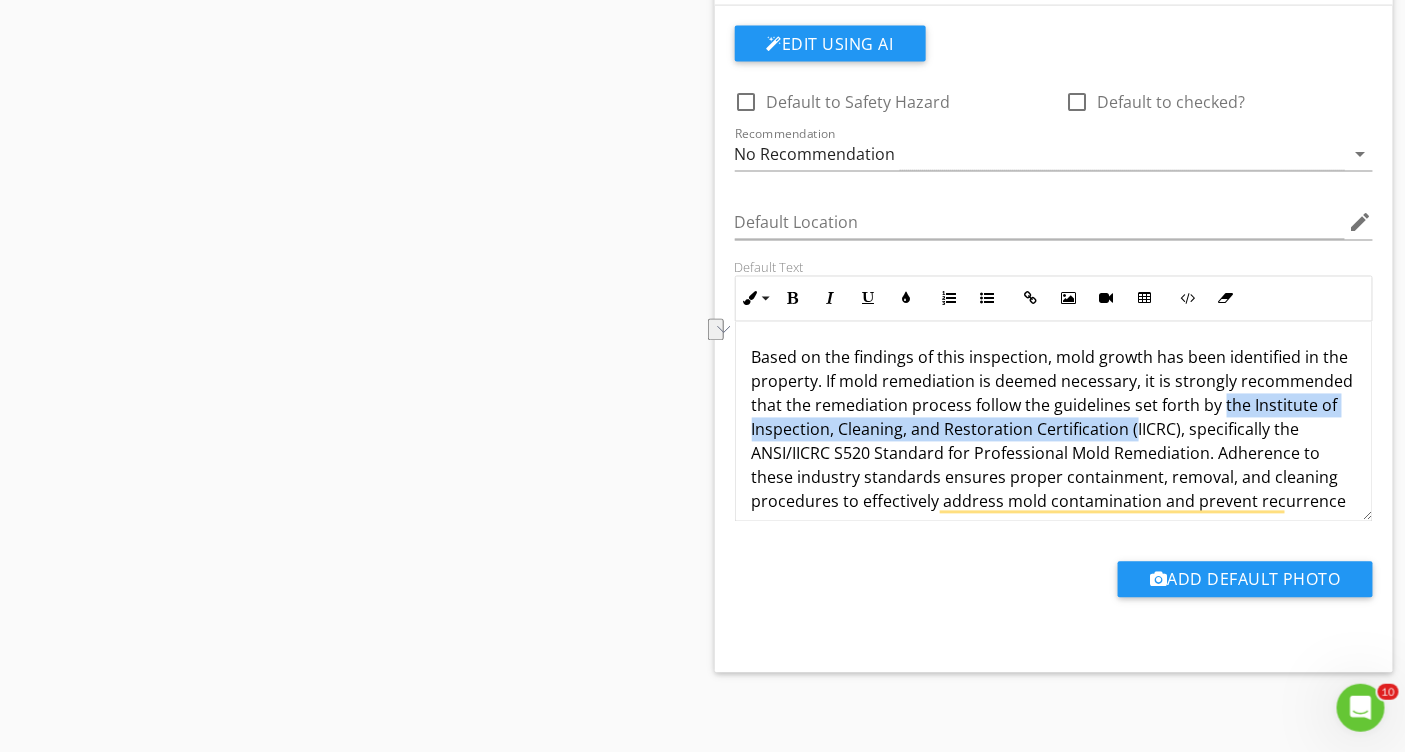 drag, startPoint x: 1246, startPoint y: 424, endPoint x: 753, endPoint y: 431, distance: 493.04968 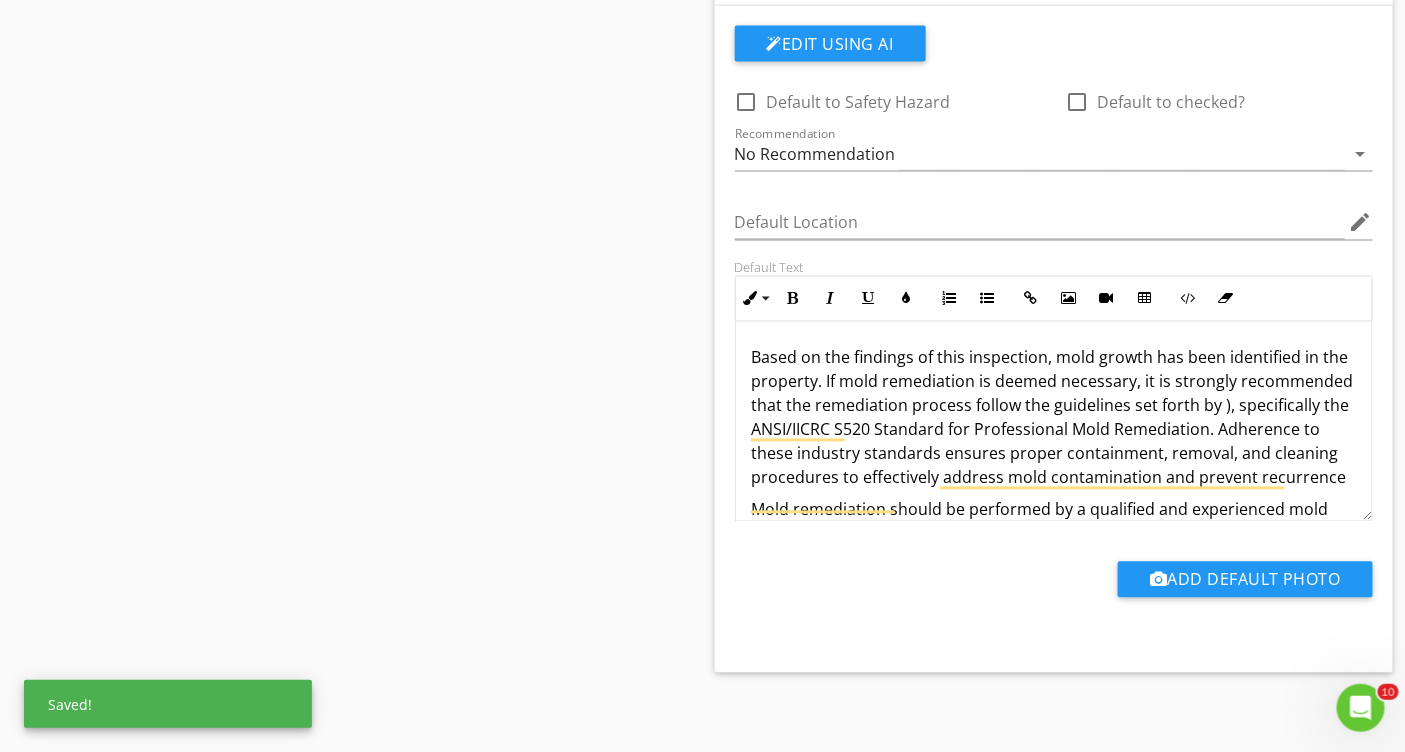 click on "Based on the findings of this inspection, mold growth has been identified in the property. If mold remediation is deemed necessary, it is strongly recommended that the remediation process follow the guidelines set forth by ), specifically the ANSI/IICRC S520 Standard for Professional Mold Remediation. Adherence to these industry standards ensures proper containment, removal, and cleaning procedures to effectively address mold contamination and prevent recurrence" at bounding box center [1054, 418] 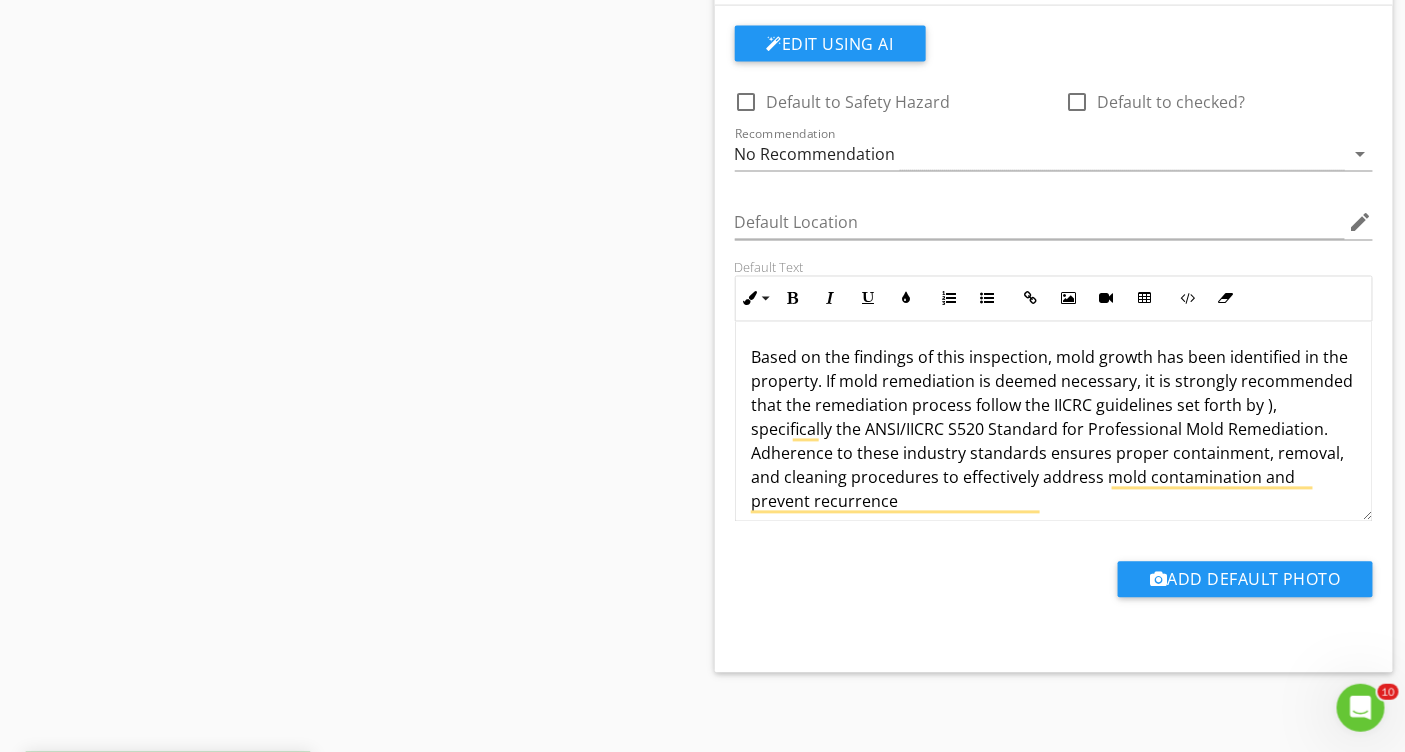 click on "Based on the findings of this inspection, mold growth has been identified in the property. If mold remediation is deemed necessary, it is strongly recommended that the remediation process follow the IICRC guidelines set forth by ), specifically the ANSI/IICRC S520 Standard for Professional Mold Remediation. Adherence to these industry standards ensures proper containment, removal, and cleaning procedures to effectively address mold contamination and prevent recurrence" at bounding box center (1054, 430) 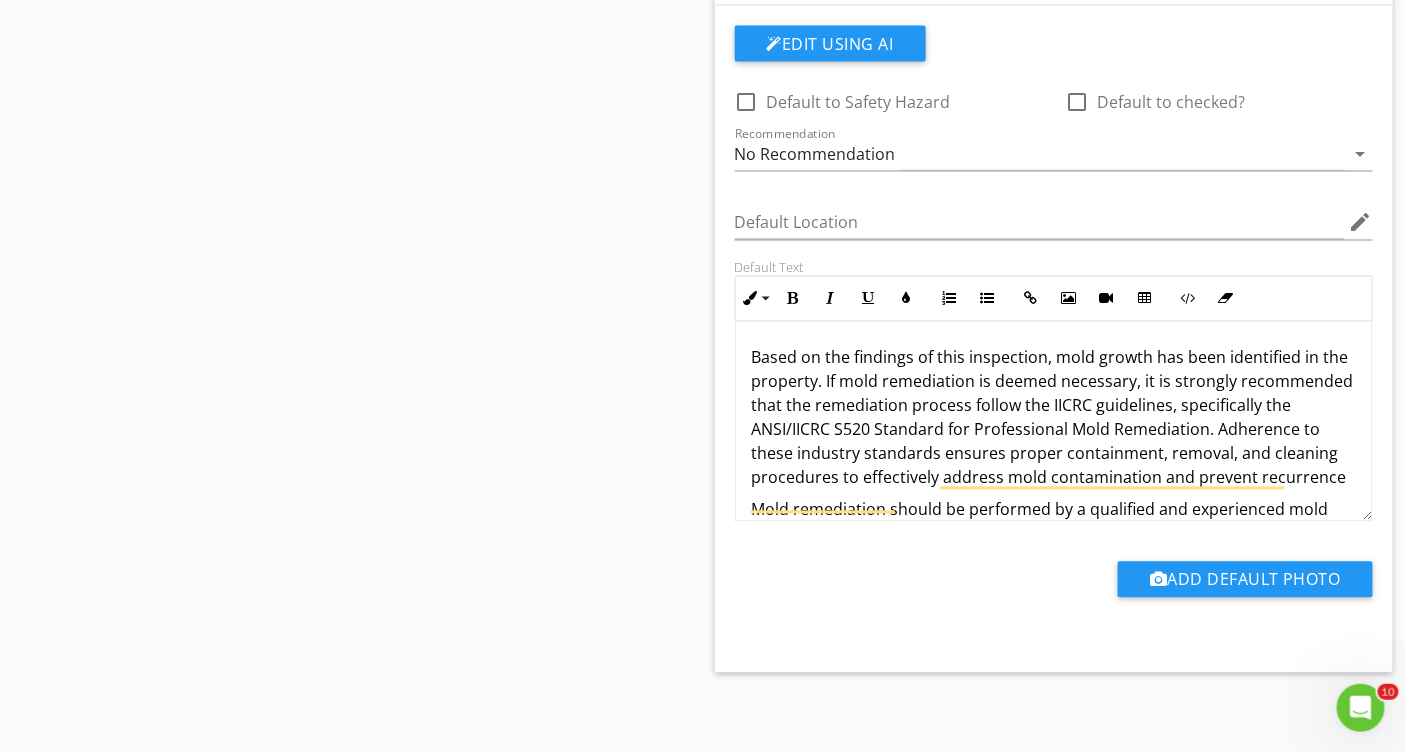 click on "Based on the findings of this inspection, mold growth has been identified in the property. If mold remediation is deemed necessary, it is strongly recommended that the remediation process follow the IICRC guidelines, specifically the ANSI/IICRC S520 Standard for Professional Mold Remediation. Adherence to these industry standards ensures proper containment, removal, and cleaning procedures to effectively address mold contamination and prevent recurrence" at bounding box center (1054, 418) 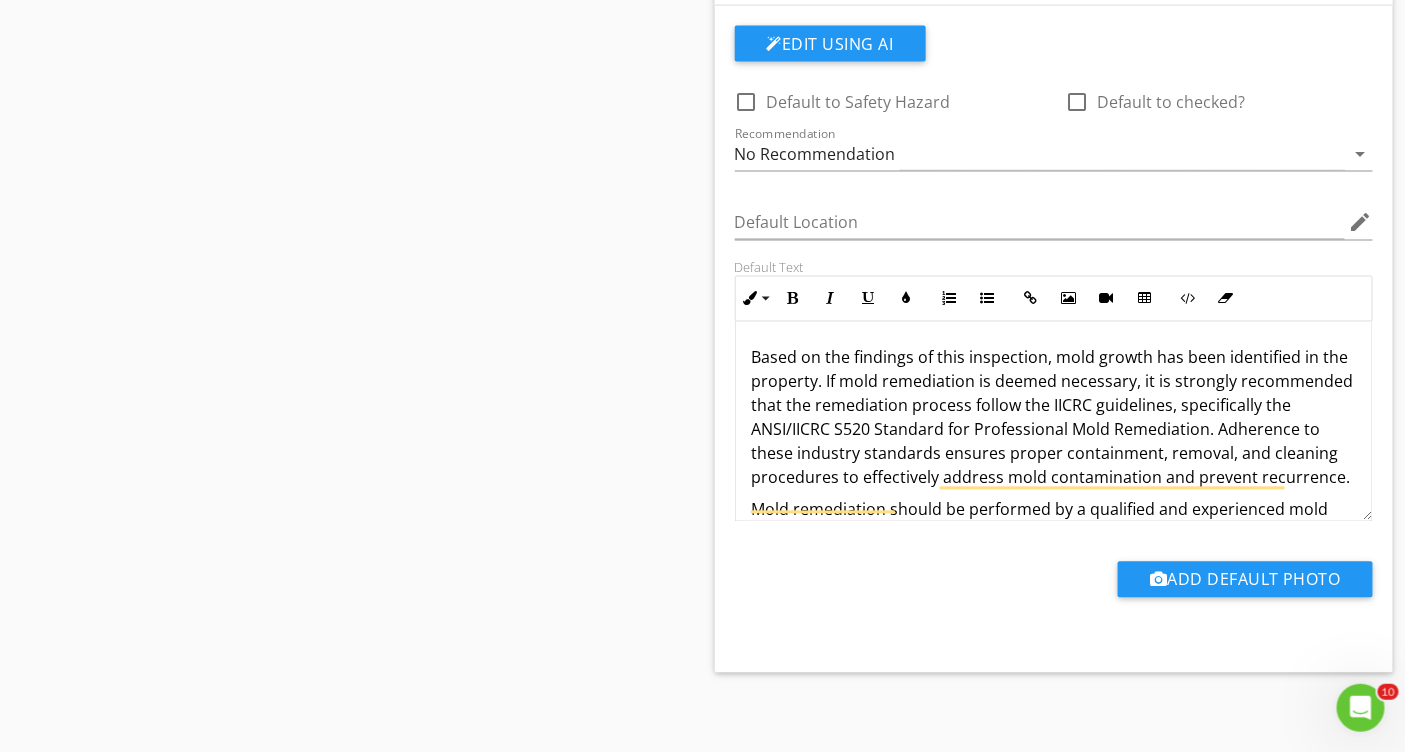 scroll, scrollTop: 24, scrollLeft: 0, axis: vertical 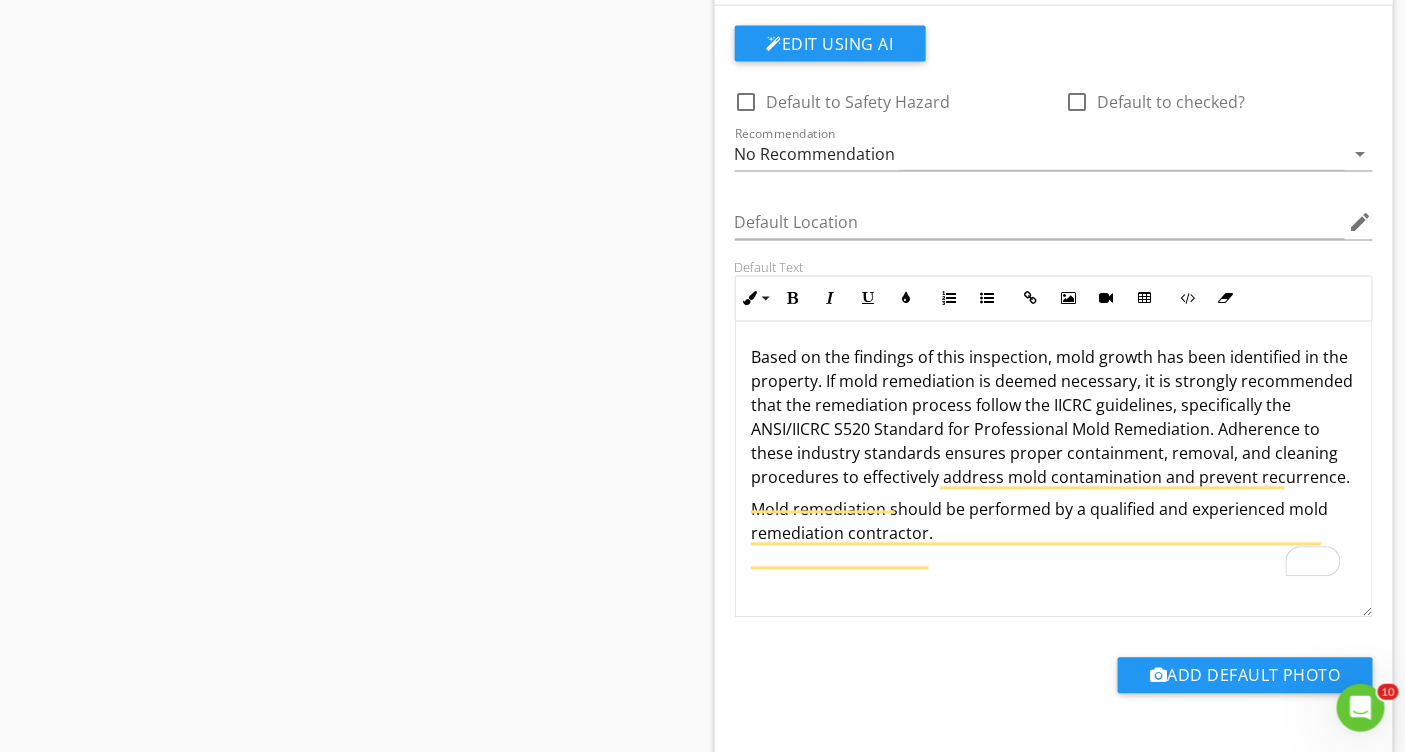 drag, startPoint x: 1364, startPoint y: 509, endPoint x: 1365, endPoint y: 607, distance: 98.005104 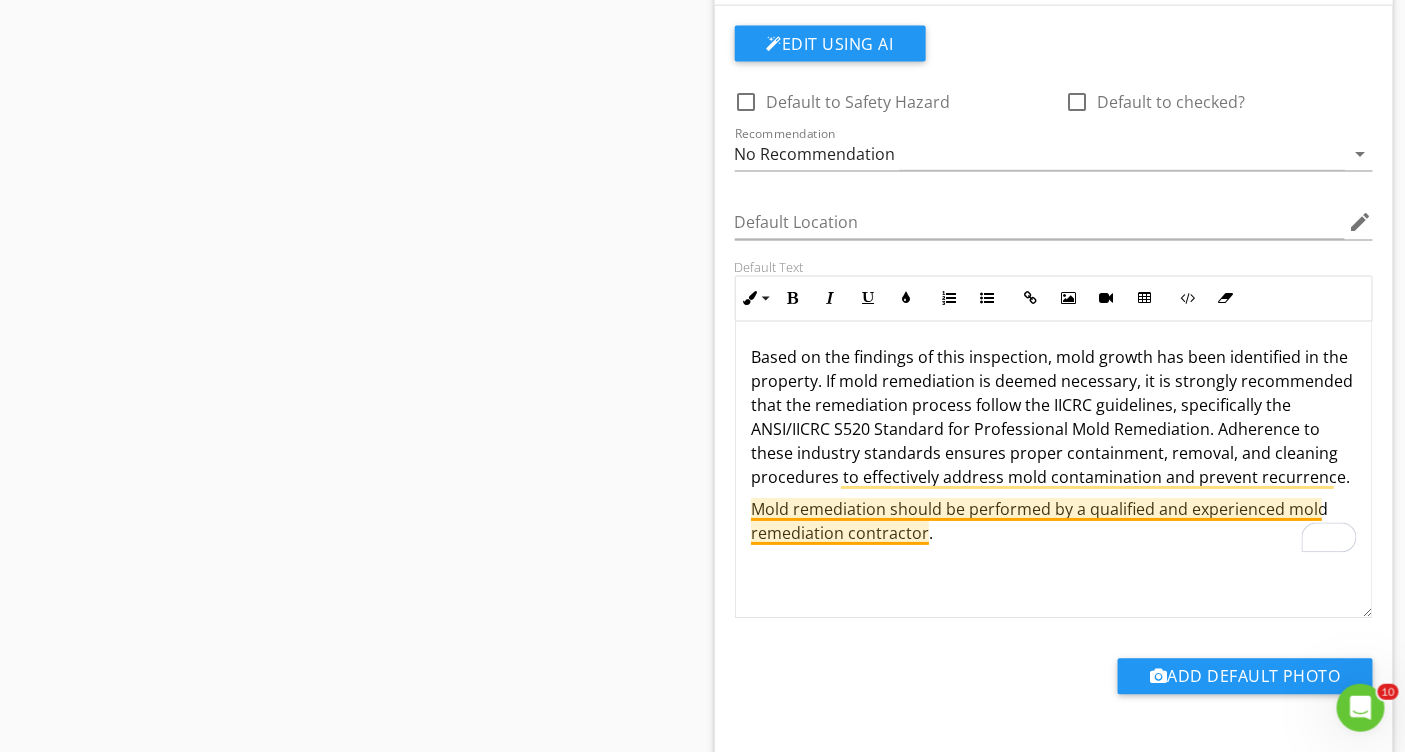 click on "Mold remediation should be performed by a qualified and experienced mold remediation contractor." at bounding box center (1054, 522) 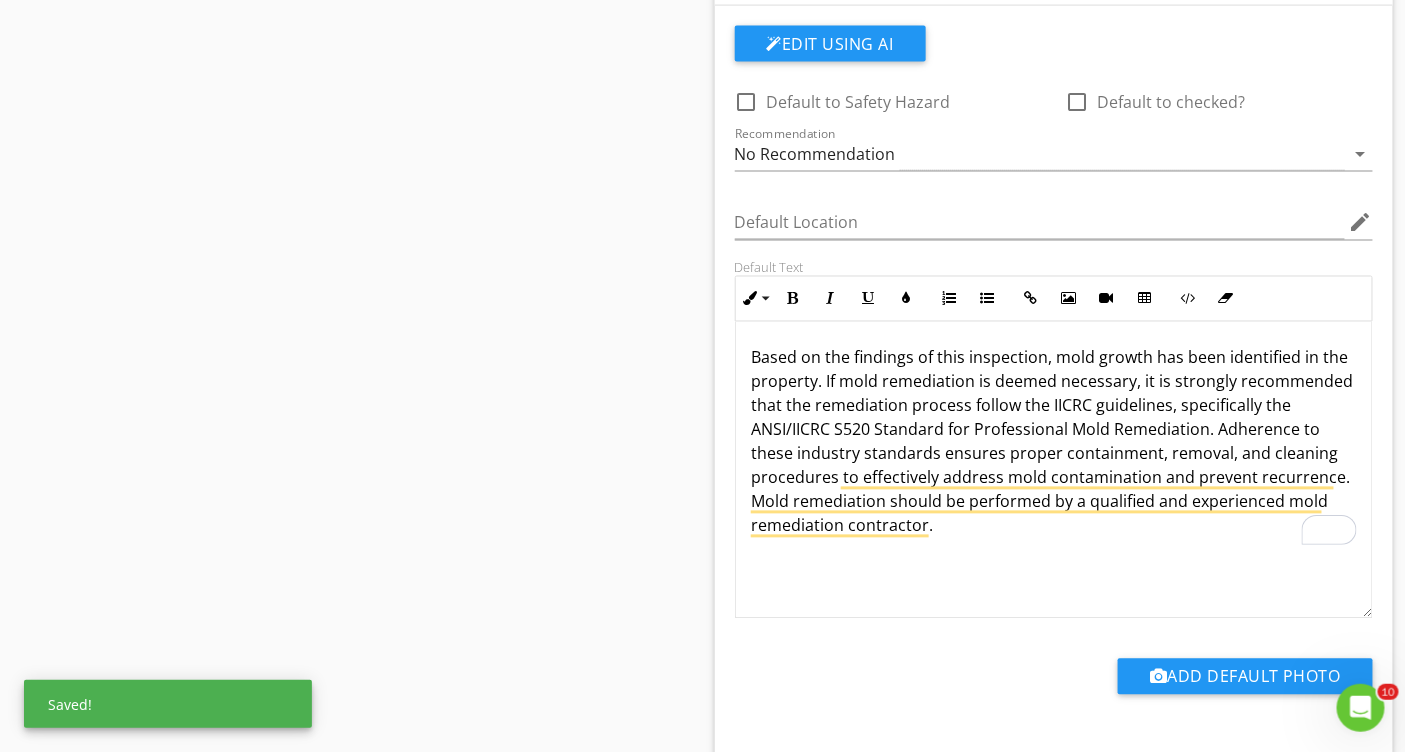 click on "Based on the findings of this inspection, mold growth has been identified in the property. If mold remediation is deemed necessary, it is strongly recommended that the remediation process follow the IICRC guidelines, specifically the ANSI/IICRC S520 Standard for Professional Mold Remediation. Adherence to these industry standards ensures proper containment, removal, and cleaning procedures to effectively address mold contamination and prevent recurrence. Mold remediation should be performed by a qualified and experienced mold remediation contractor." at bounding box center [1054, 442] 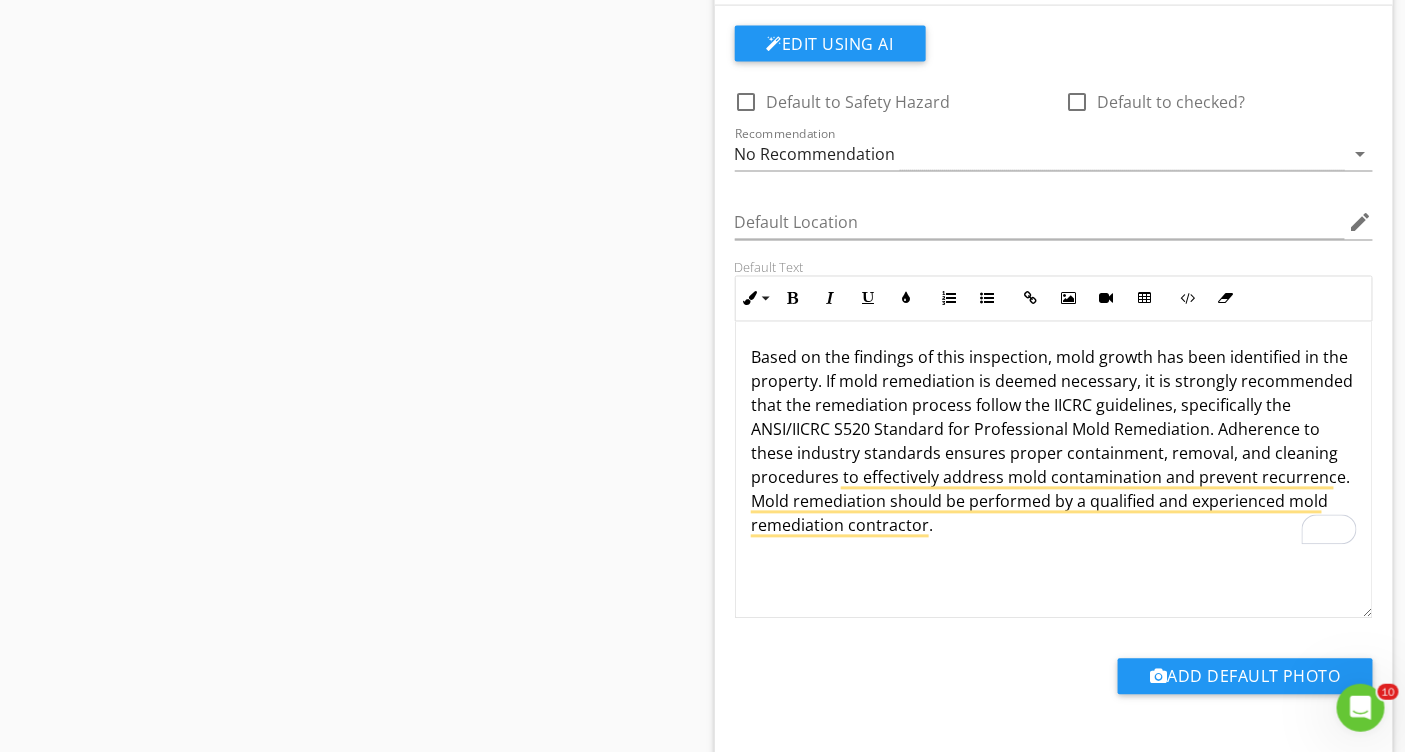 click on "Add Default Photo" at bounding box center [1054, 674] 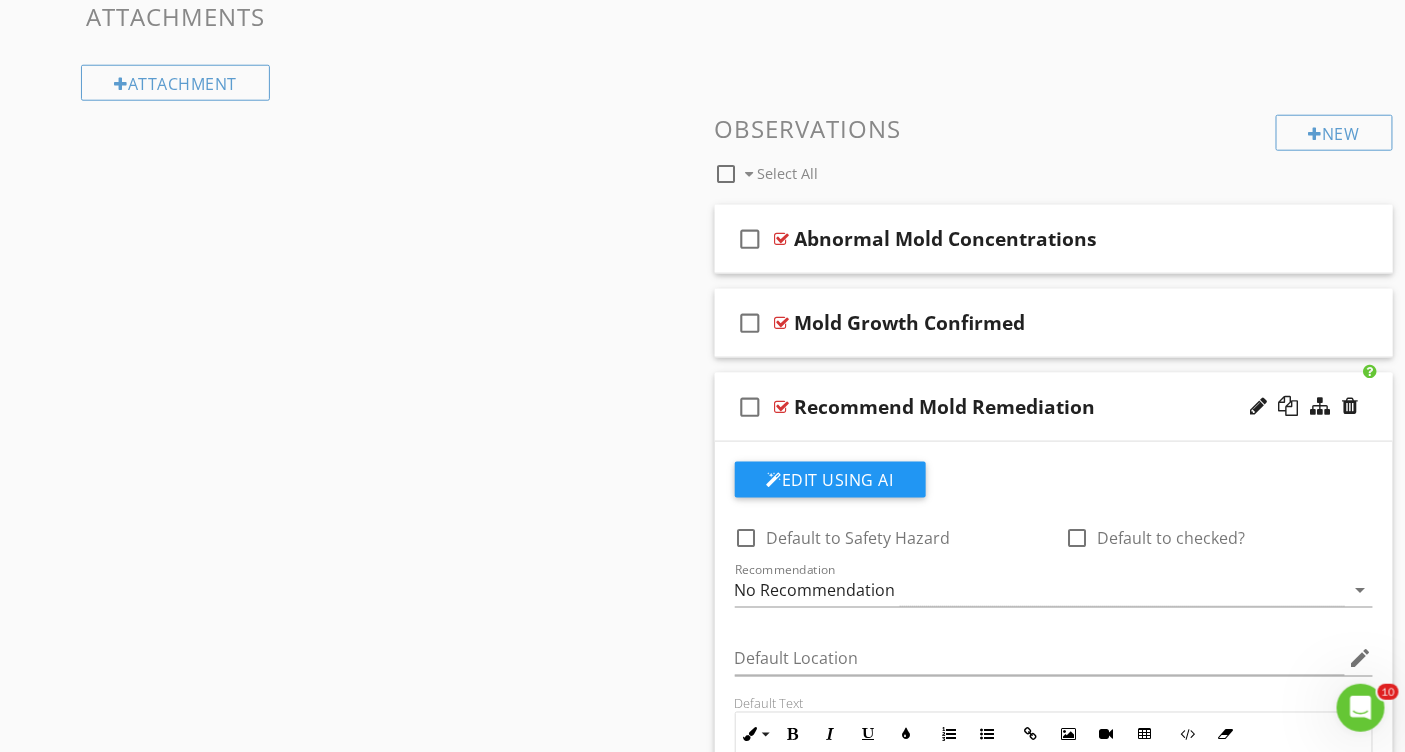 scroll, scrollTop: 0, scrollLeft: 0, axis: both 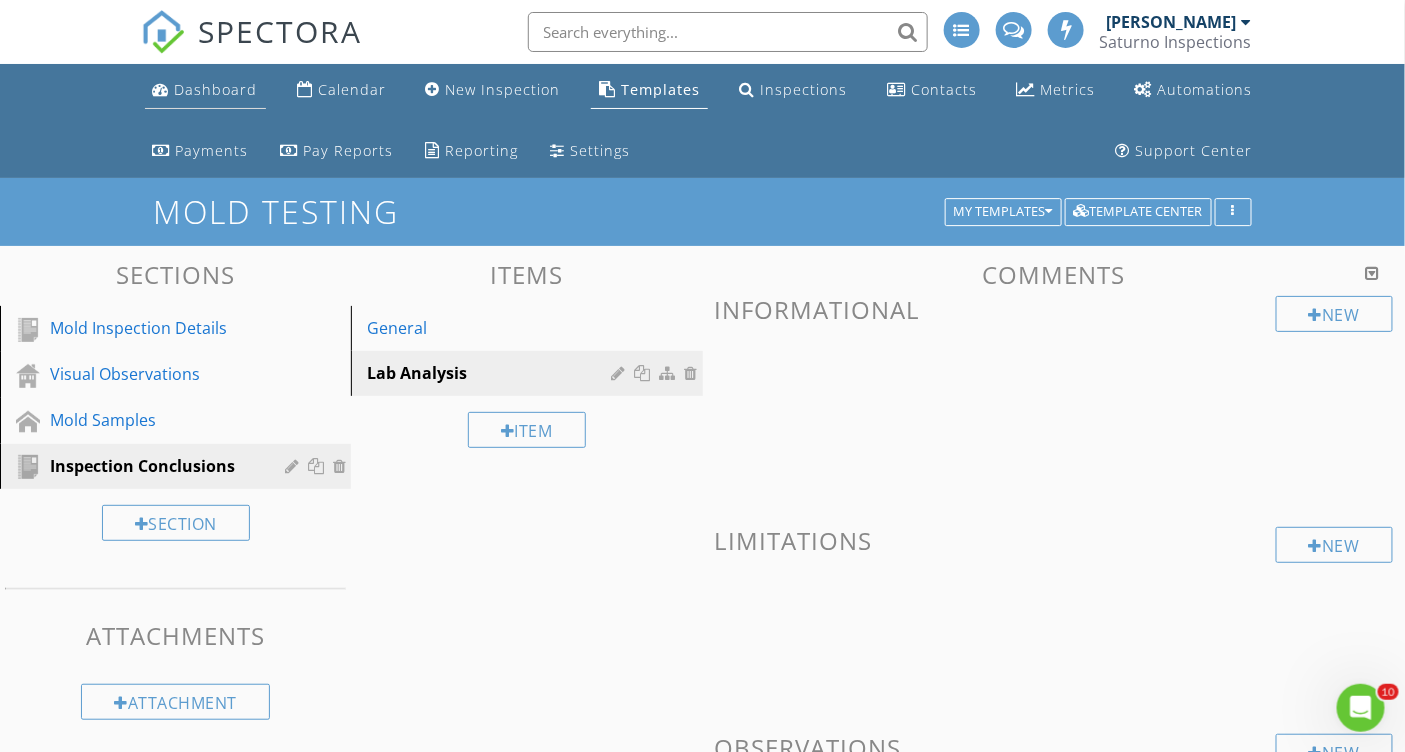 click on "Dashboard" at bounding box center [216, 89] 